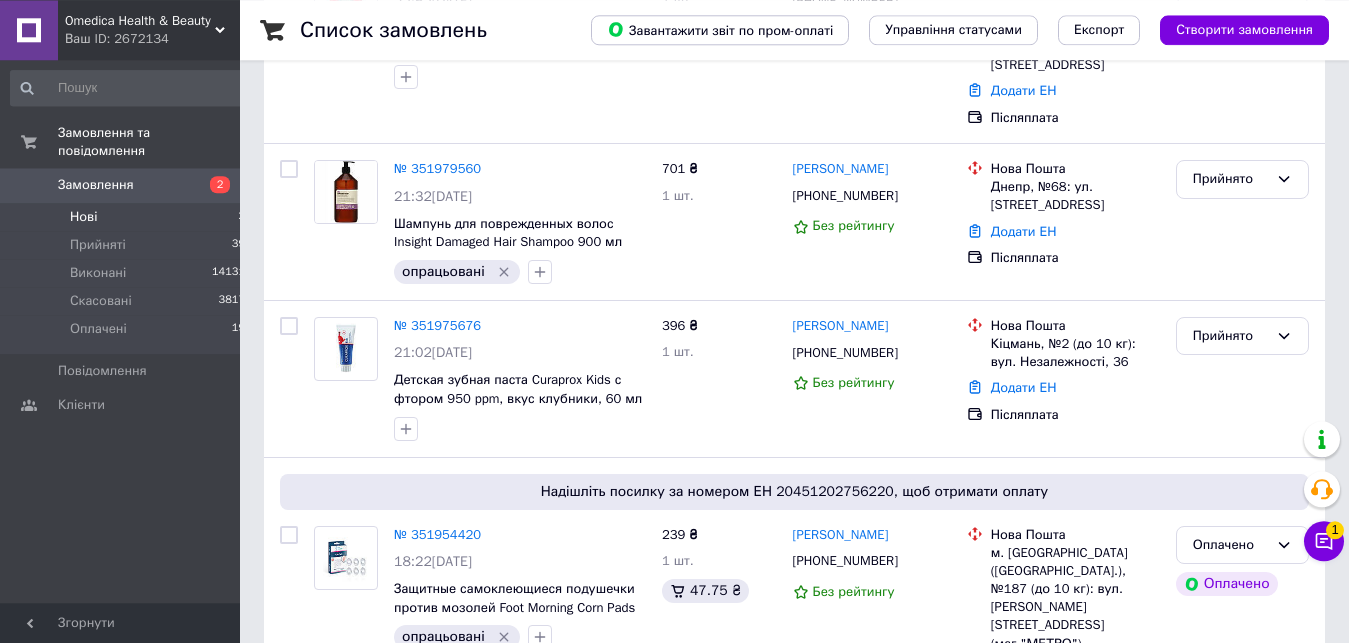 scroll, scrollTop: 714, scrollLeft: 0, axis: vertical 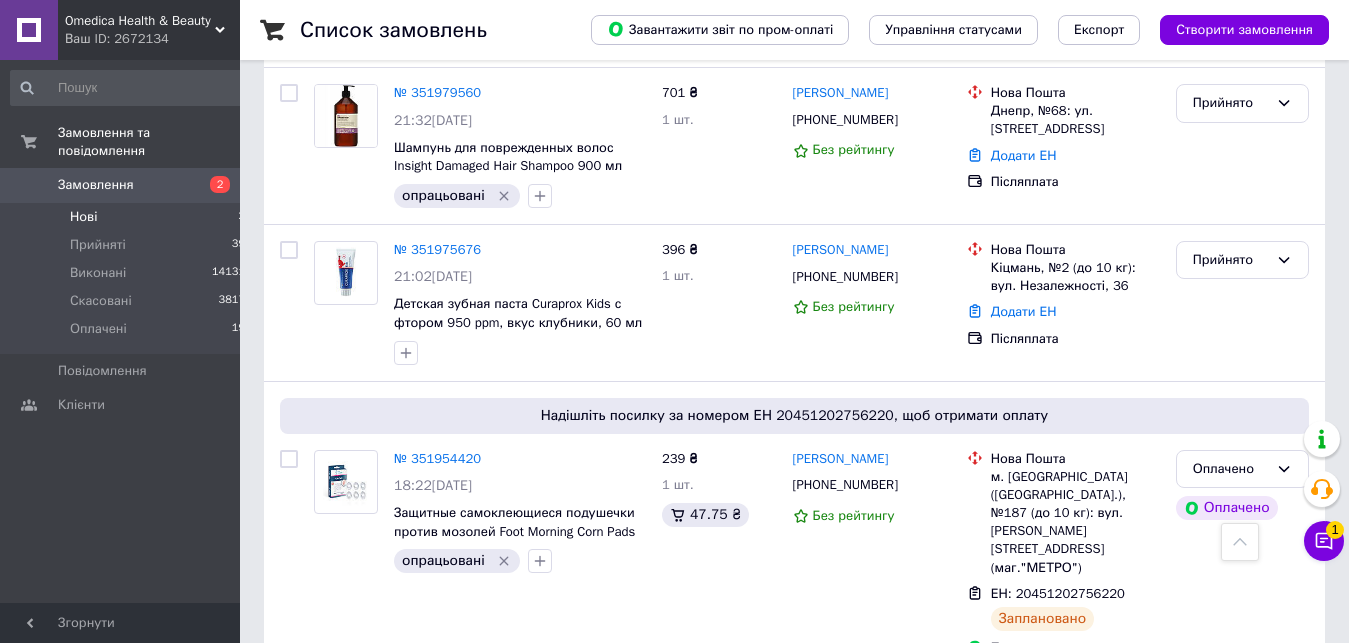 click on "№ 351975676" at bounding box center [437, 249] 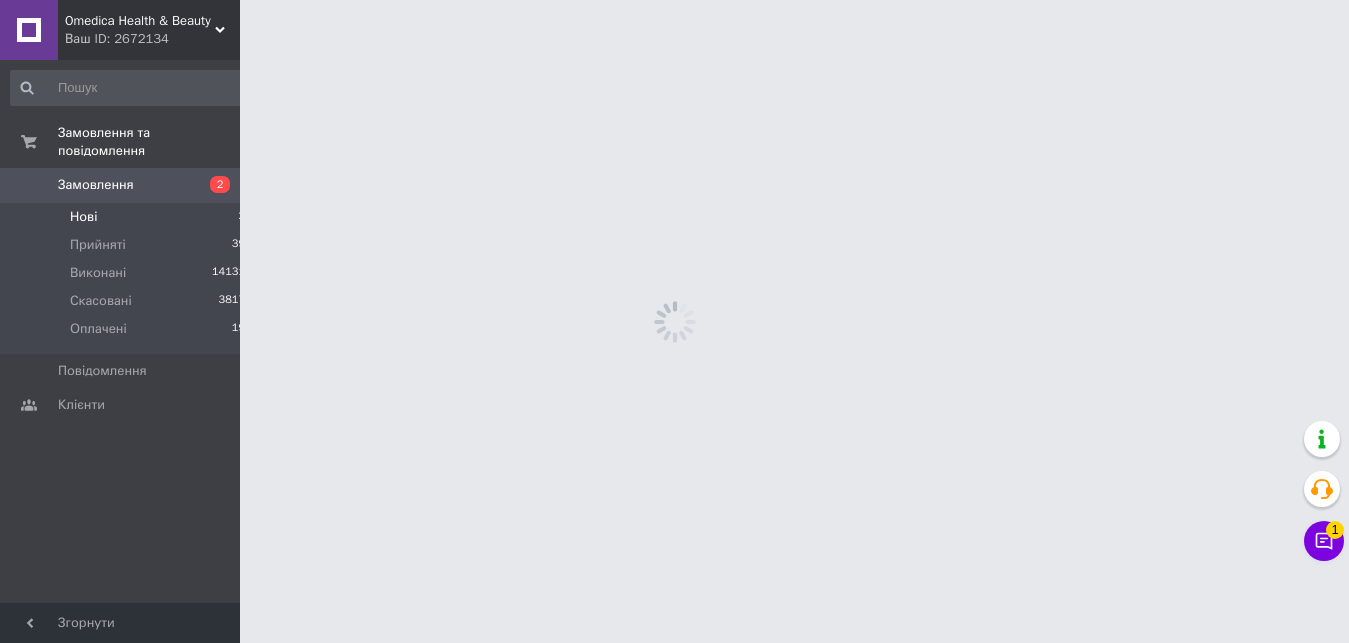 scroll, scrollTop: 0, scrollLeft: 0, axis: both 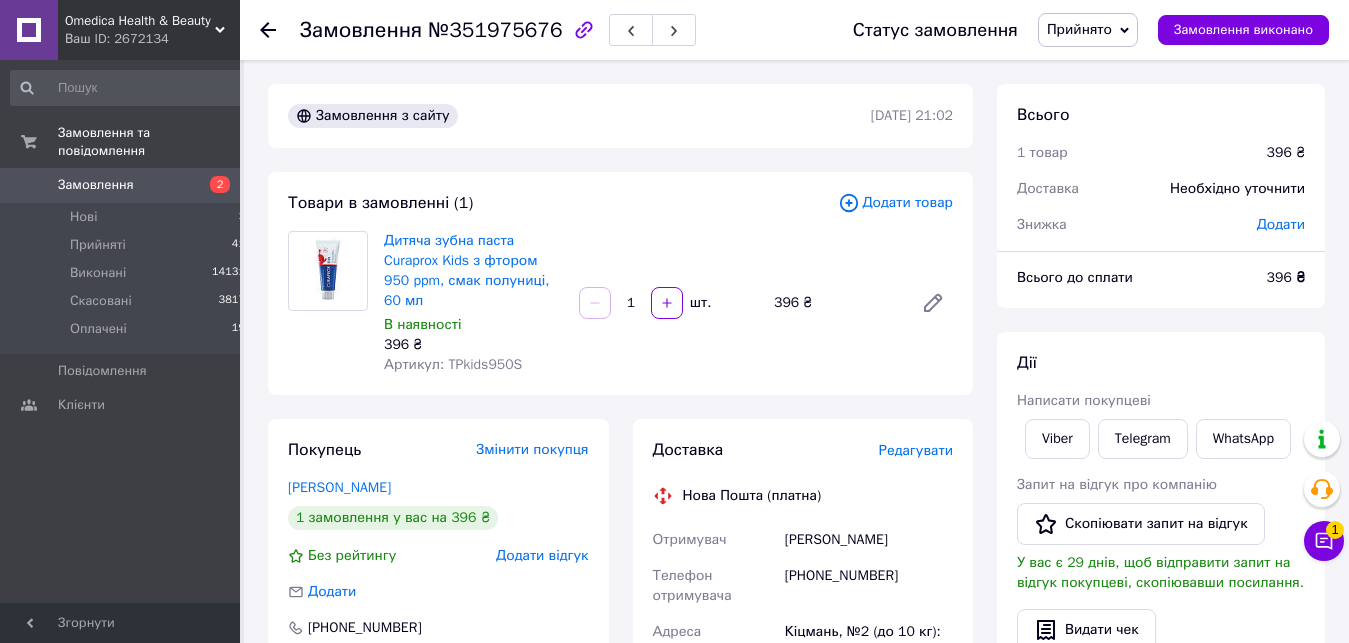 click on "[PERSON_NAME]" at bounding box center (869, 540) 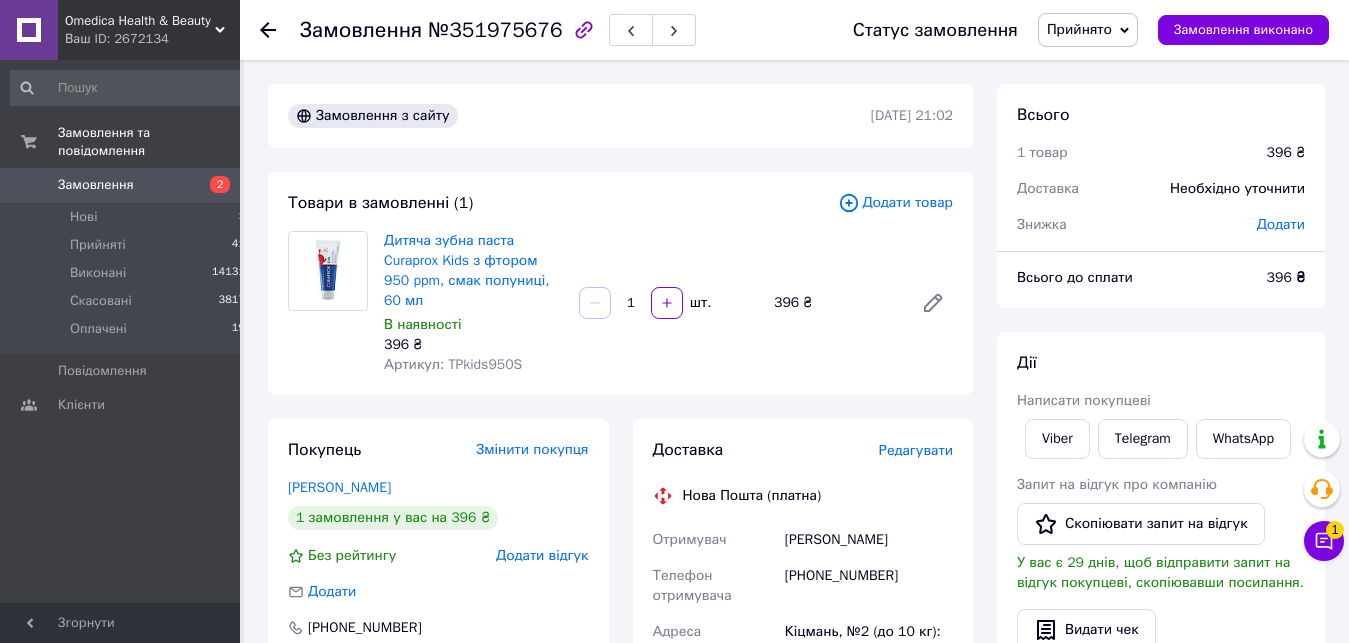 click on "[PHONE_NUMBER]" at bounding box center [869, 586] 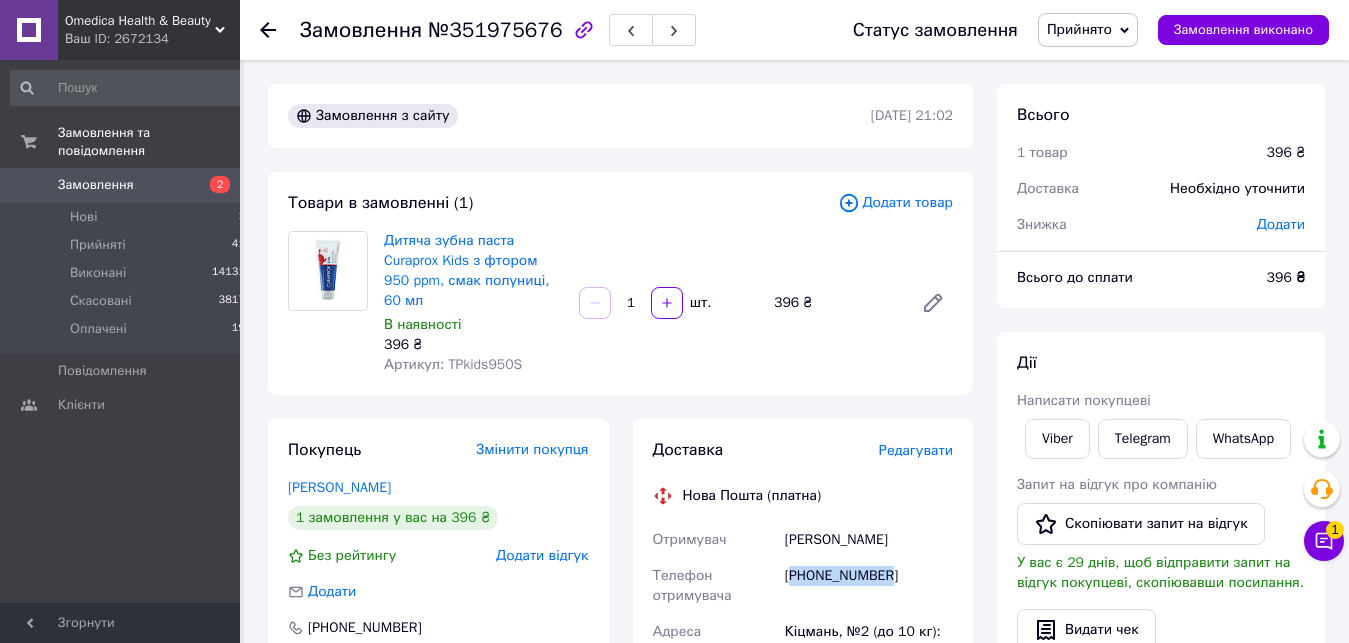 click on "[PHONE_NUMBER]" at bounding box center (869, 586) 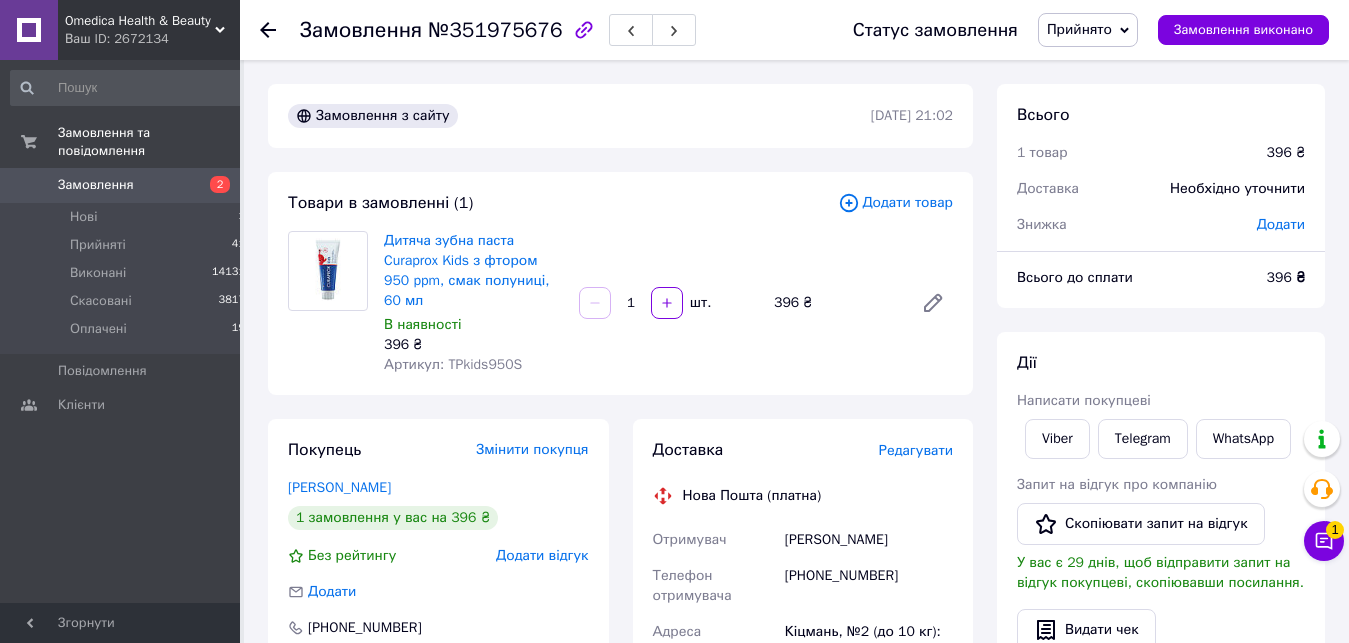 click on "[PHONE_NUMBER]" at bounding box center (869, 586) 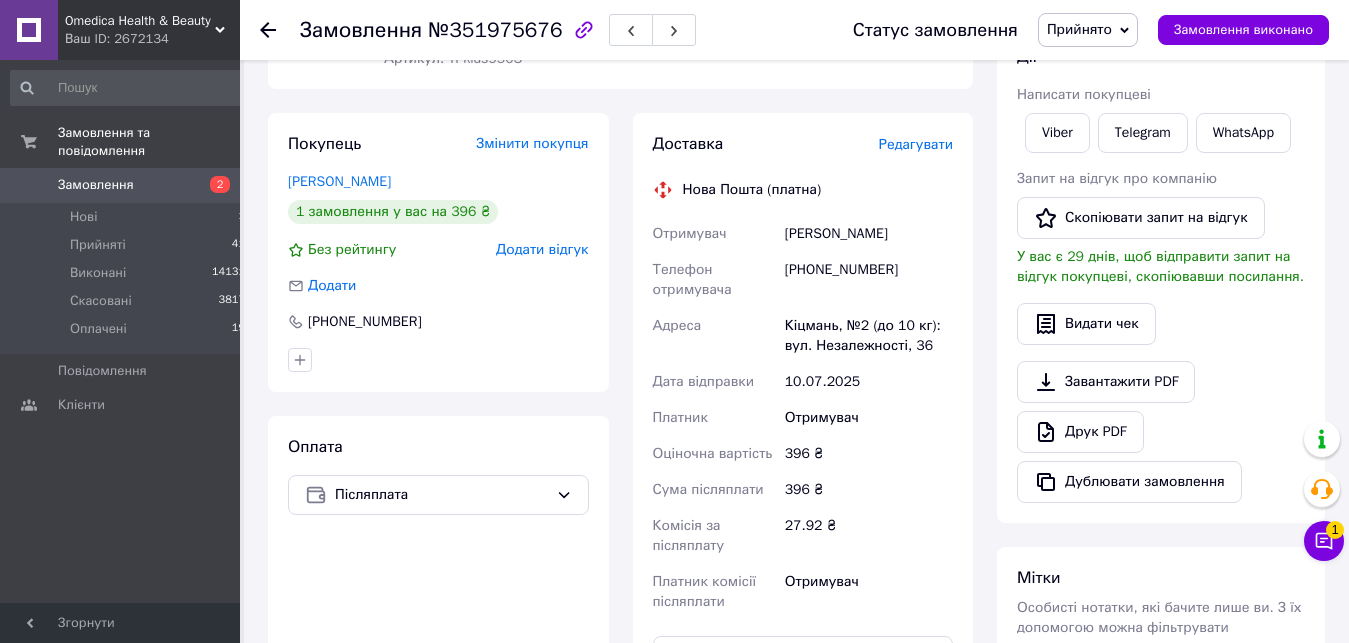 click on "Кіцмань, №2 (до 10 кг): вул. Незалежності, 36" at bounding box center [869, 336] 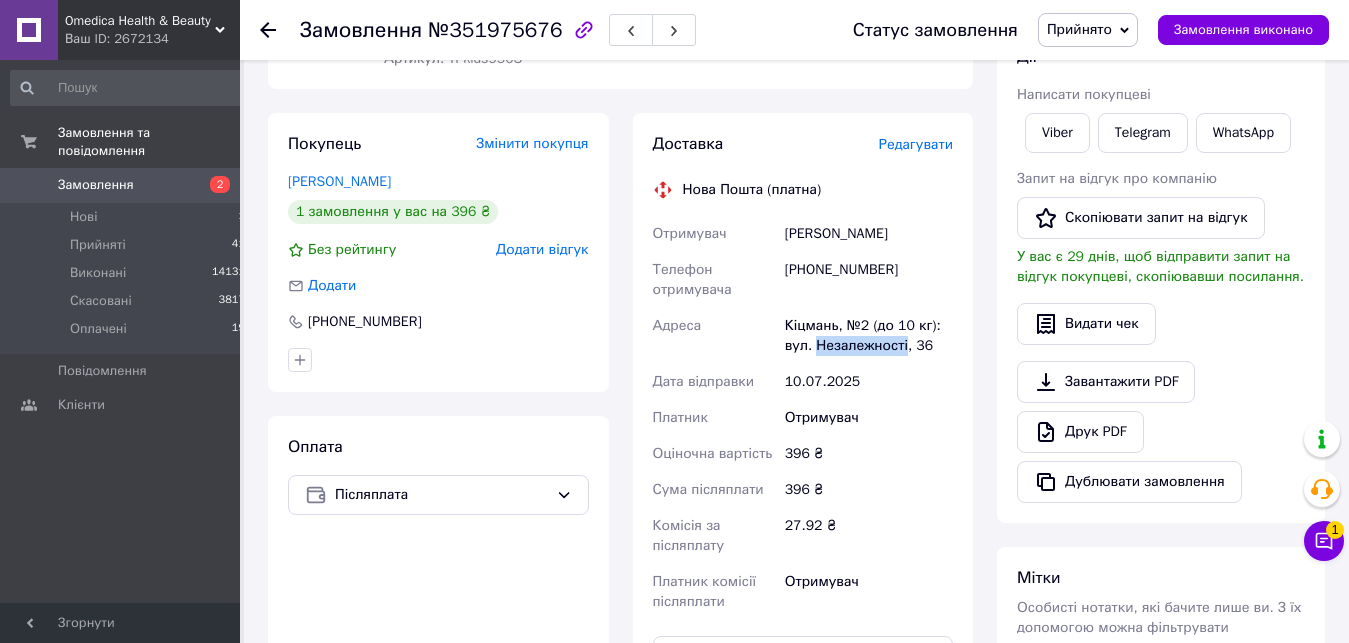 click on "Кіцмань, №2 (до 10 кг): вул. Незалежності, 36" at bounding box center (869, 336) 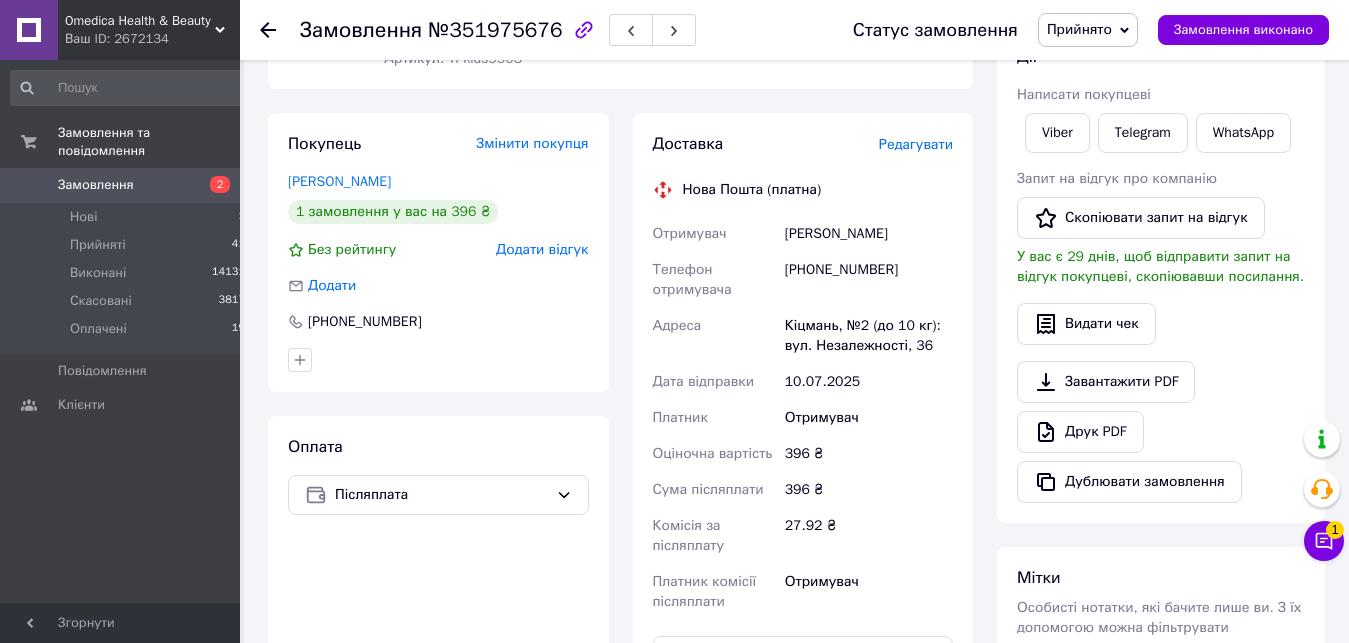 click on "Кіцмань, №2 (до 10 кг): вул. Незалежності, 36" at bounding box center (869, 336) 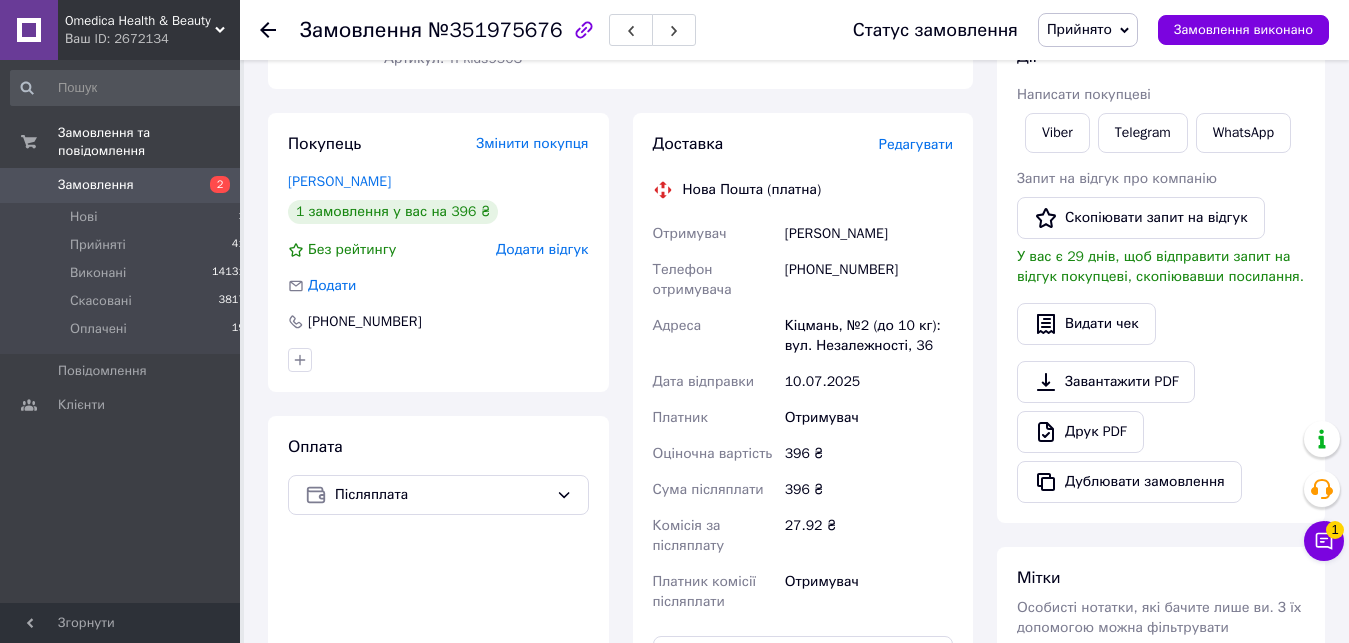click on "Оціночна вартість" at bounding box center [715, 454] 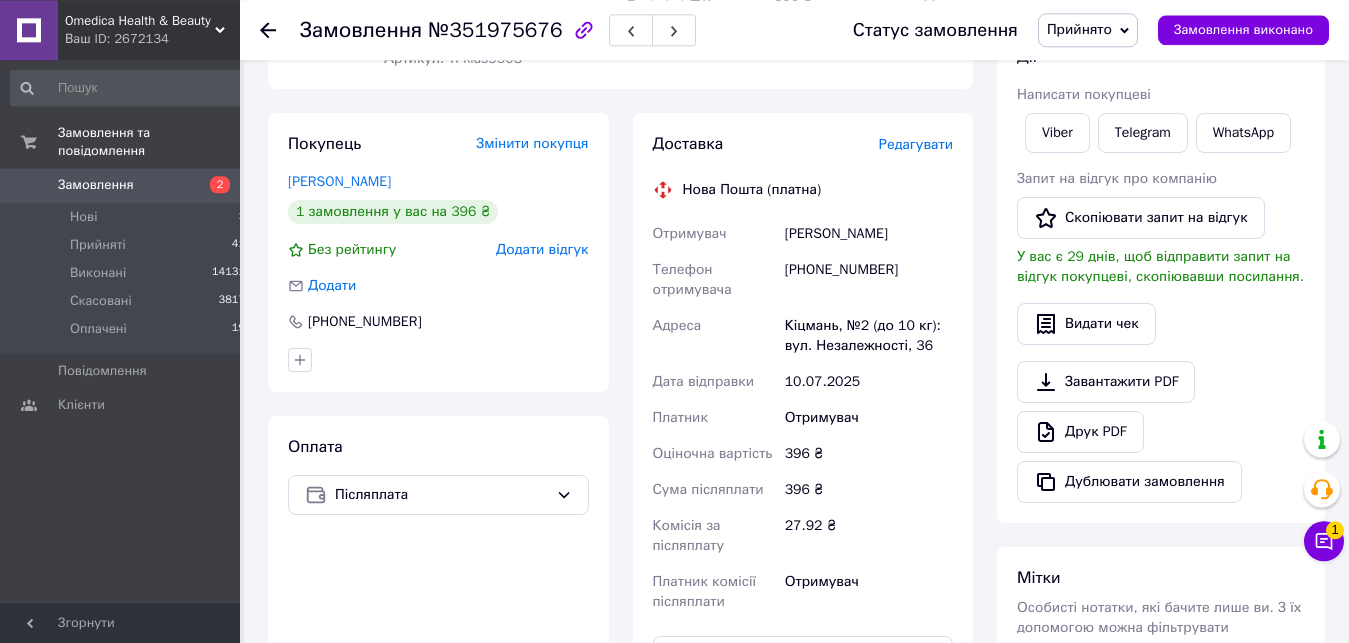 scroll, scrollTop: 0, scrollLeft: 0, axis: both 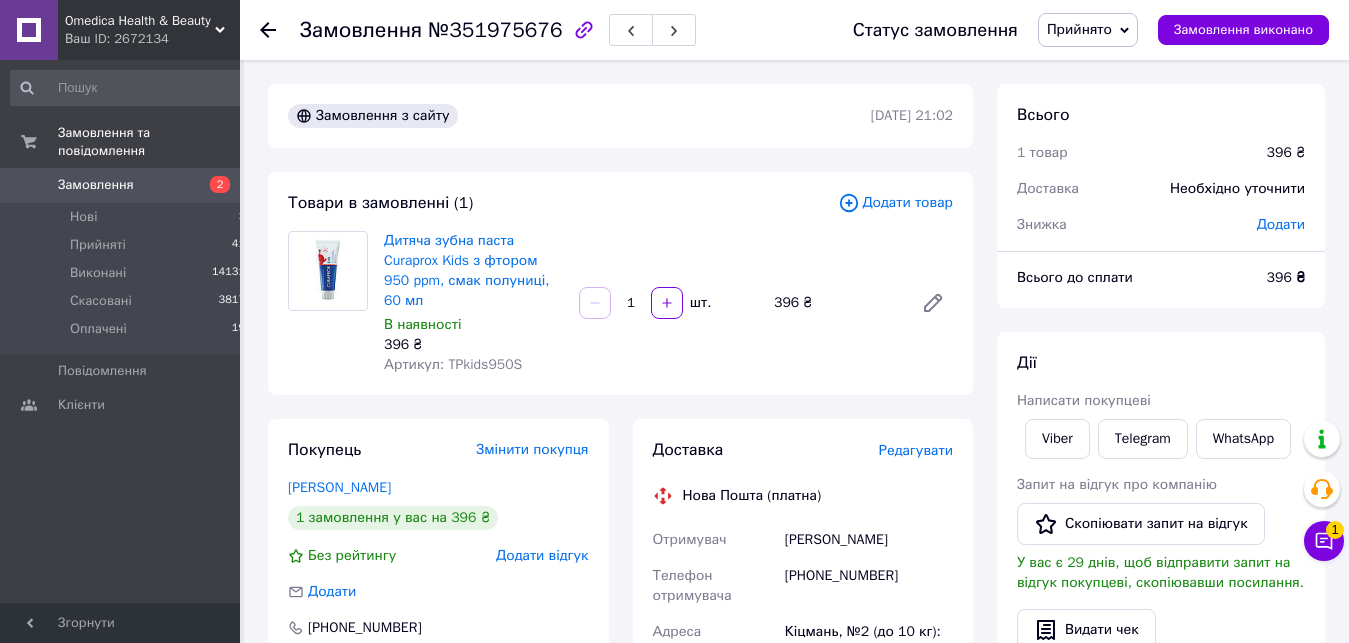 click on "Артикул: TPkids950S" at bounding box center (453, 364) 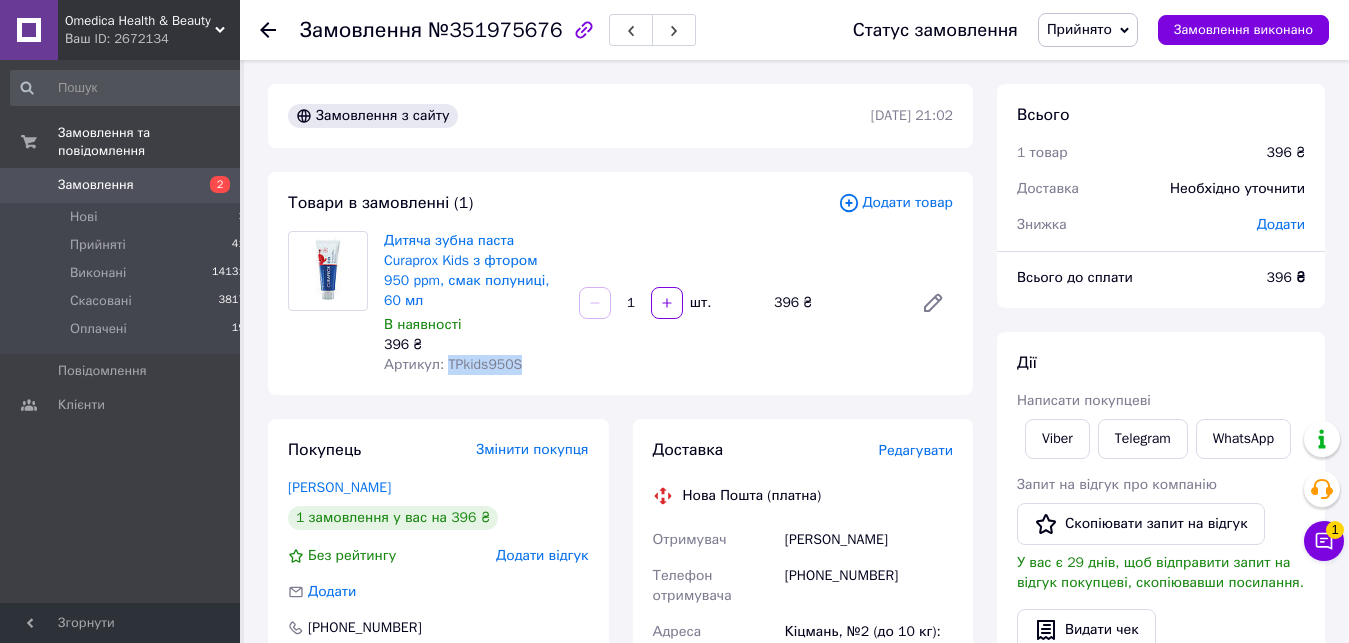 click on "Артикул: TPkids950S" at bounding box center [453, 364] 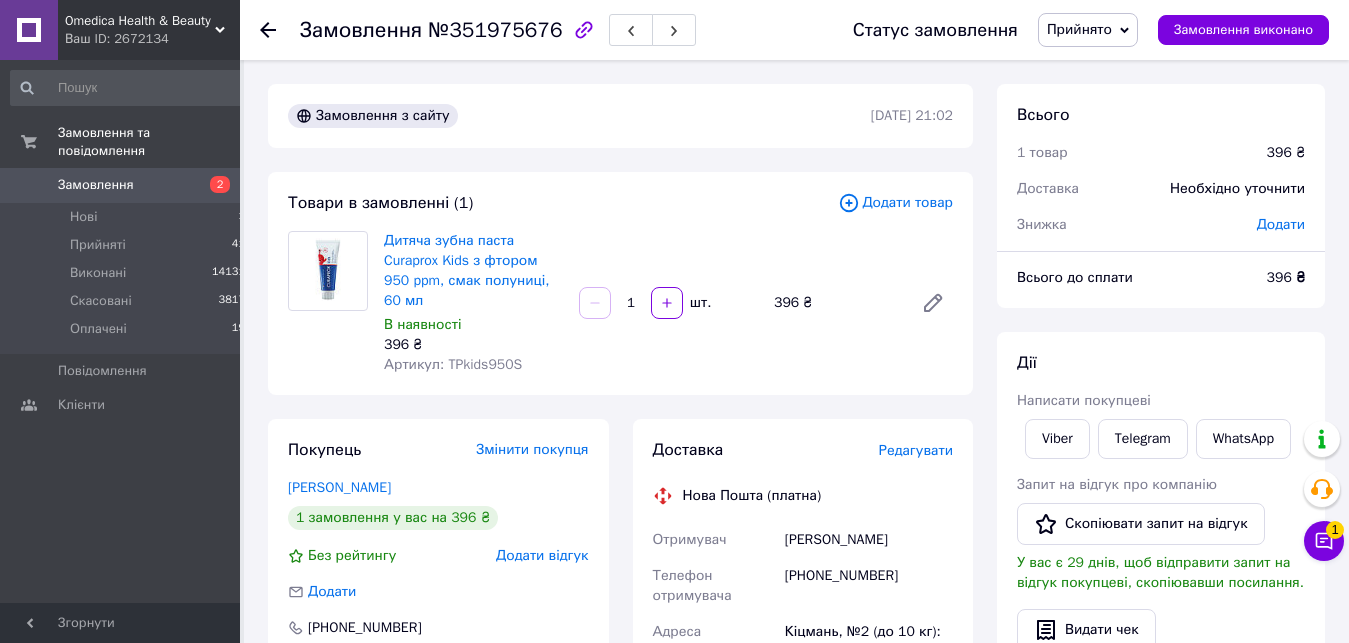 click on "Артикул: TPkids950S" at bounding box center (453, 364) 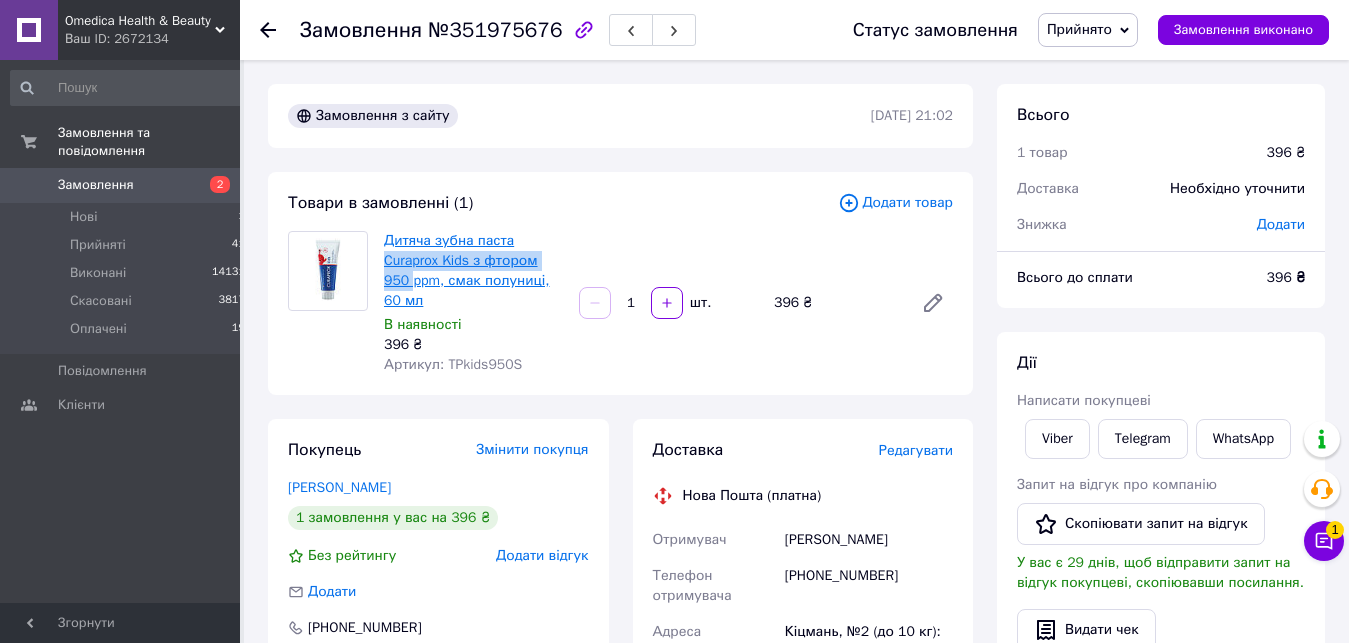 drag, startPoint x: 568, startPoint y: 263, endPoint x: 387, endPoint y: 256, distance: 181.13531 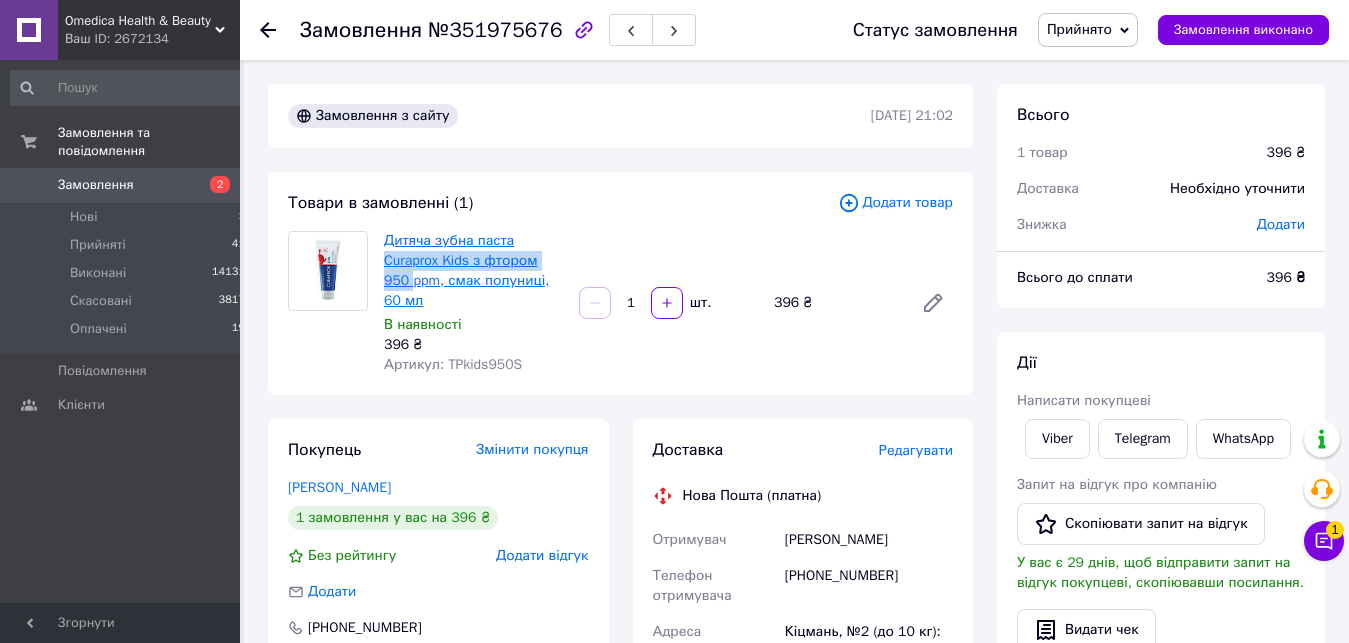 click on "Дитяча зубна паста Curaprox Kids з фтором 950 ppm, смак полуниці, 60 мл В наявності 396 ₴ Артикул: TPkids950S" at bounding box center [473, 303] 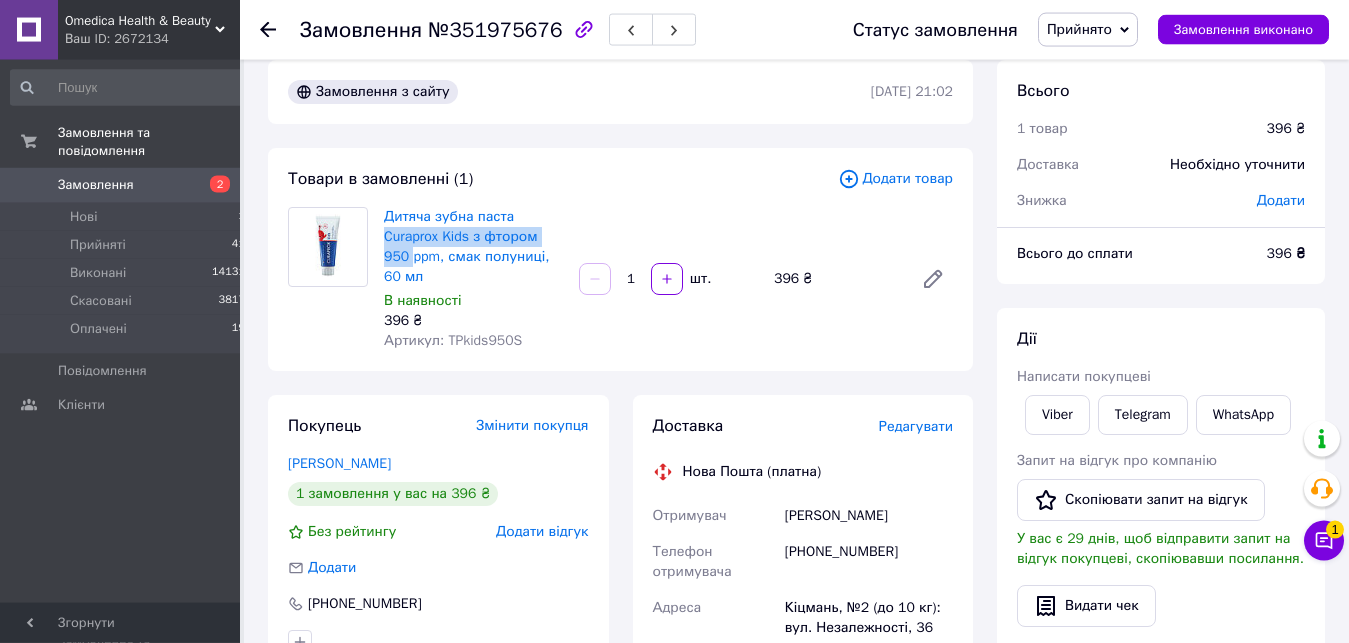 scroll, scrollTop: 0, scrollLeft: 0, axis: both 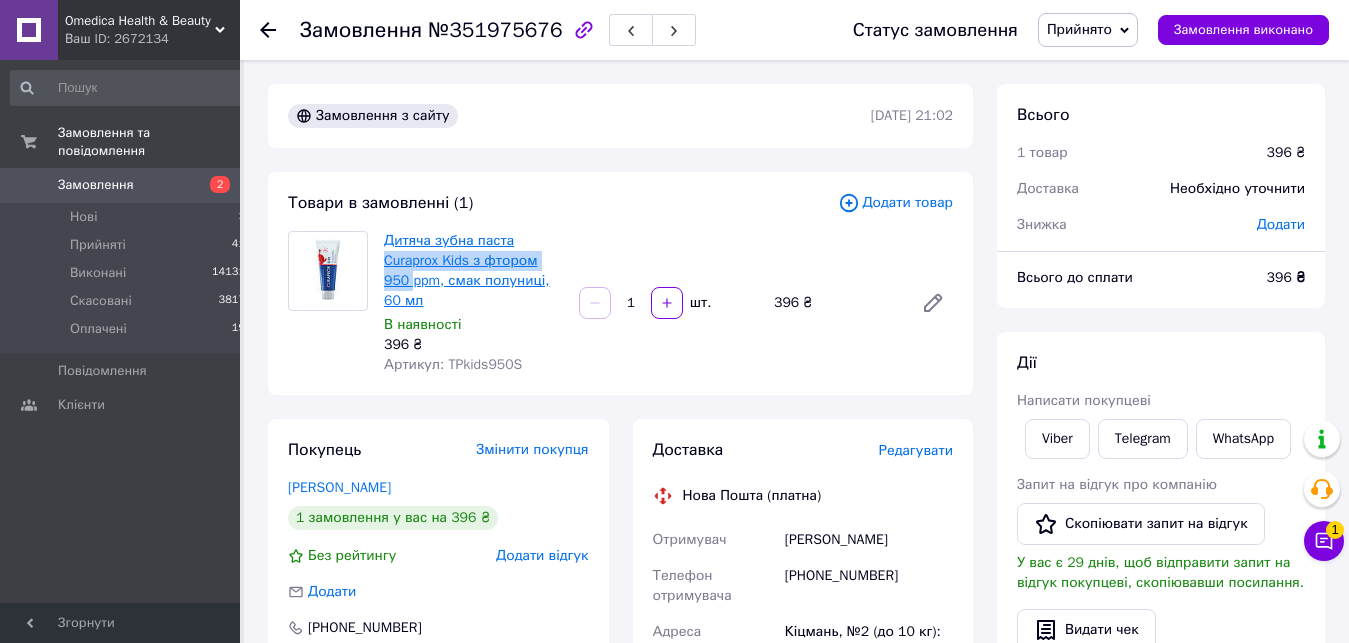 copy on "Curaprox Kids з фтором 950" 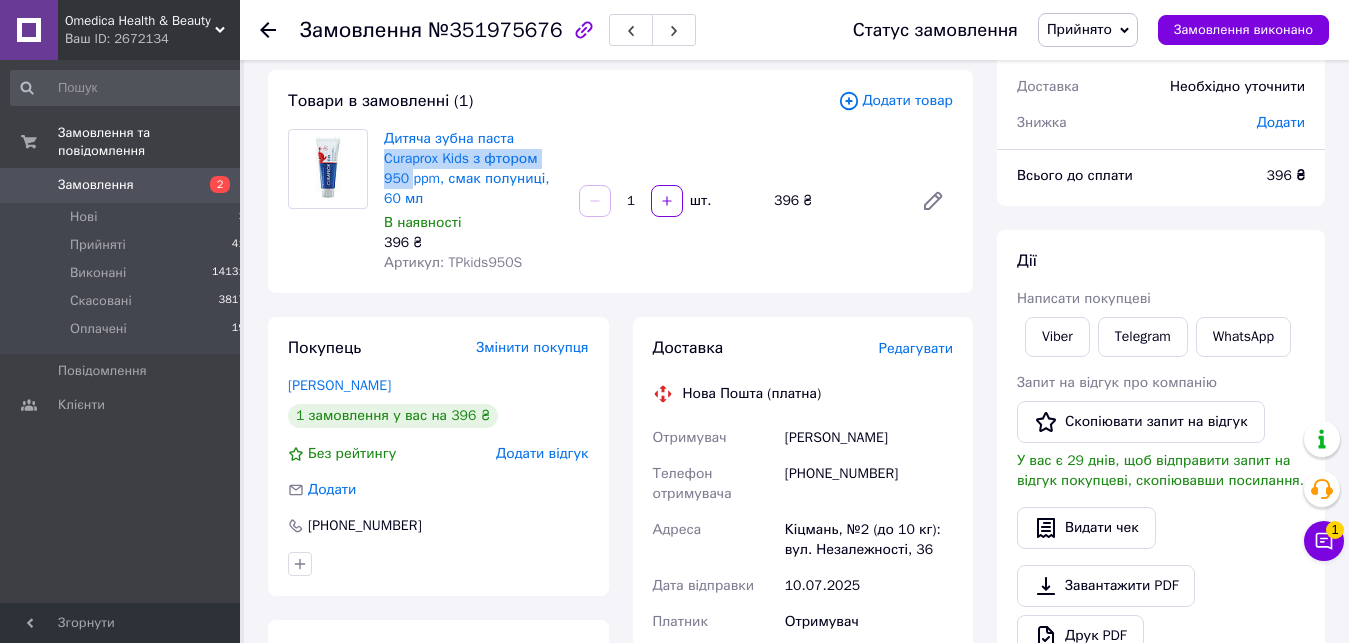 scroll, scrollTop: 0, scrollLeft: 0, axis: both 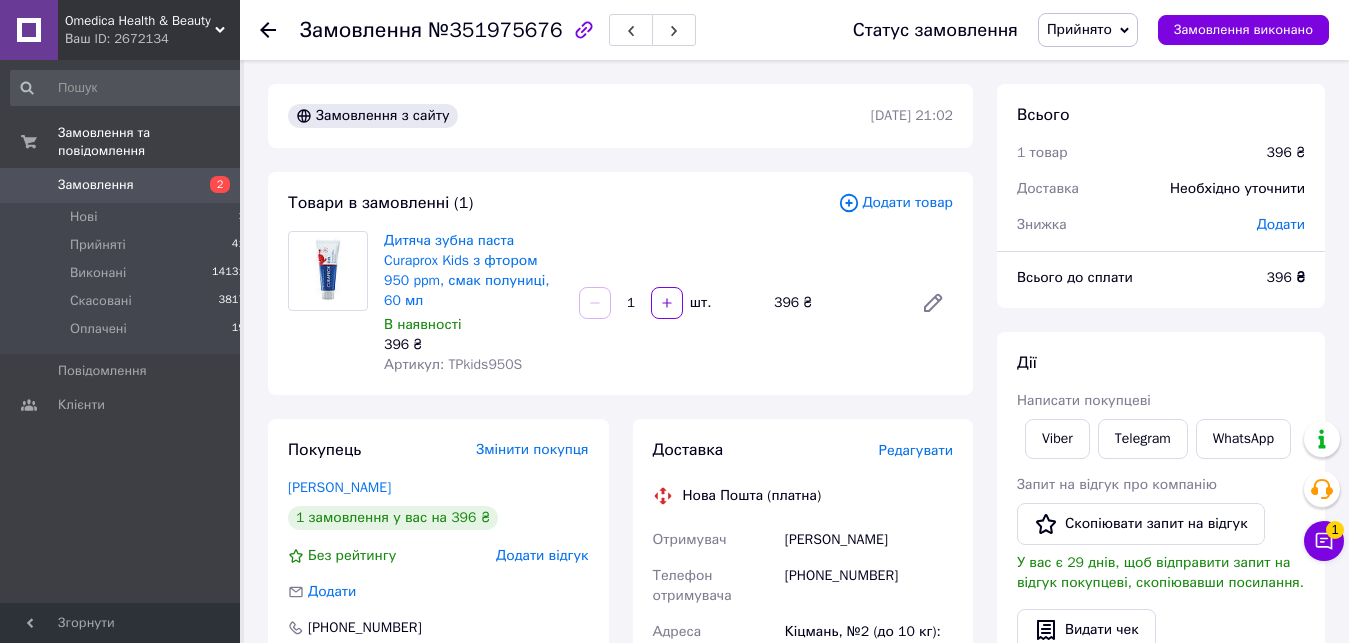 click on "Дитяча зубна паста Curaprox Kids з фтором 950 ppm, смак полуниці, 60 мл В наявності 396 ₴ Артикул: TPkids950S 1   шт. 396 ₴" at bounding box center (668, 303) 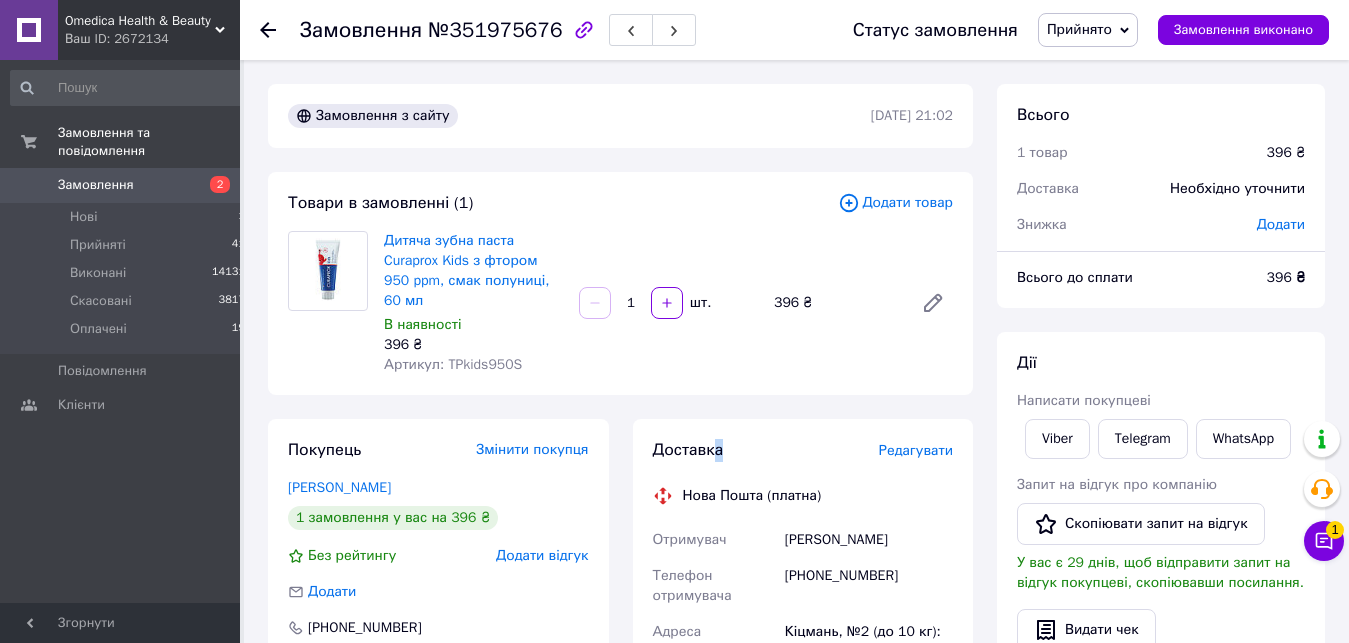 click on "Доставка Редагувати Нова Пошта (платна) Отримувач [PERSON_NAME] [PERSON_NAME] Телефон отримувача [PHONE_NUMBER] [PERSON_NAME], №2 (до 10 кг): вул. Незалежності, 36 Дата відправки [DATE] Платник Отримувач Оціночна вартість 396 ₴ Сума післяплати 396 ₴ Комісія за післяплату 27.92 ₴ Платник комісії післяплати Отримувач Передати номер або Згенерувати ЕН Платник Отримувач Відправник Прізвище отримувача [PERSON_NAME] Ім'я отримувача [PERSON_NAME] батькові отримувача Телефон отримувача [PHONE_NUMBER] Тип доставки У відділенні Кур'єром В поштоматі Місто Кіцмань Відділення Місце відправки Вантаж" at bounding box center (803, 779) 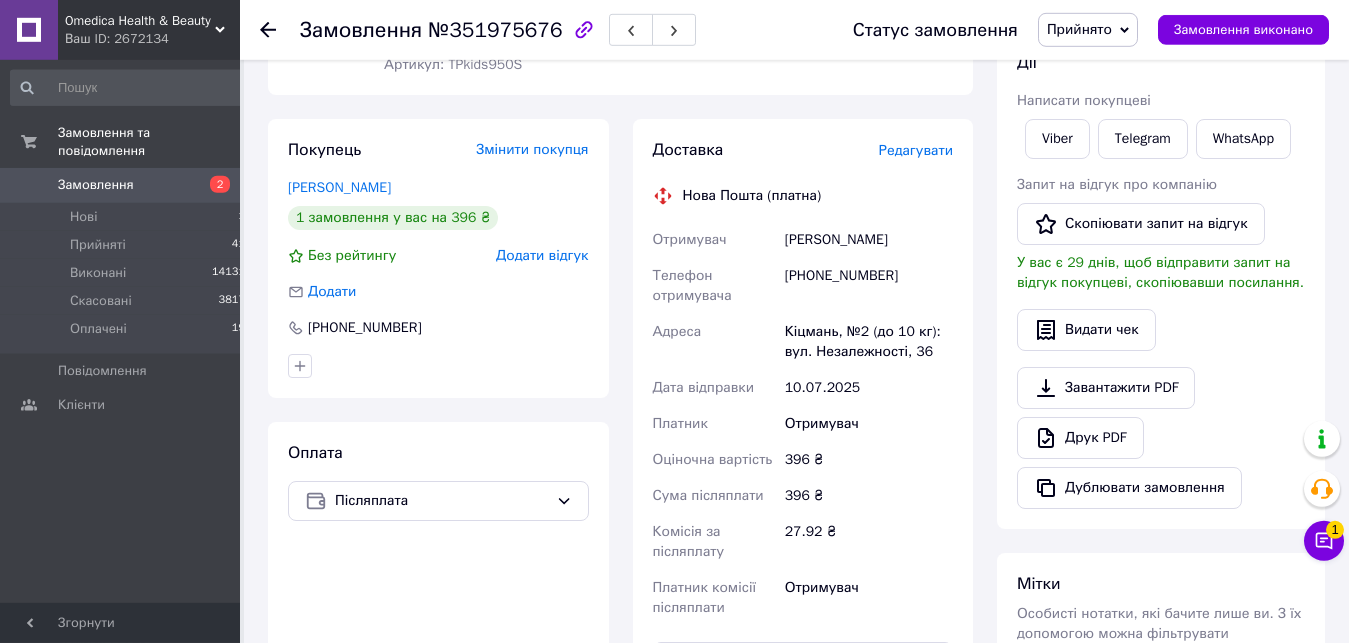 scroll, scrollTop: 510, scrollLeft: 0, axis: vertical 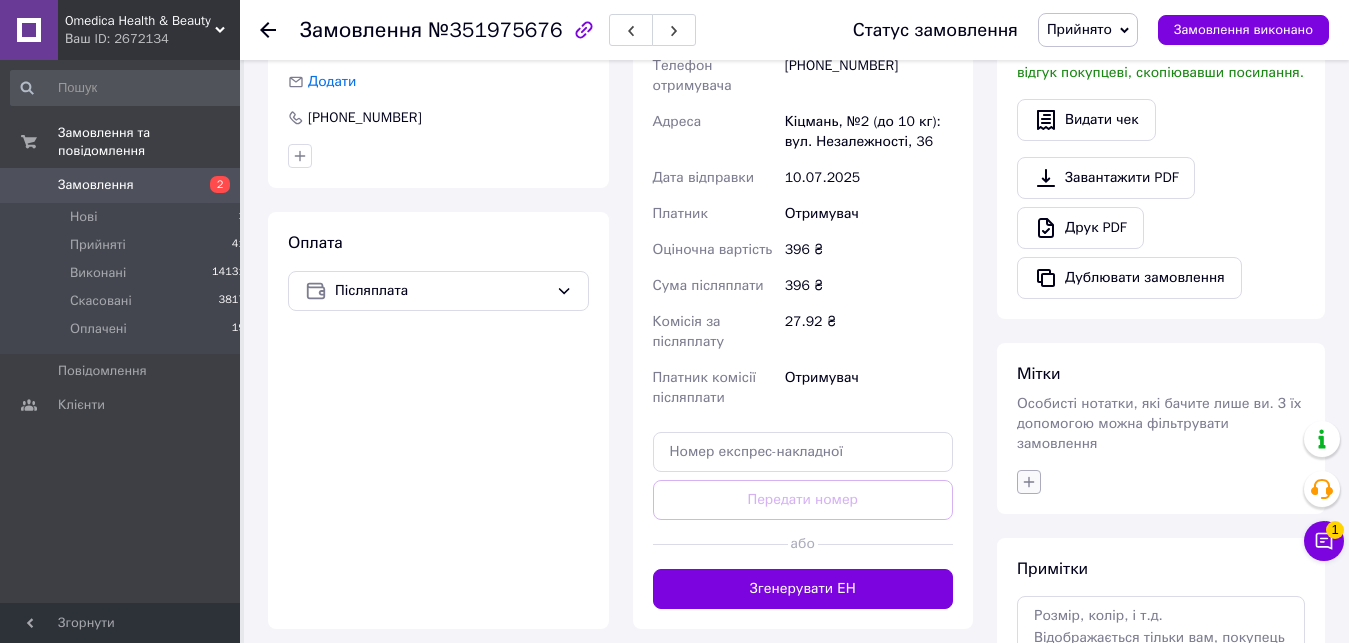click 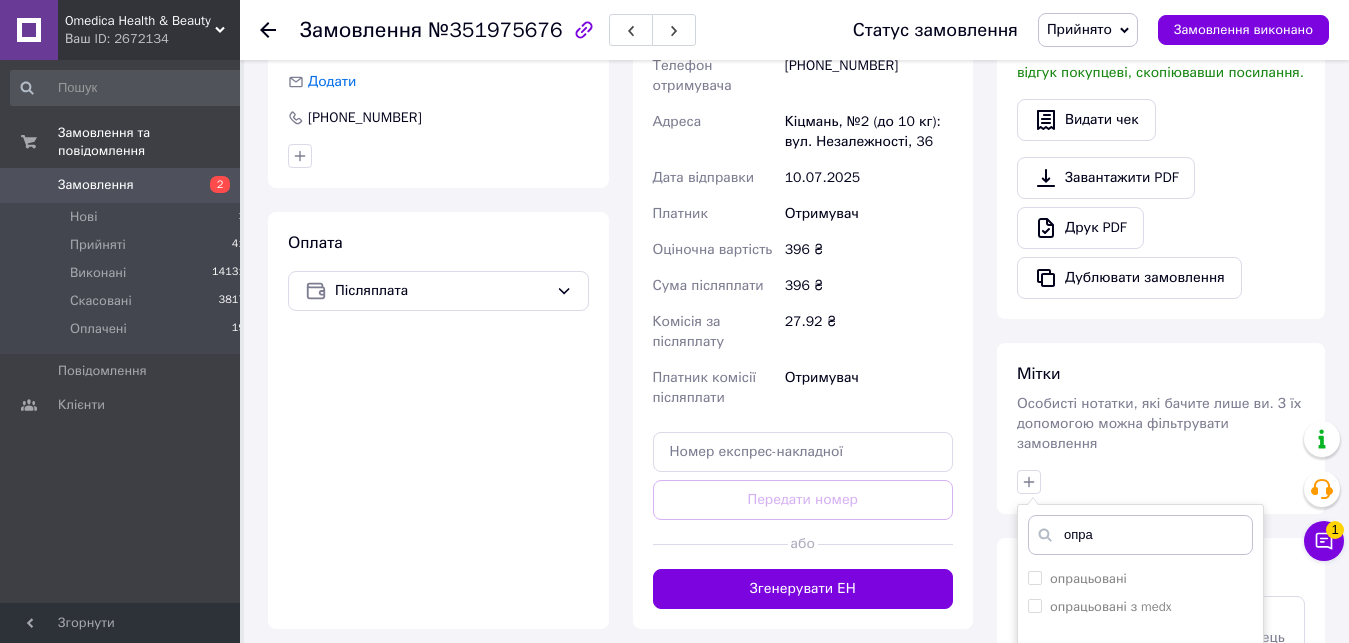 scroll, scrollTop: 714, scrollLeft: 0, axis: vertical 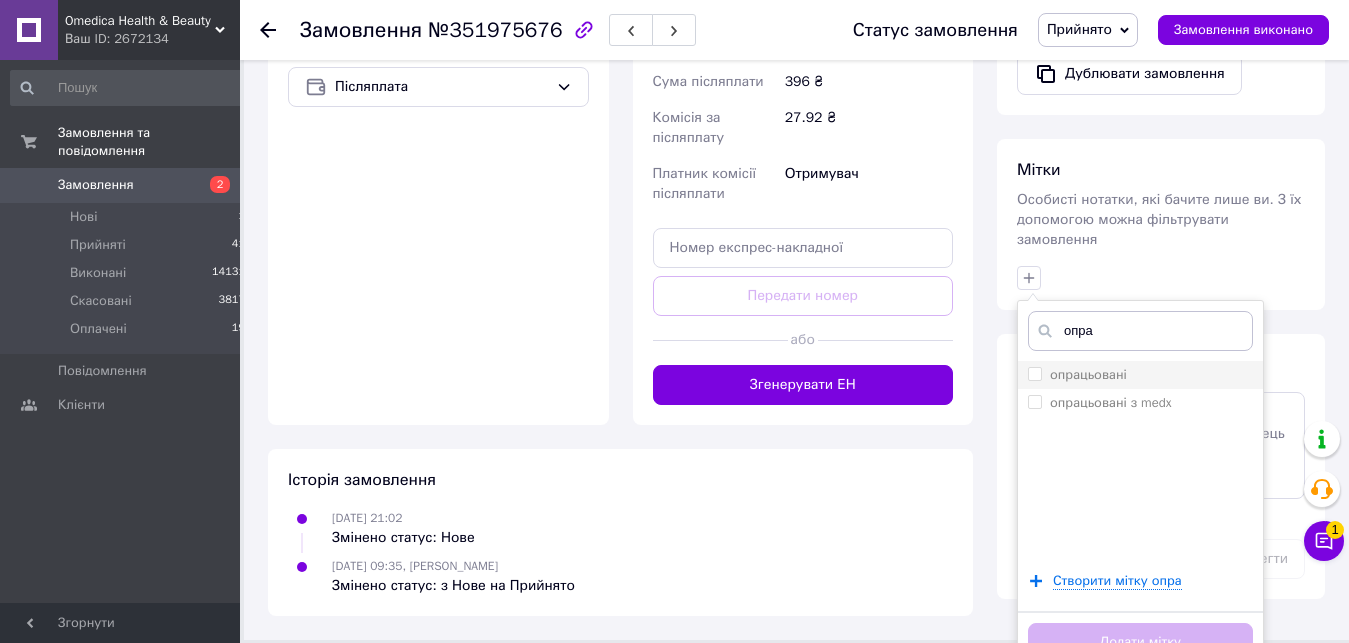 type on "опра" 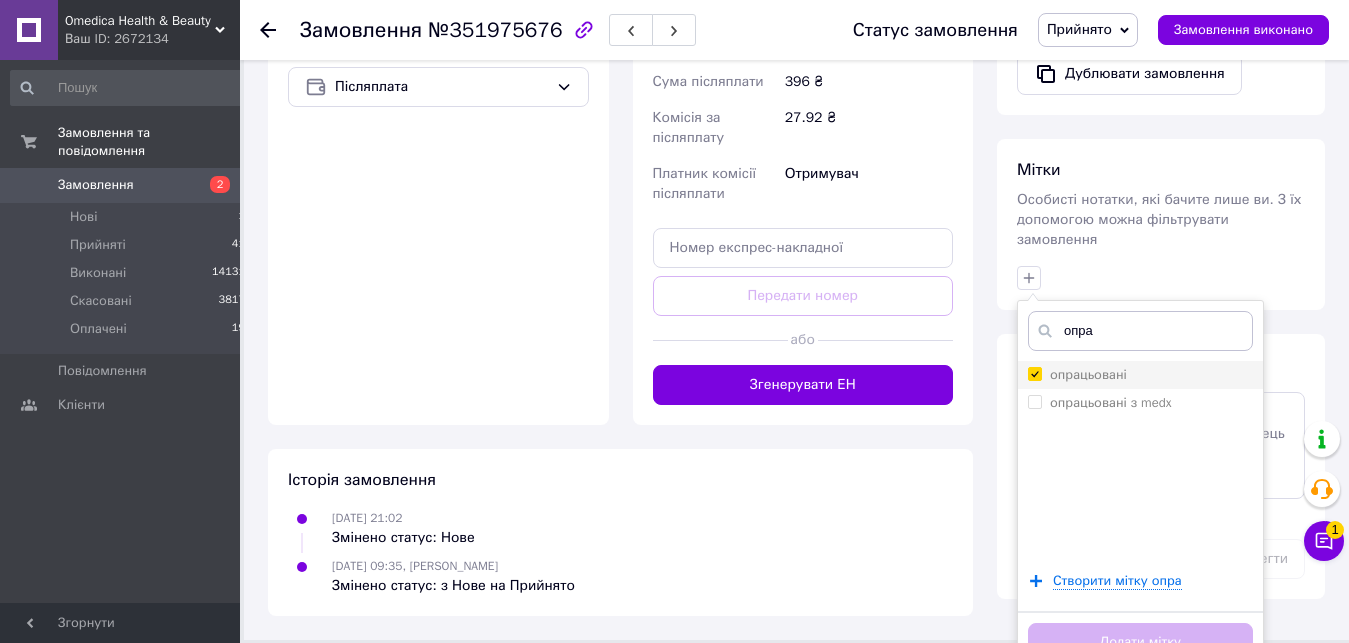 checkbox on "true" 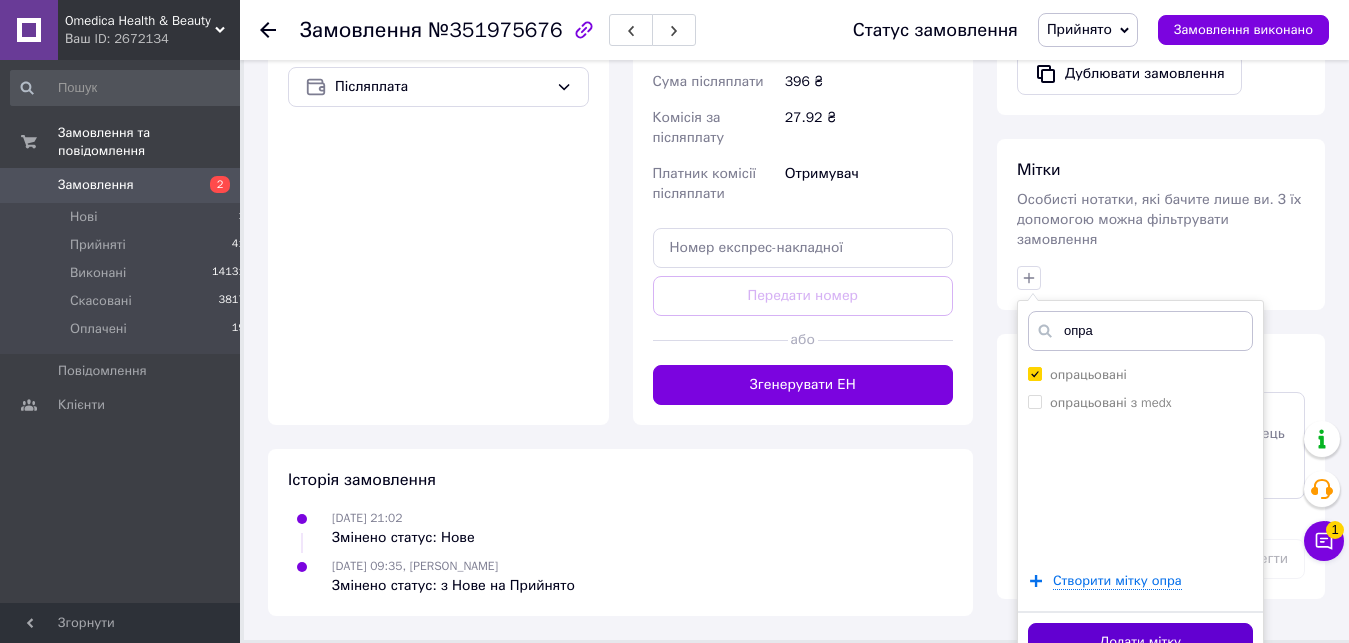 click on "Додати мітку" at bounding box center [1140, 642] 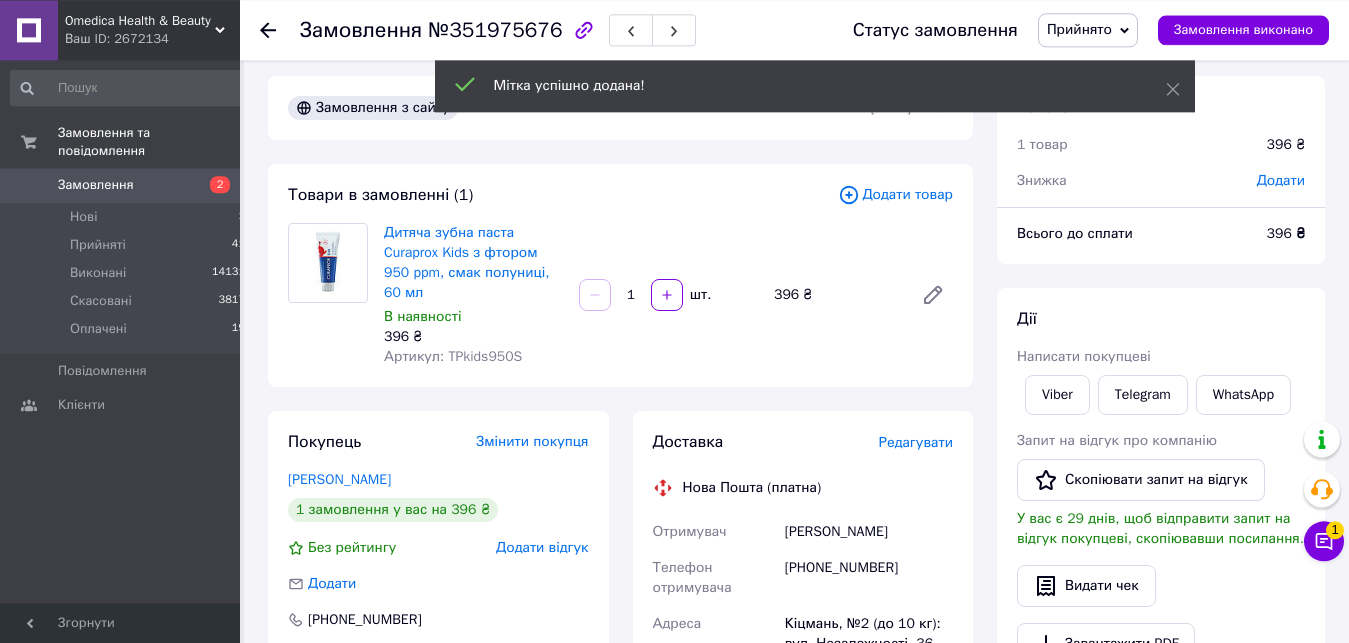 scroll, scrollTop: 0, scrollLeft: 0, axis: both 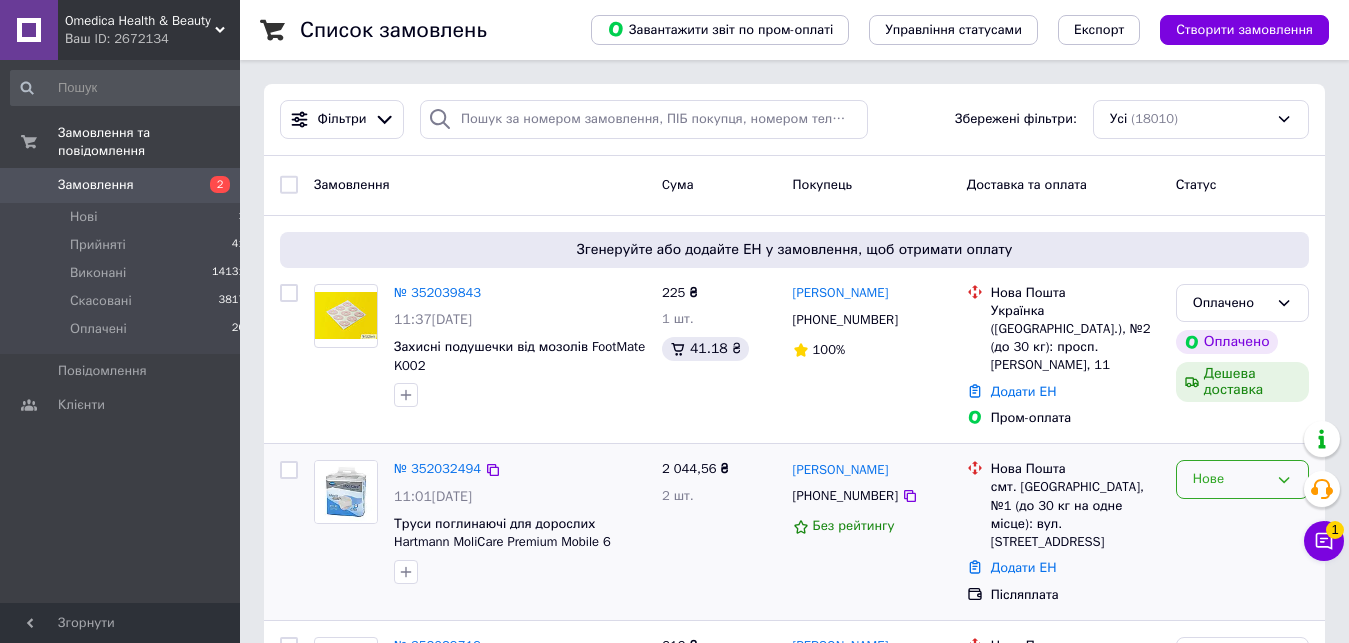click on "Нове" at bounding box center (1230, 479) 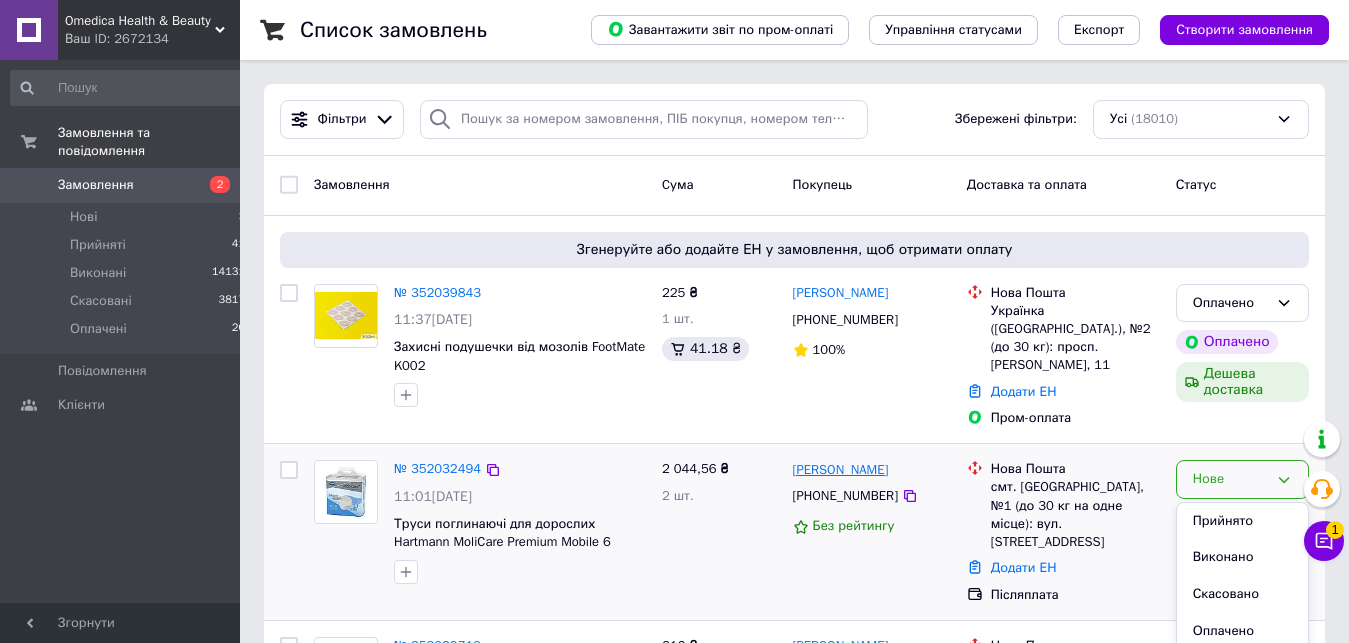 drag, startPoint x: 1229, startPoint y: 495, endPoint x: 864, endPoint y: 451, distance: 367.6425 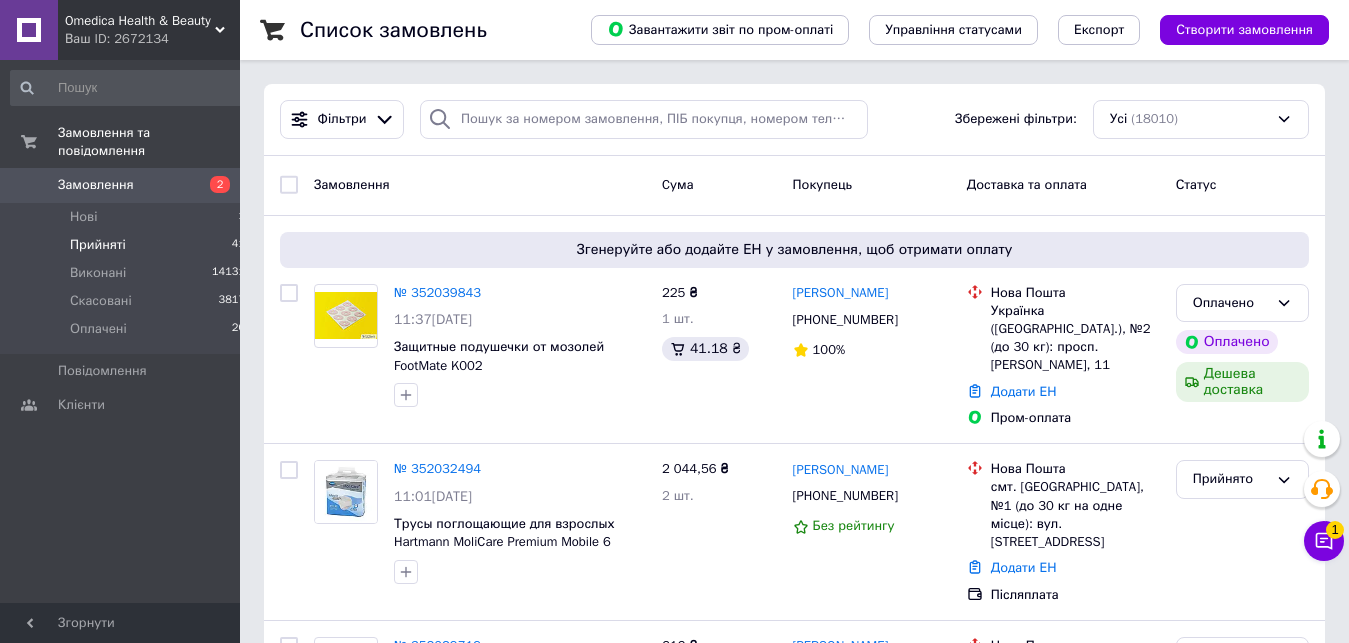 click on "Прийняті 41" at bounding box center (128, 245) 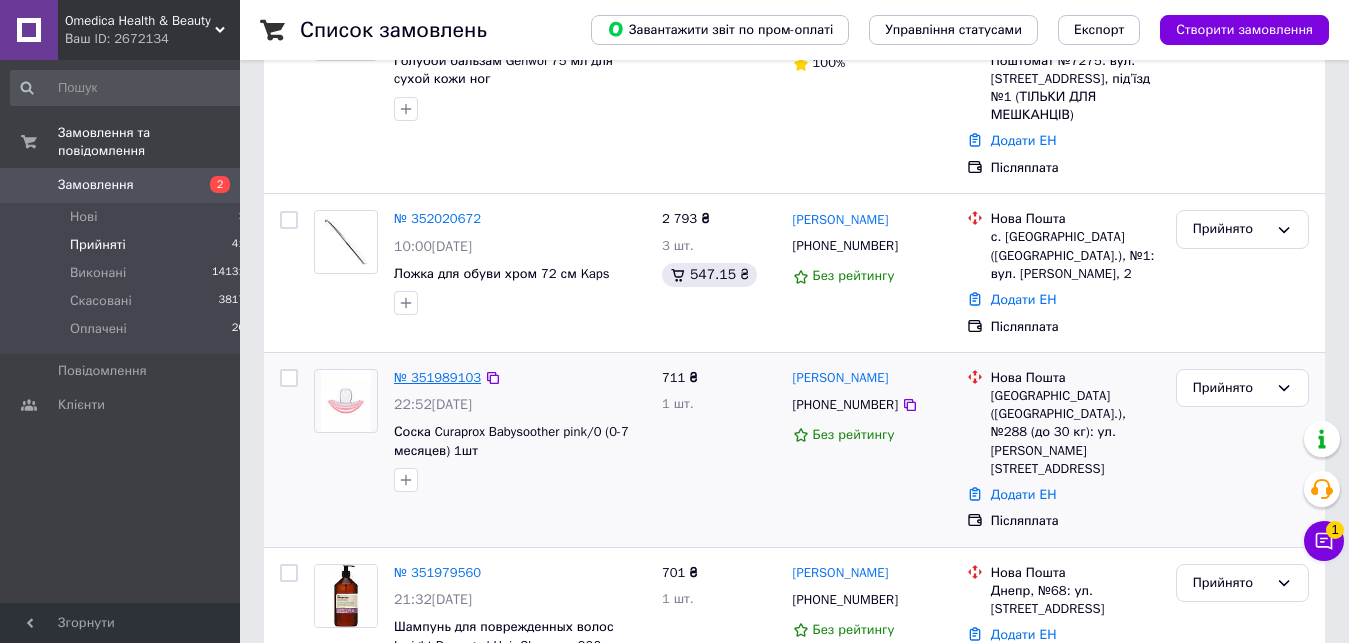click on "№ 351989103" at bounding box center (437, 377) 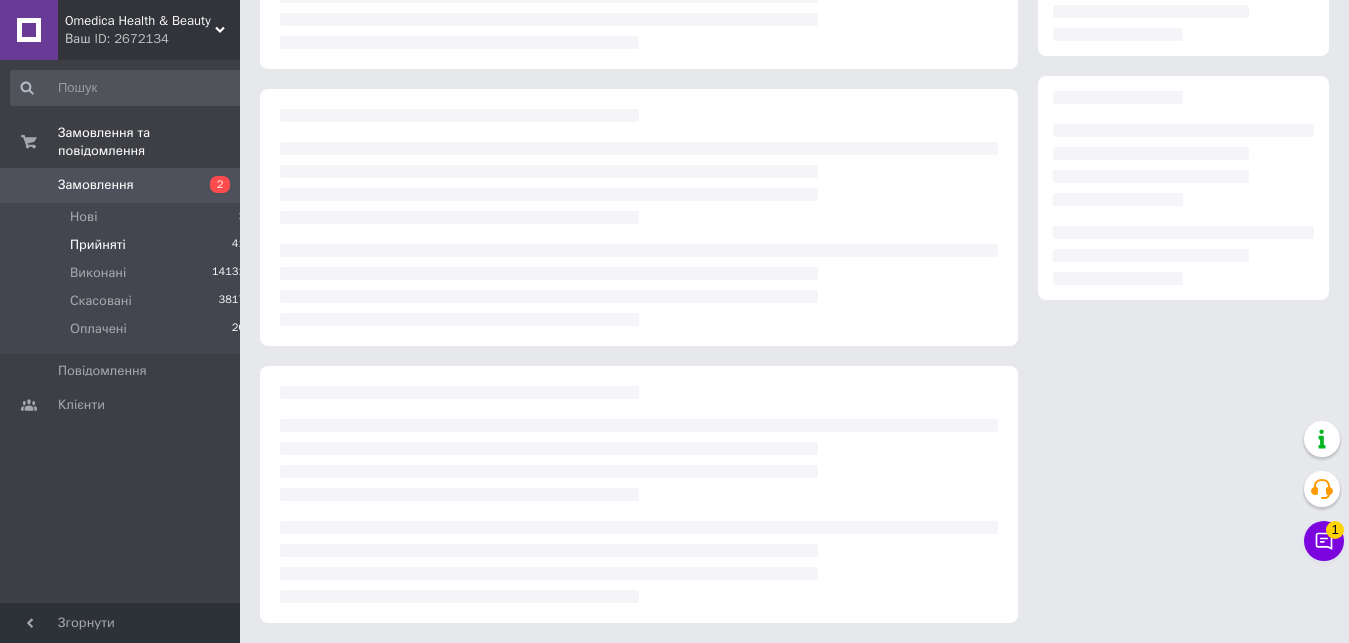 scroll, scrollTop: 230, scrollLeft: 0, axis: vertical 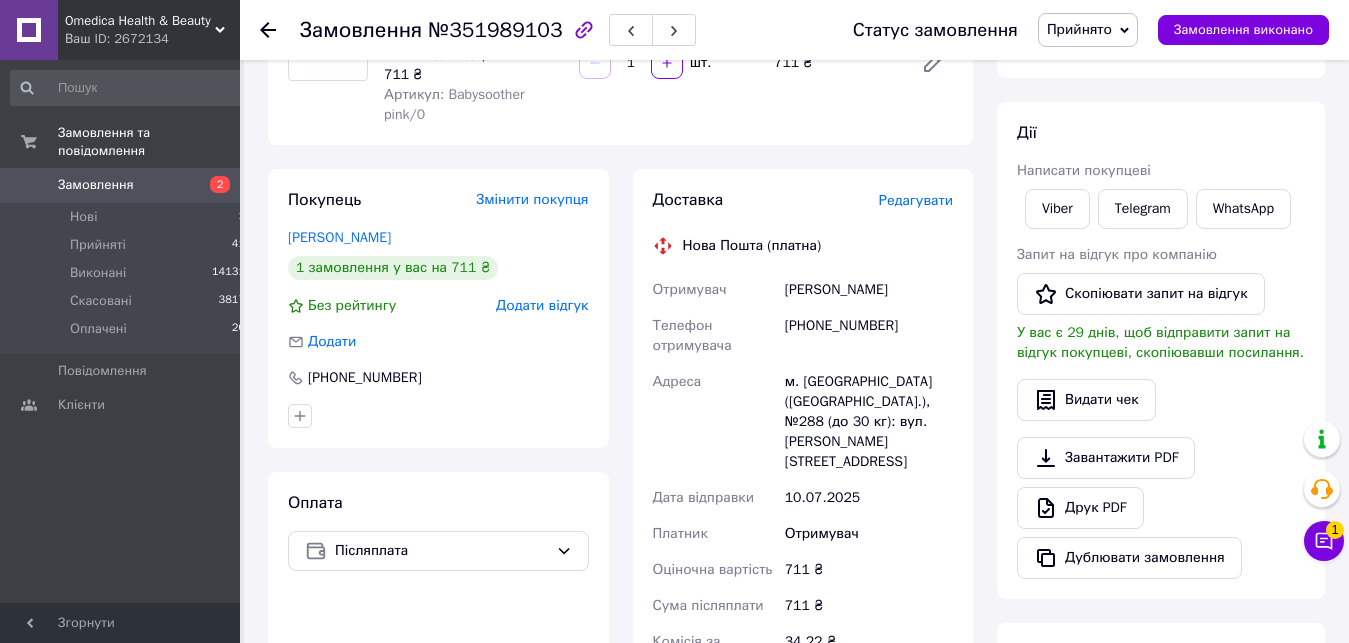 click on "[PERSON_NAME]" at bounding box center [869, 290] 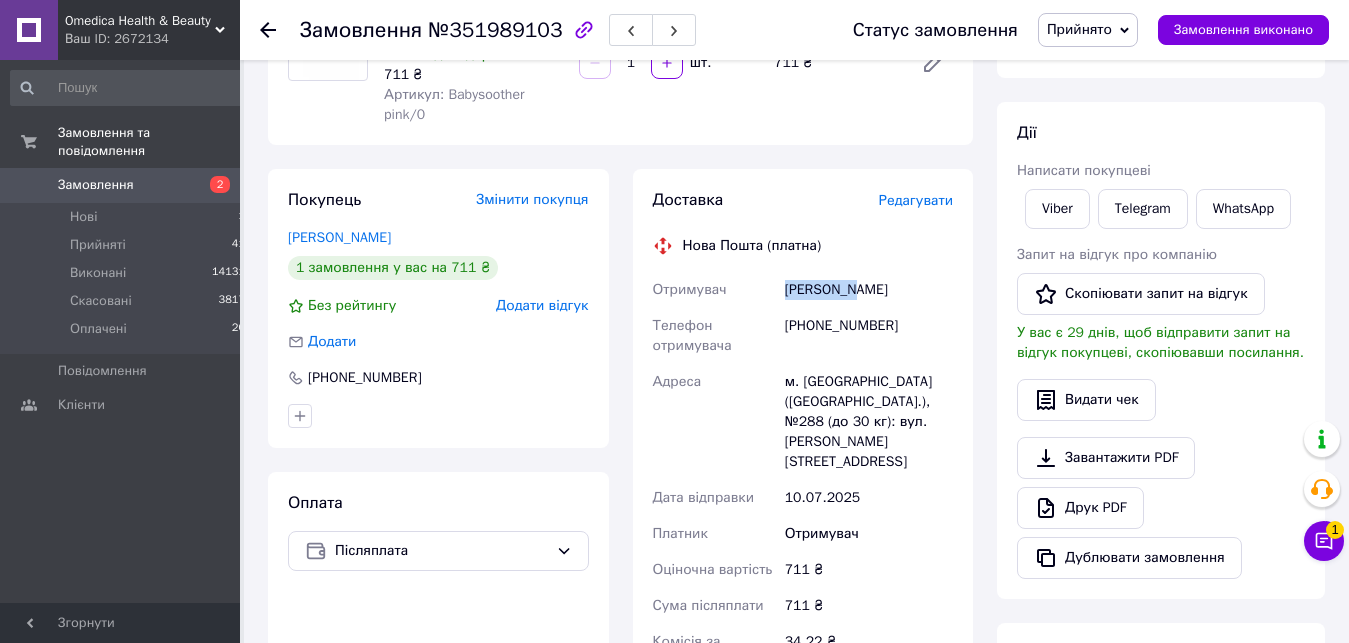 click on "[PERSON_NAME]" at bounding box center (869, 290) 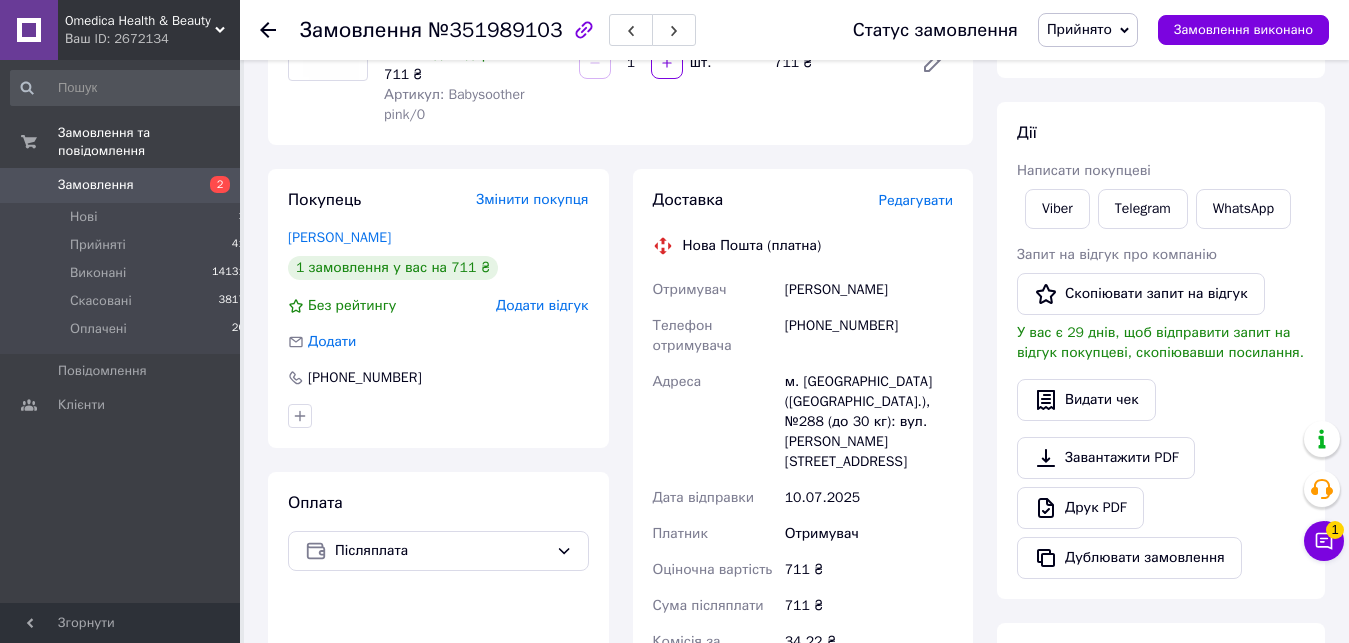 click on "[PERSON_NAME]" at bounding box center (869, 290) 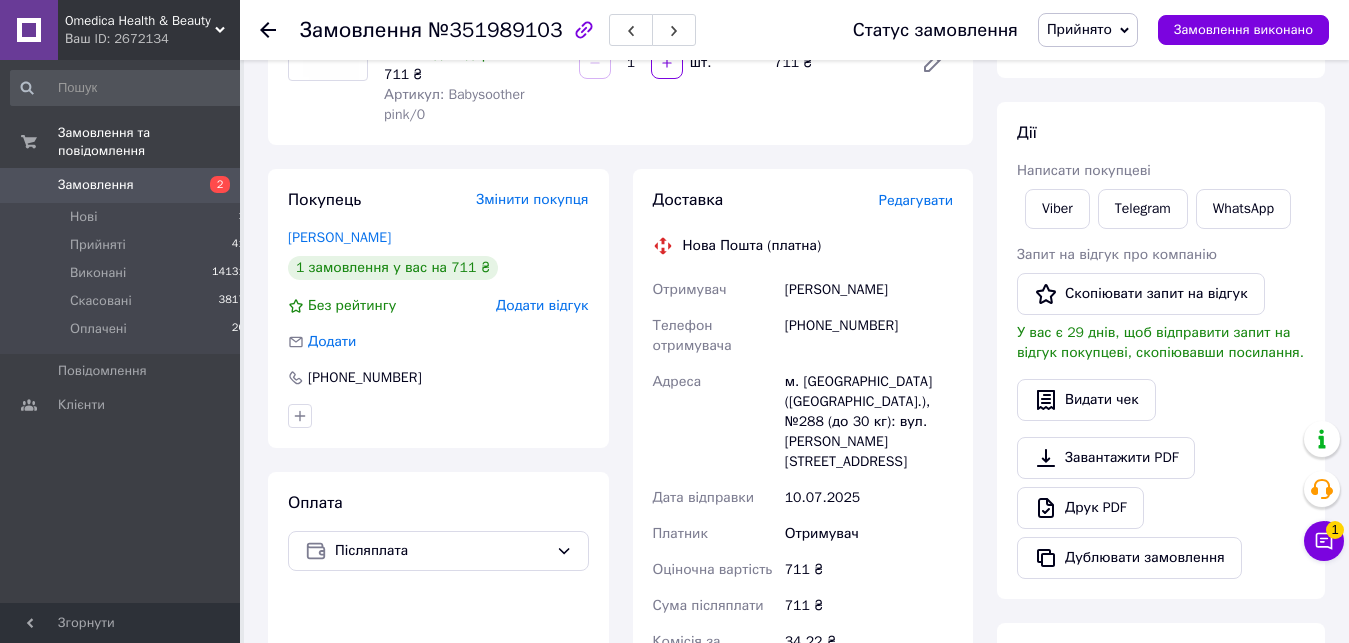 click on "[PHONE_NUMBER]" at bounding box center [869, 336] 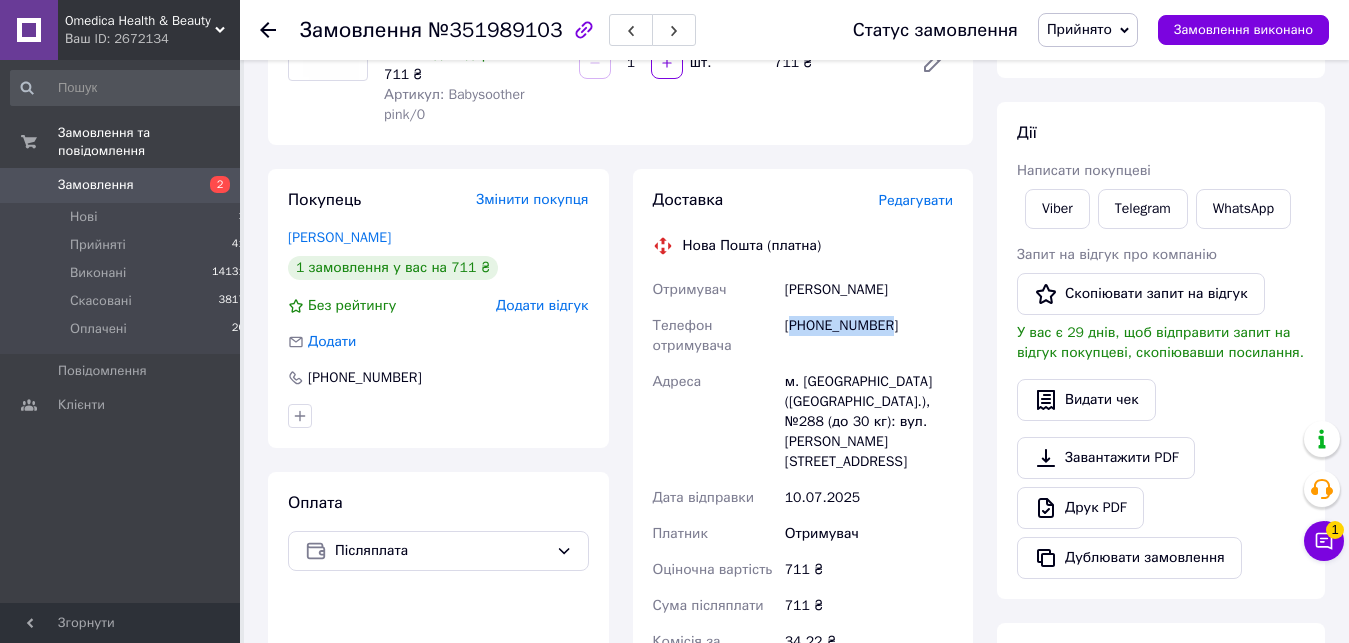 click on "[PHONE_NUMBER]" at bounding box center (869, 336) 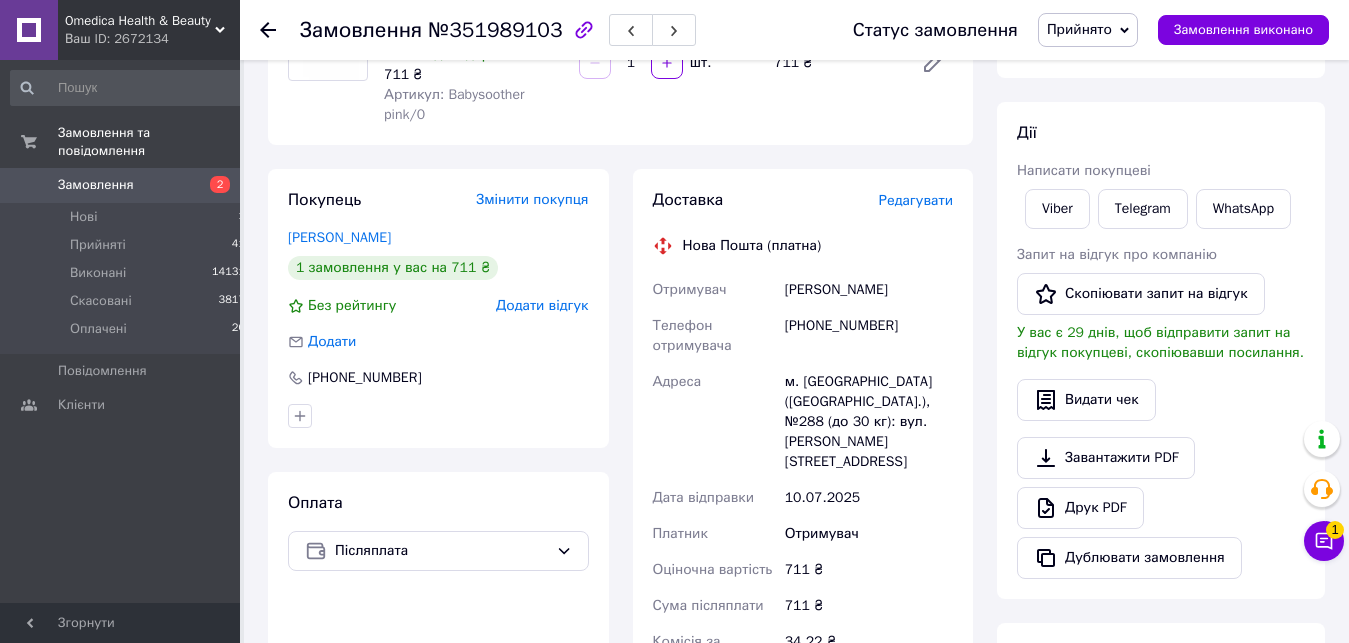 click on "[PHONE_NUMBER]" at bounding box center [869, 336] 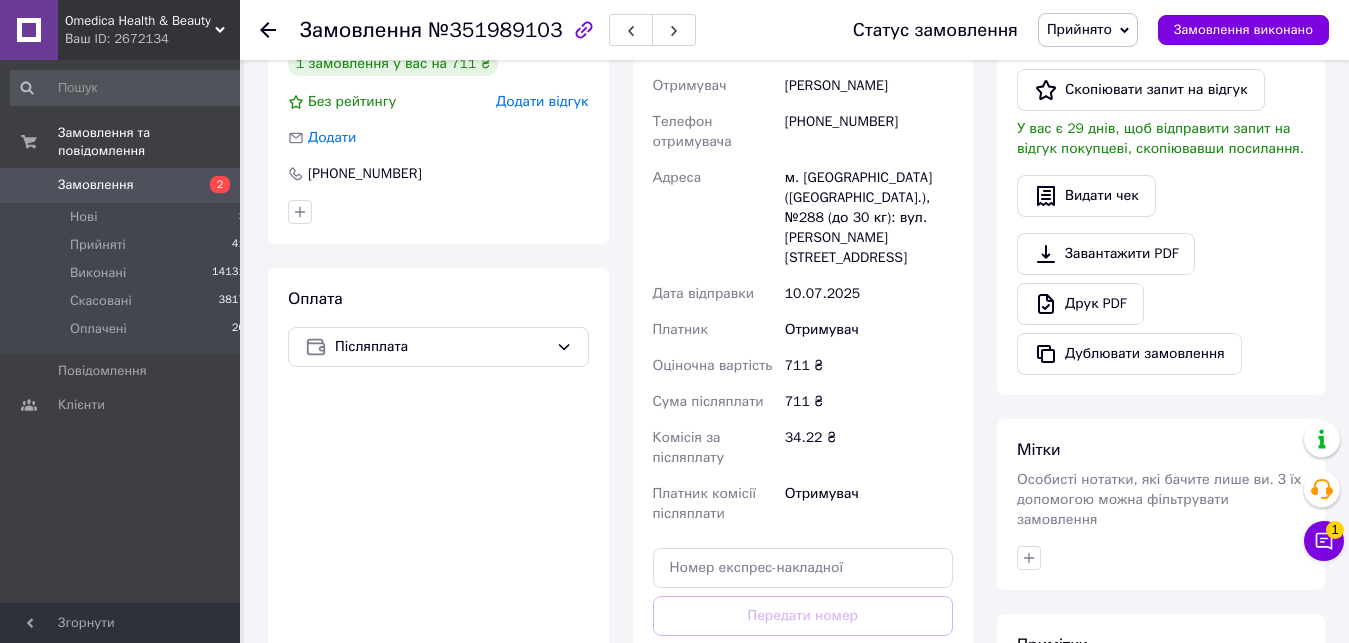 scroll, scrollTop: 230, scrollLeft: 0, axis: vertical 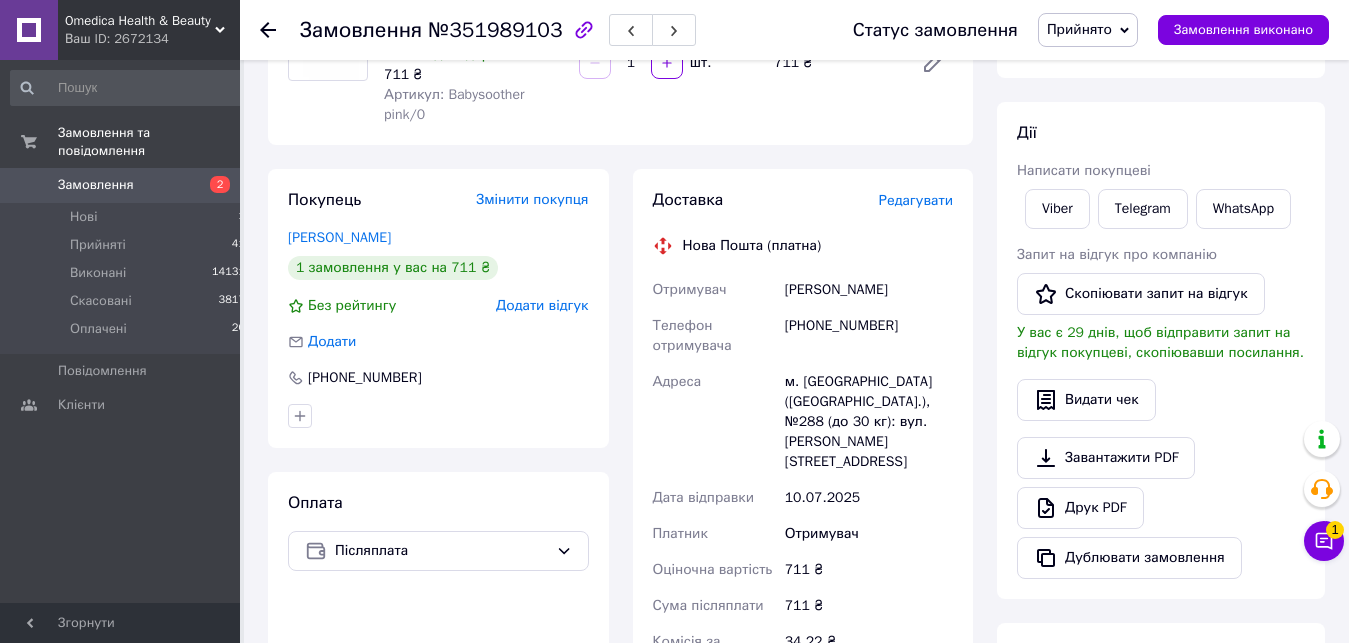 click on "м. [GEOGRAPHIC_DATA] ([GEOGRAPHIC_DATA].), №288 (до 30 кг): вул. [PERSON_NAME][STREET_ADDRESS]" at bounding box center (869, 422) 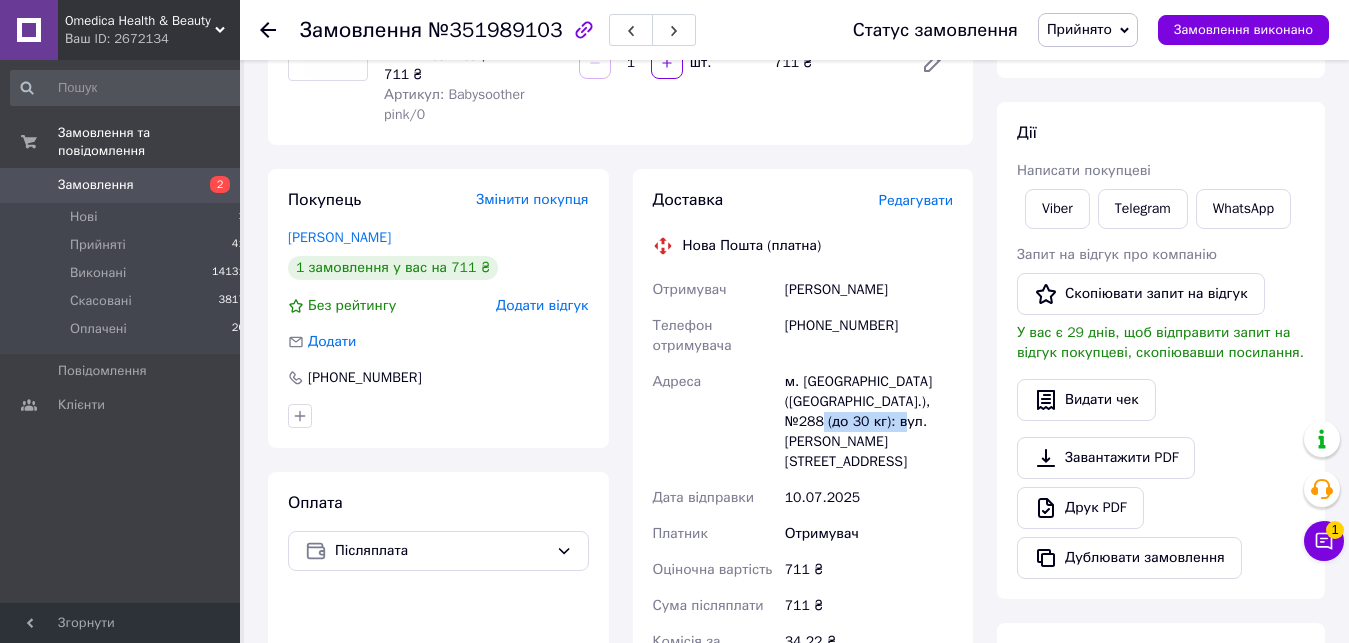click on "м. [GEOGRAPHIC_DATA] ([GEOGRAPHIC_DATA].), №288 (до 30 кг): вул. [PERSON_NAME][STREET_ADDRESS]" at bounding box center [869, 422] 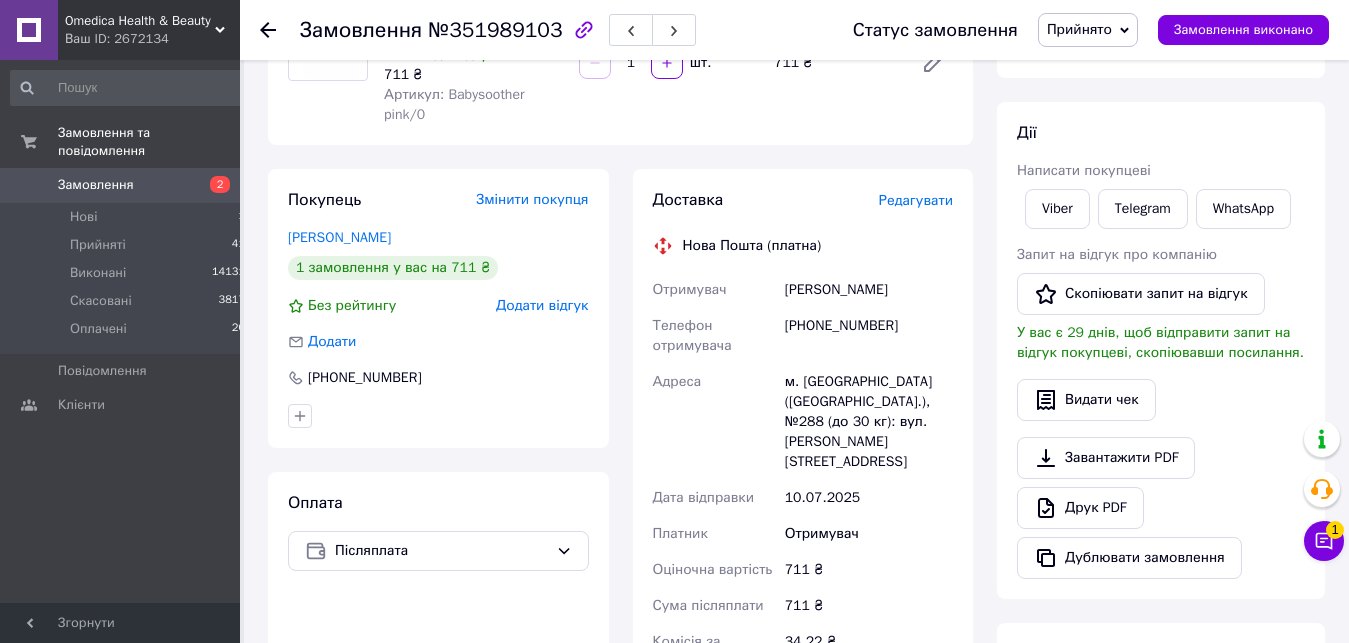 click on "м. [GEOGRAPHIC_DATA] ([GEOGRAPHIC_DATA].), №288 (до 30 кг): вул. [PERSON_NAME][STREET_ADDRESS]" at bounding box center [869, 422] 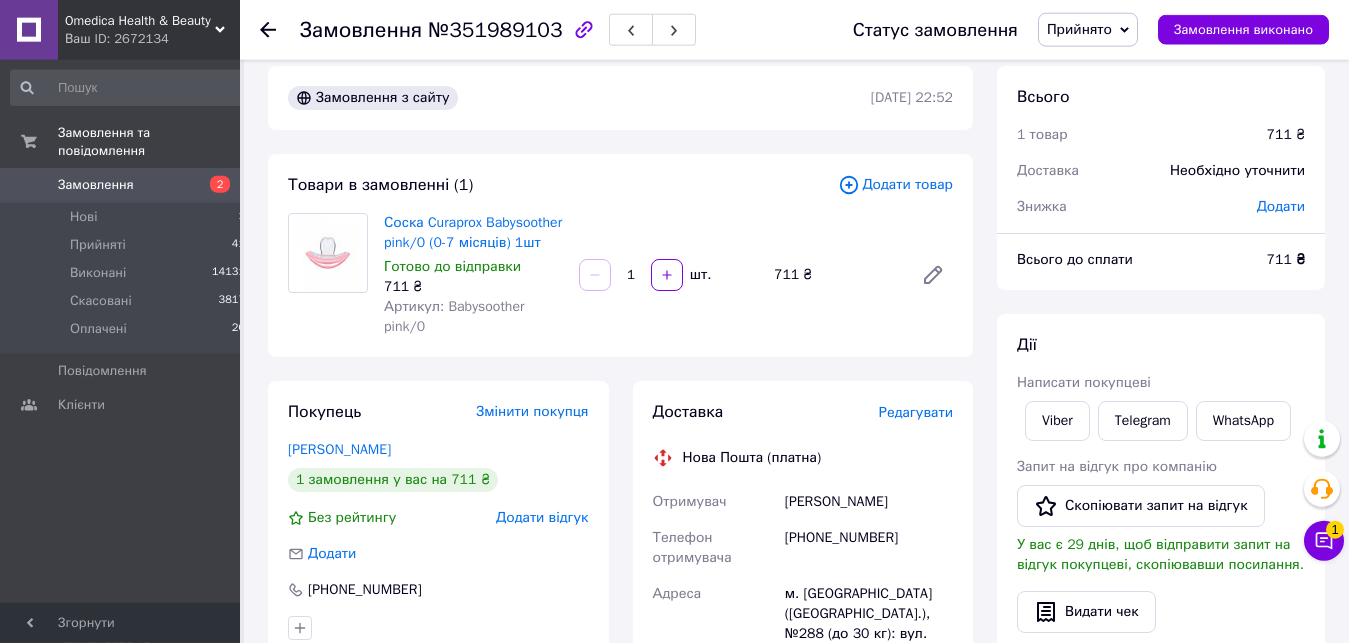 scroll, scrollTop: 0, scrollLeft: 0, axis: both 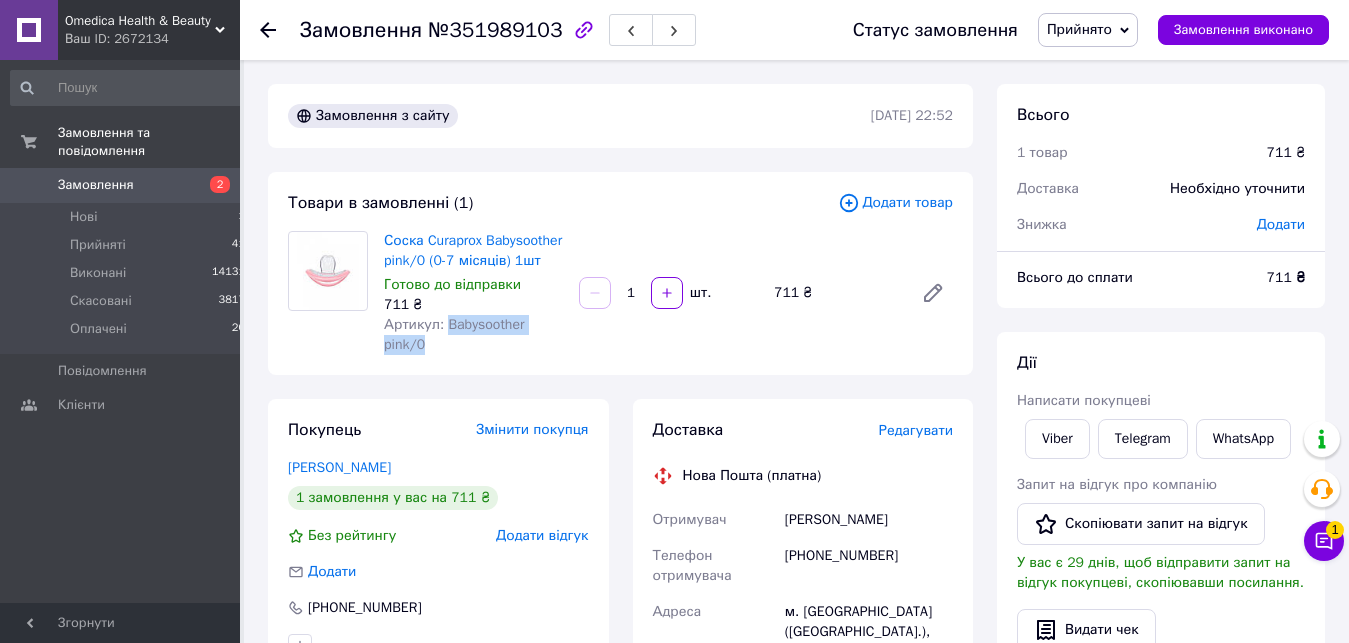 drag, startPoint x: 435, startPoint y: 350, endPoint x: 444, endPoint y: 320, distance: 31.320919 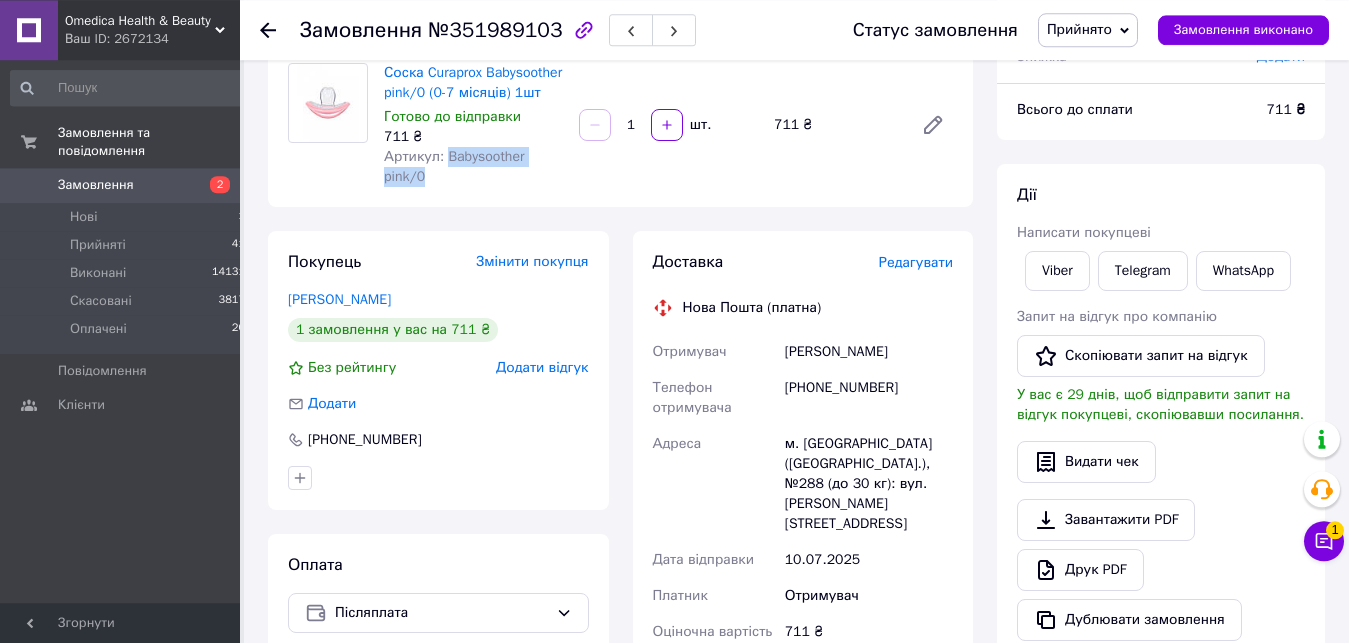 scroll, scrollTop: 204, scrollLeft: 0, axis: vertical 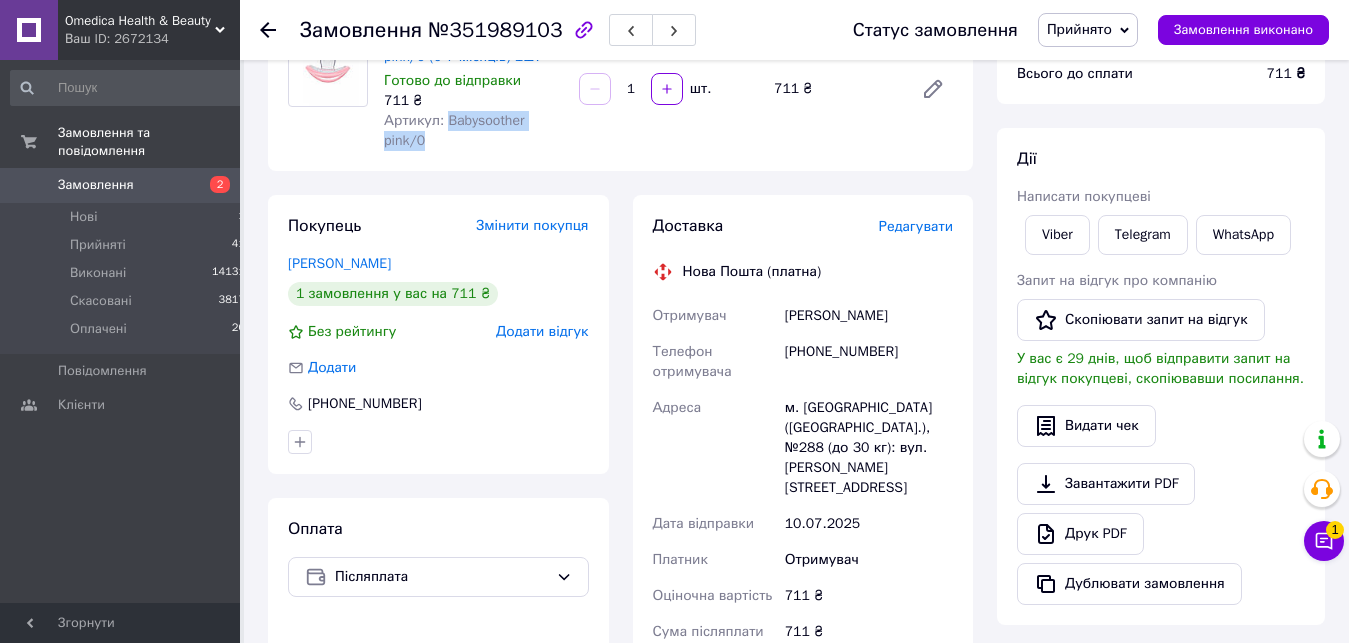 copy on "Babysoother pink/0" 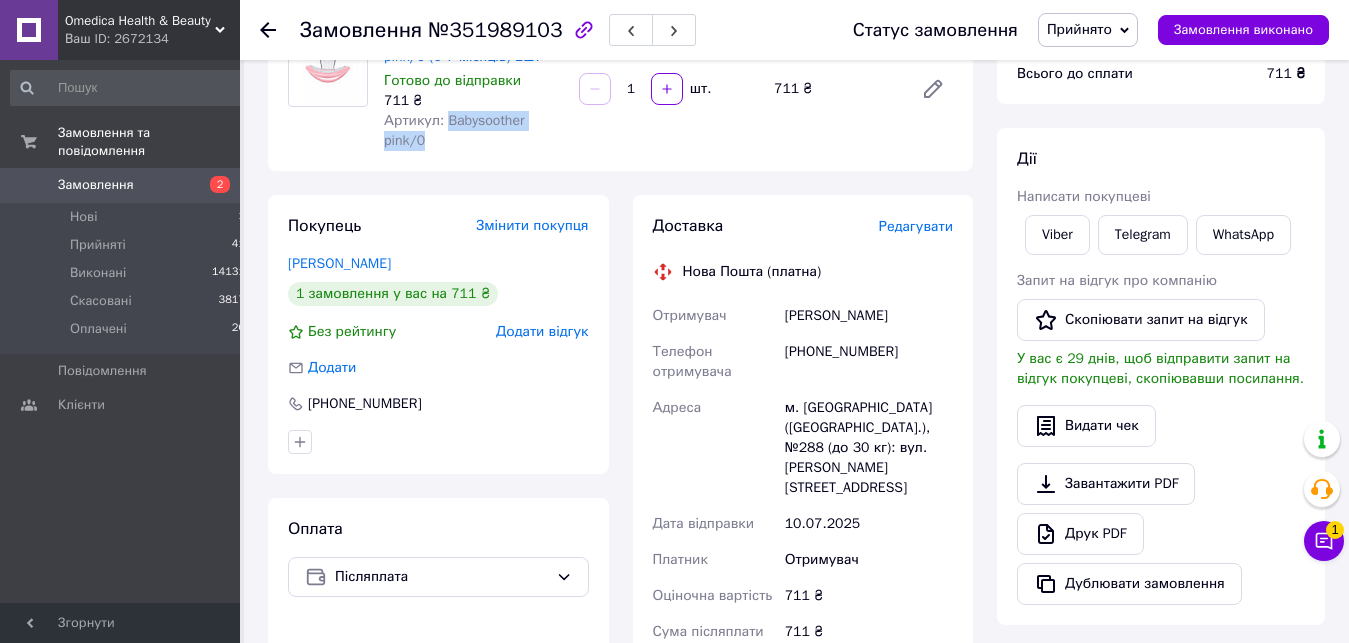 scroll, scrollTop: 0, scrollLeft: 0, axis: both 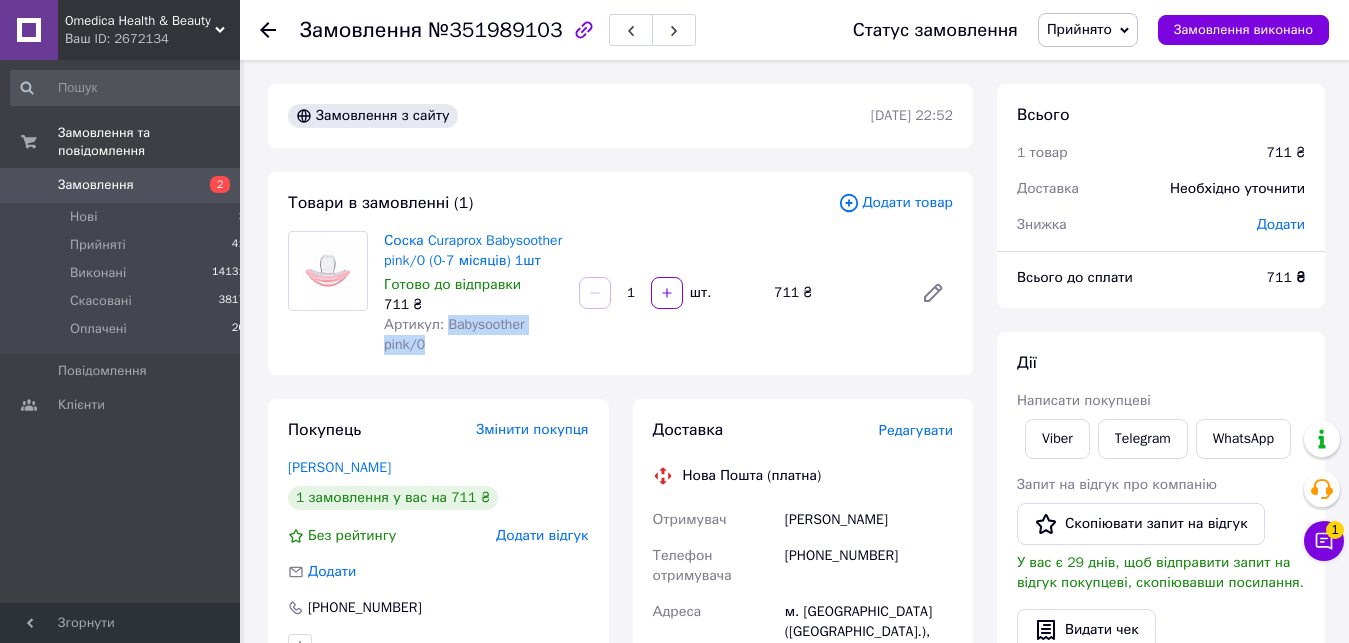 click on "Товари в замовленні (1) Додати товар Соска Curaprox Babysoother pink/0 (0-7 місяців) 1шт Готово до відправки 711 ₴ Артикул: Babysoother pink/0 1   шт. 711 ₴" at bounding box center (620, 273) 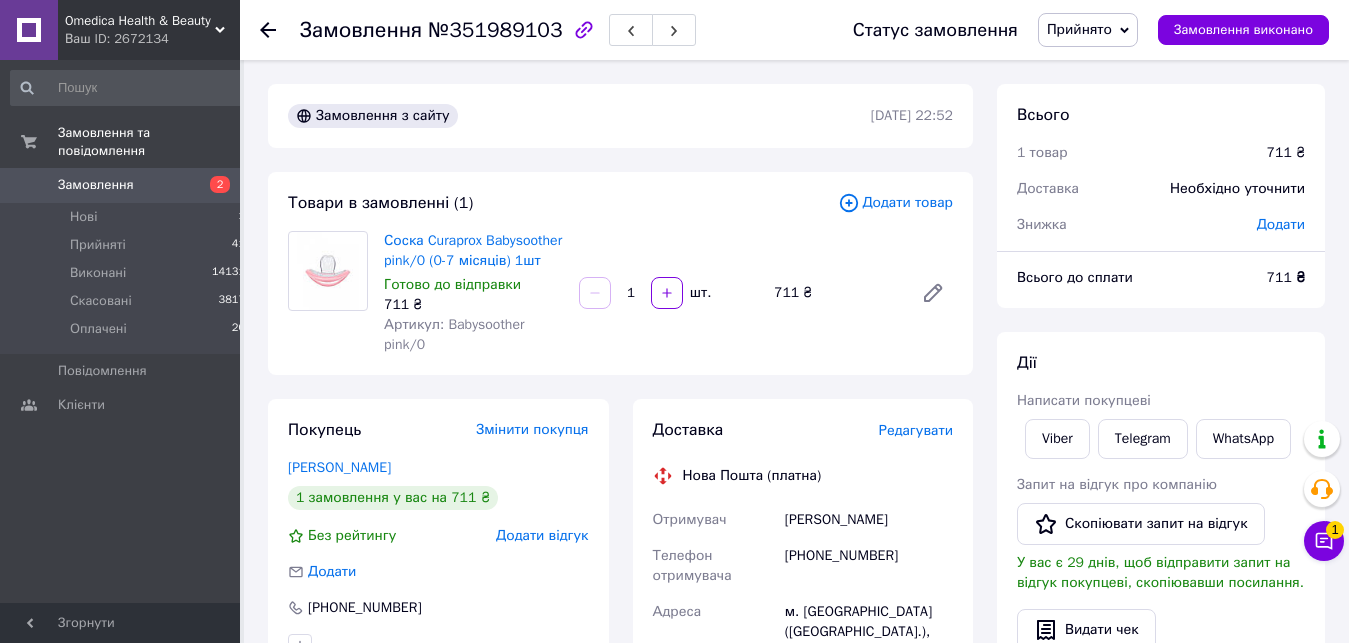 click on "Доставка Редагувати Нова Пошта (платна) Отримувач [PERSON_NAME] Телефон отримувача [PHONE_NUMBER] Адреса м. [GEOGRAPHIC_DATA] ([GEOGRAPHIC_DATA].), №288 (до 30 кг): вул. [PERSON_NAME], 68 Дата відправки [DATE] Платник Отримувач Оціночна вартість 711 ₴ Сума післяплати 711 ₴ Комісія за післяплату 34.22 ₴ Платник комісії післяплати Отримувач Передати номер або Згенерувати ЕН" at bounding box center (803, 789) 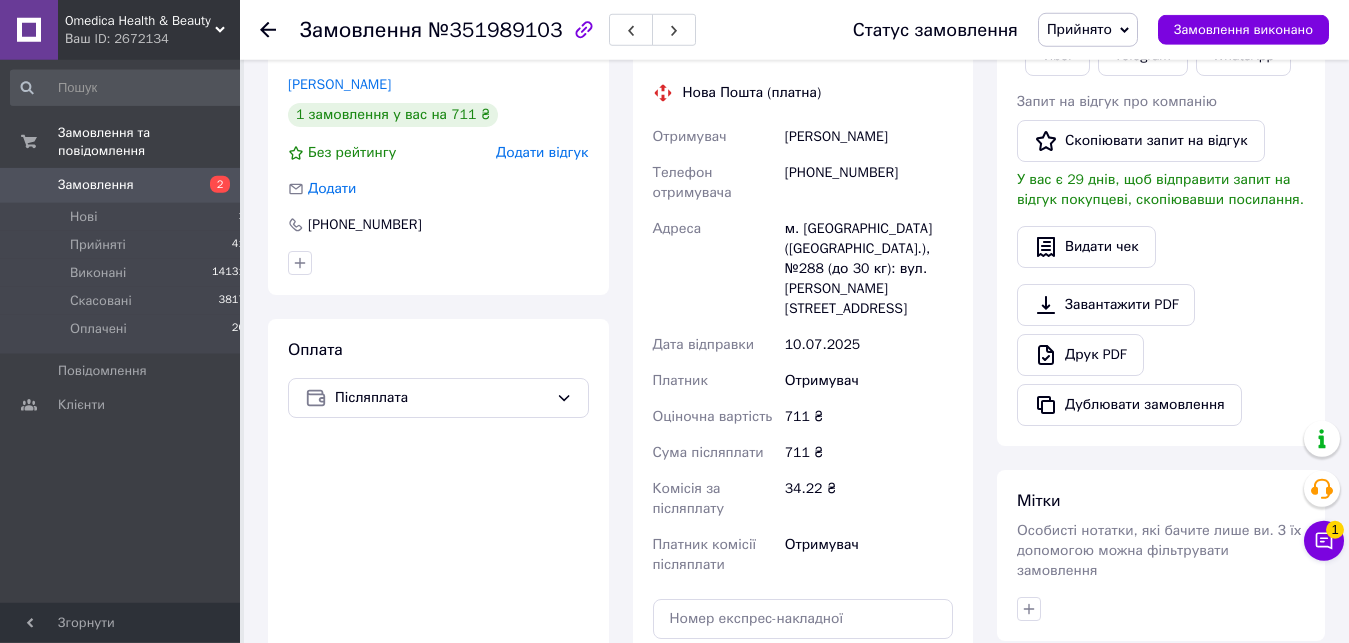 scroll, scrollTop: 408, scrollLeft: 0, axis: vertical 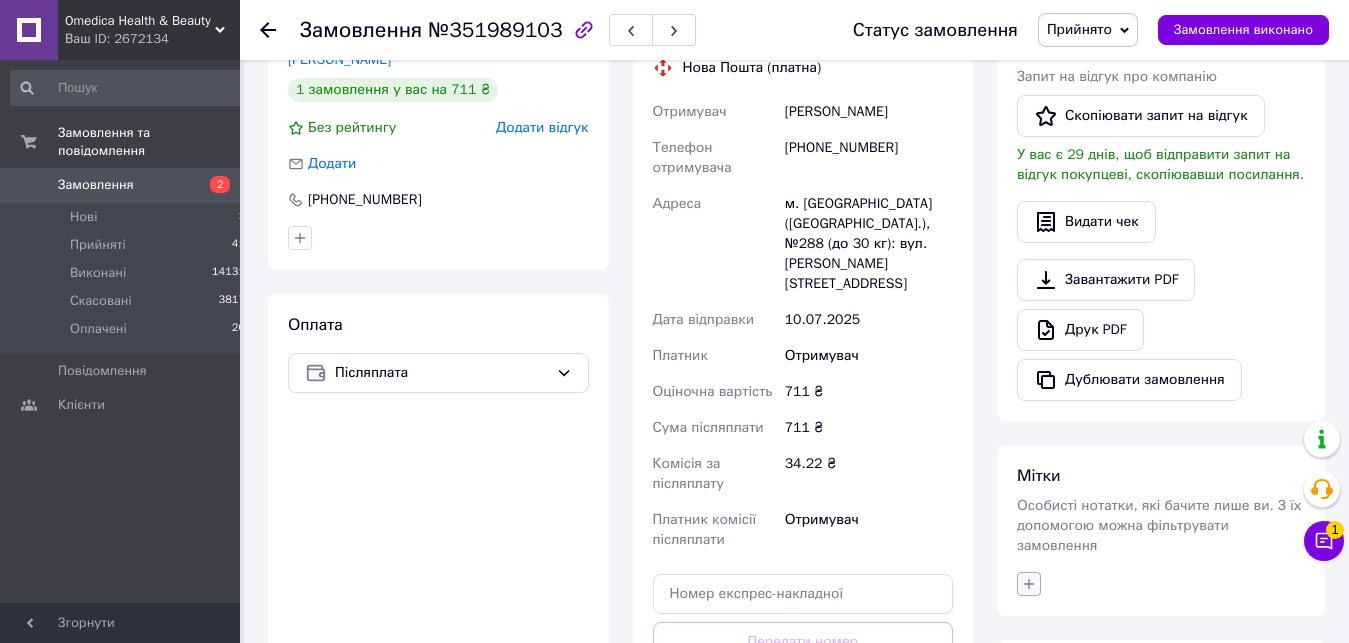 click 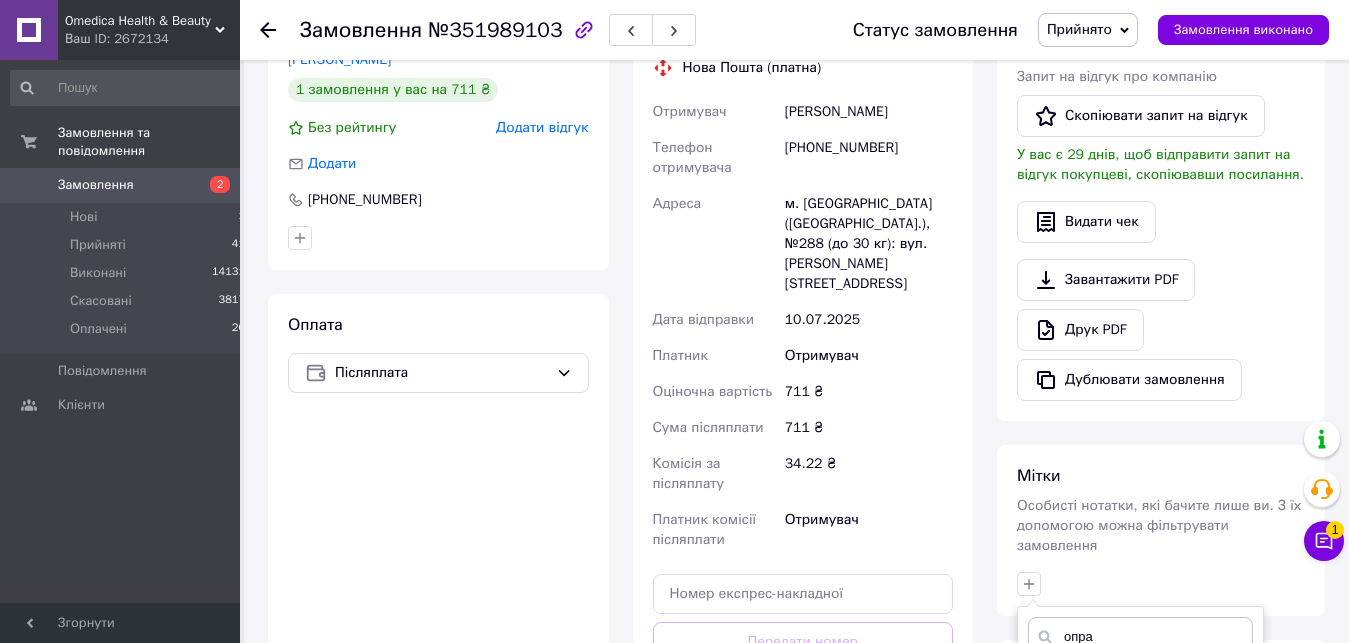 scroll, scrollTop: 723, scrollLeft: 0, axis: vertical 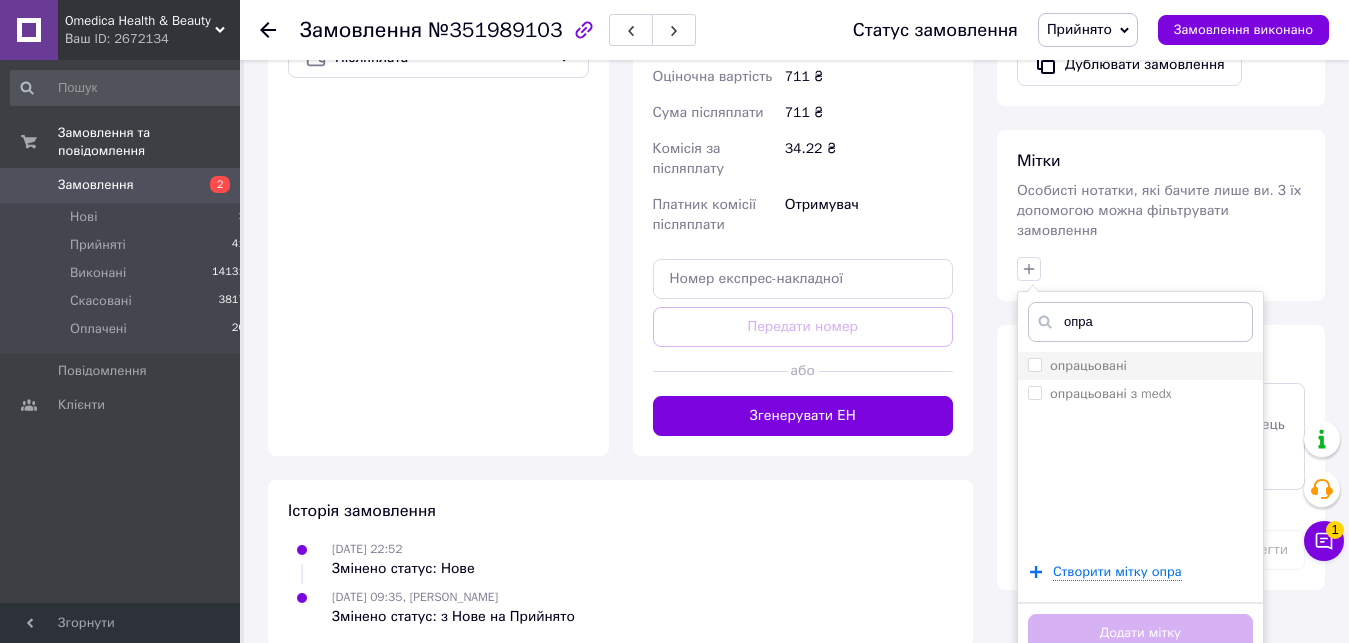 type on "опра" 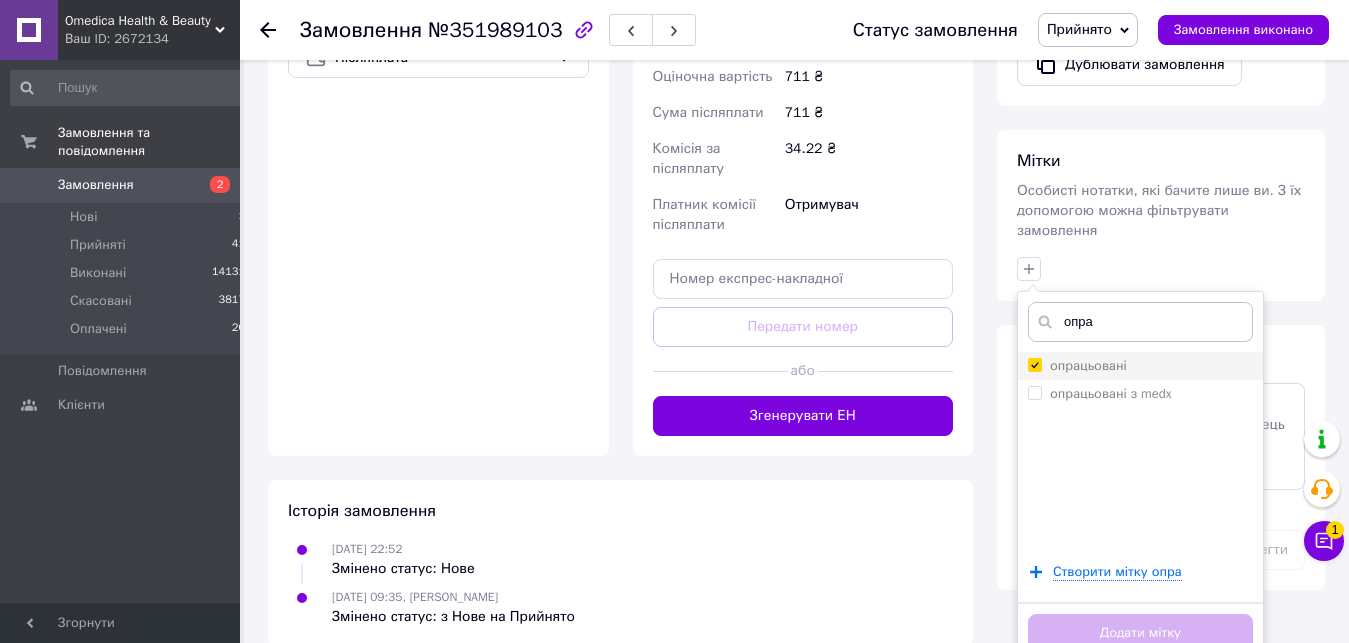 click on "опрацьовані" at bounding box center [1034, 364] 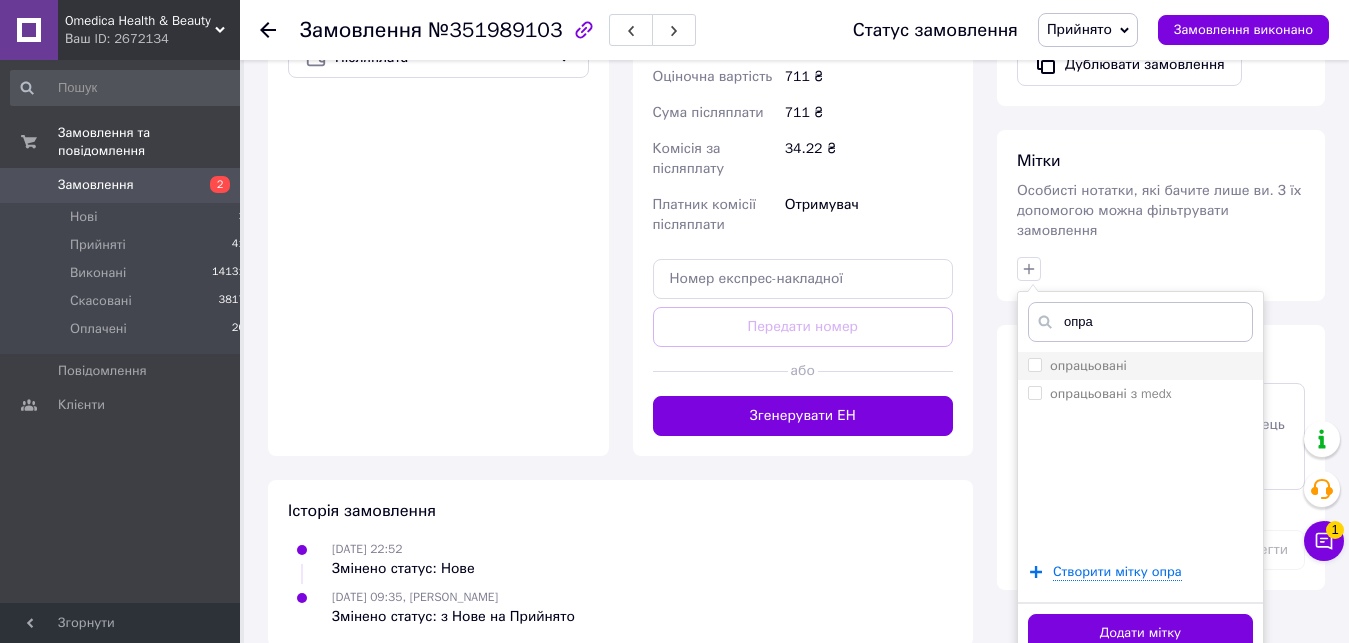 click on "опрацьовані" at bounding box center [1034, 364] 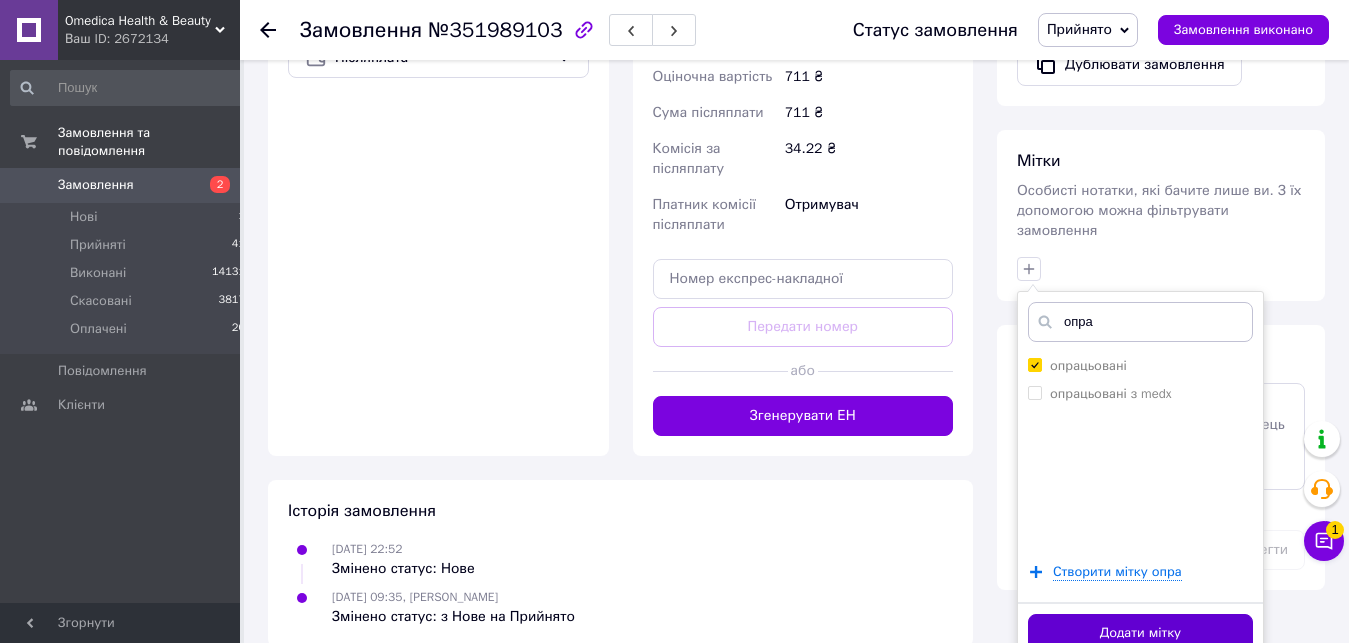 click on "Додати мітку" at bounding box center [1140, 633] 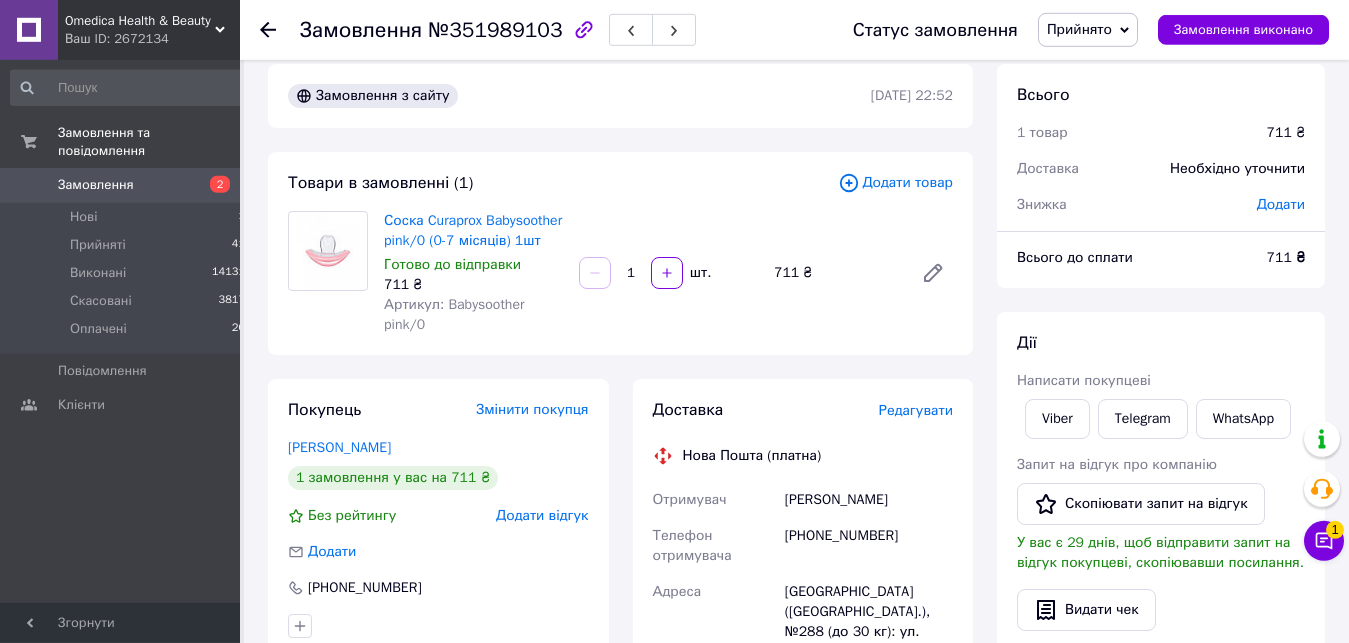scroll, scrollTop: 0, scrollLeft: 0, axis: both 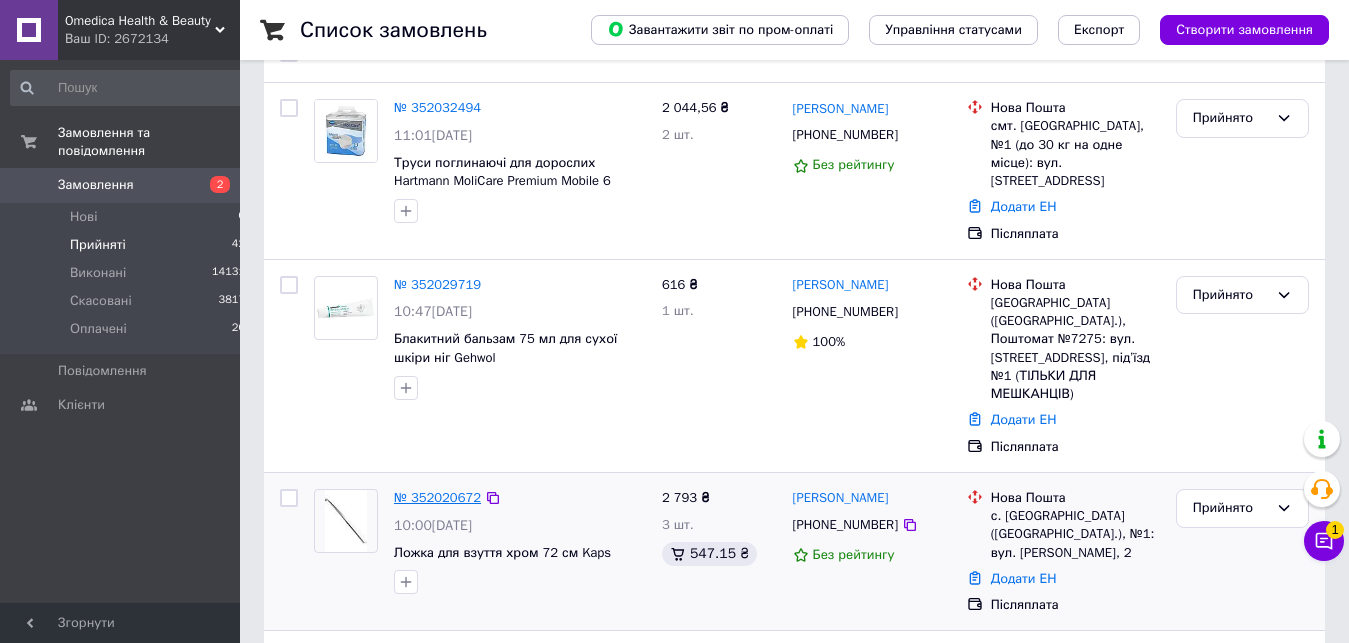 click on "№ 352020672" at bounding box center (437, 497) 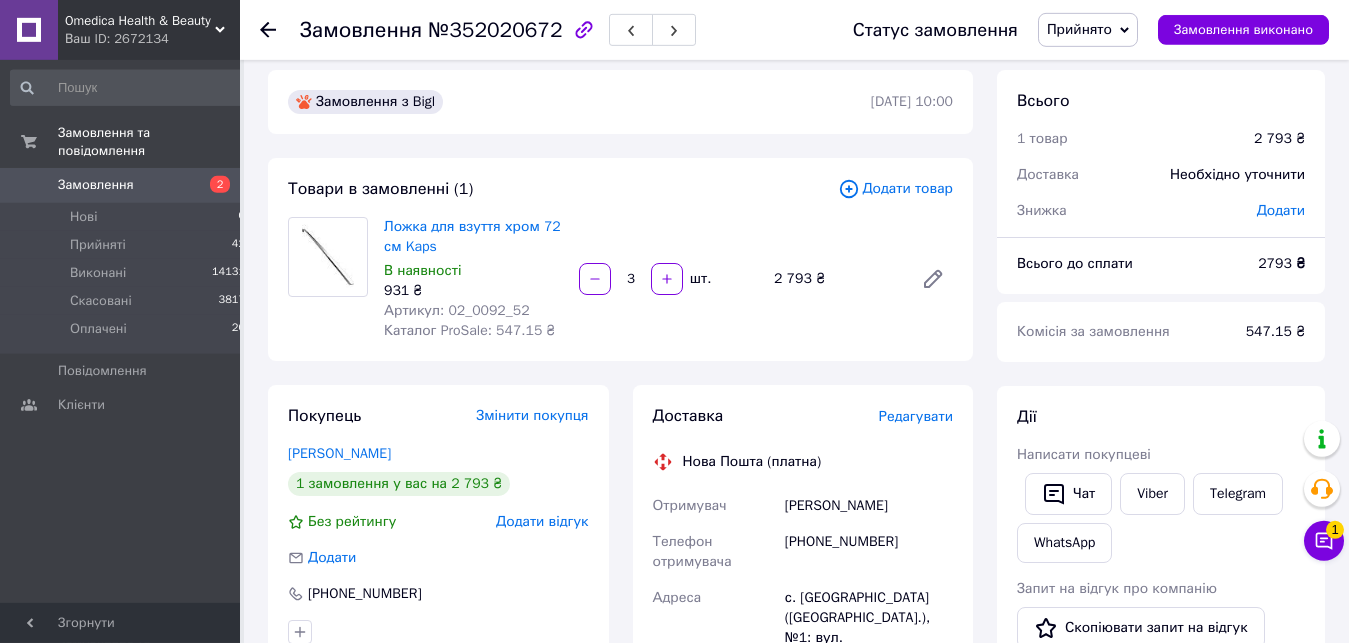 scroll, scrollTop: 0, scrollLeft: 0, axis: both 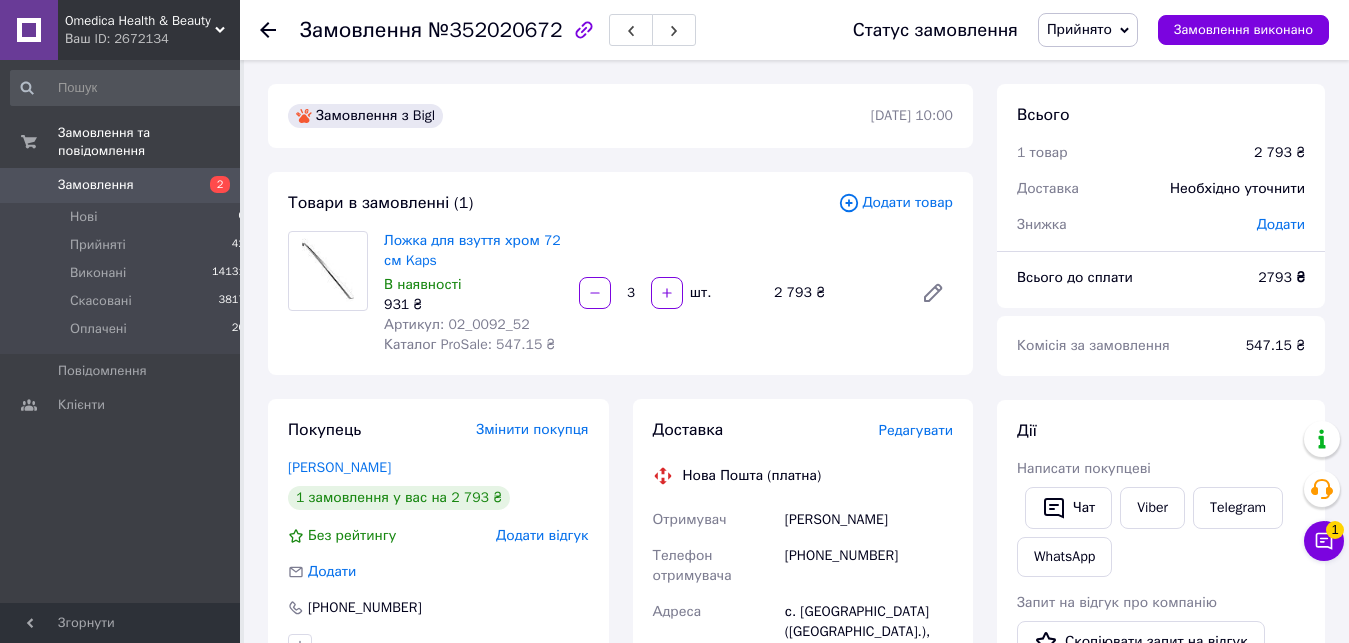 click on "[PHONE_NUMBER]" at bounding box center (869, 566) 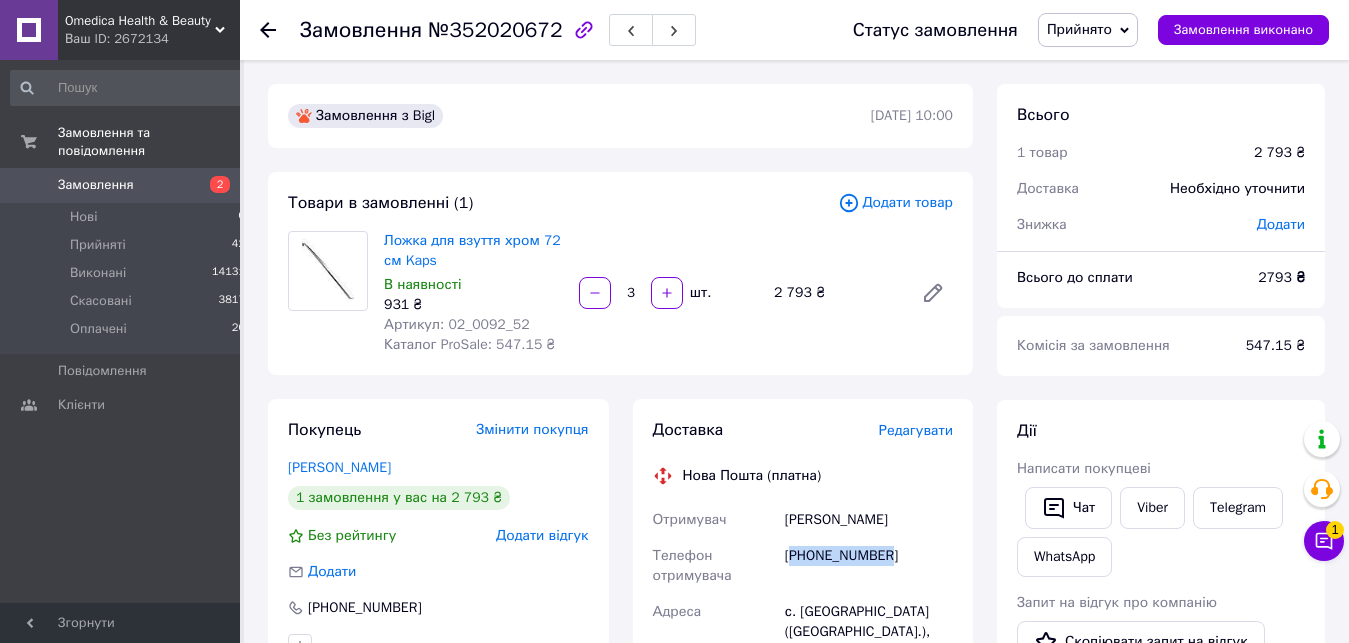 click on "[PHONE_NUMBER]" at bounding box center (869, 566) 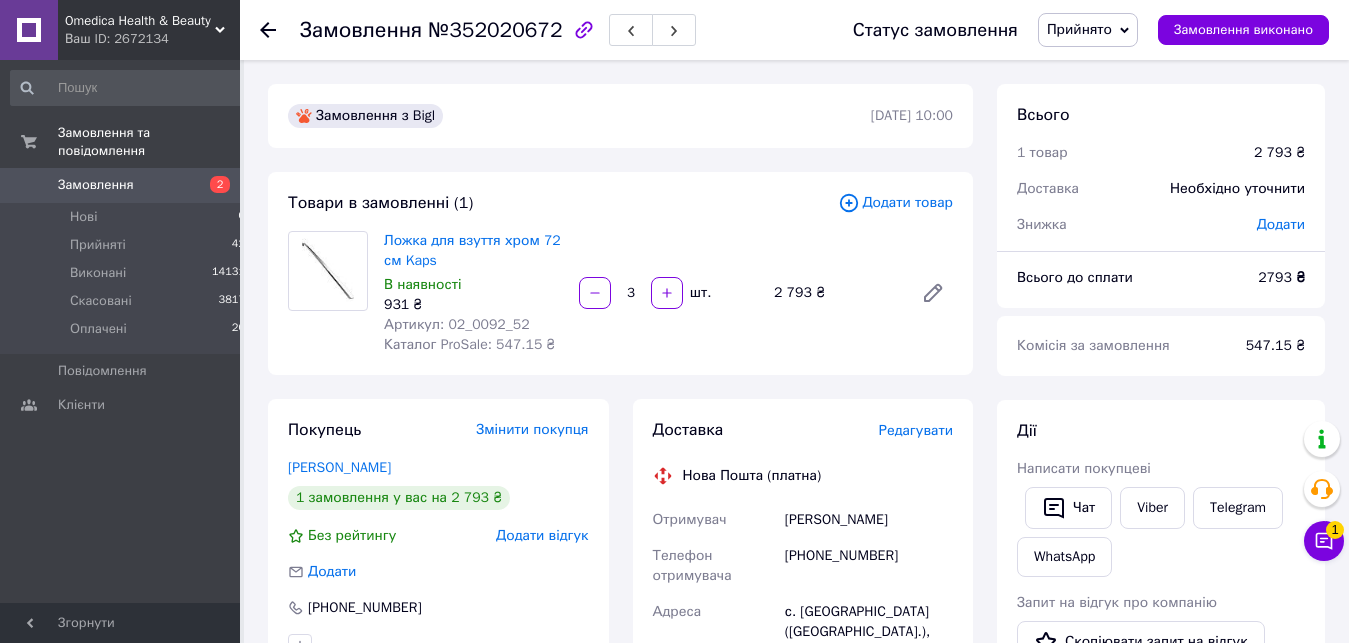 click on "[PHONE_NUMBER]" at bounding box center [869, 566] 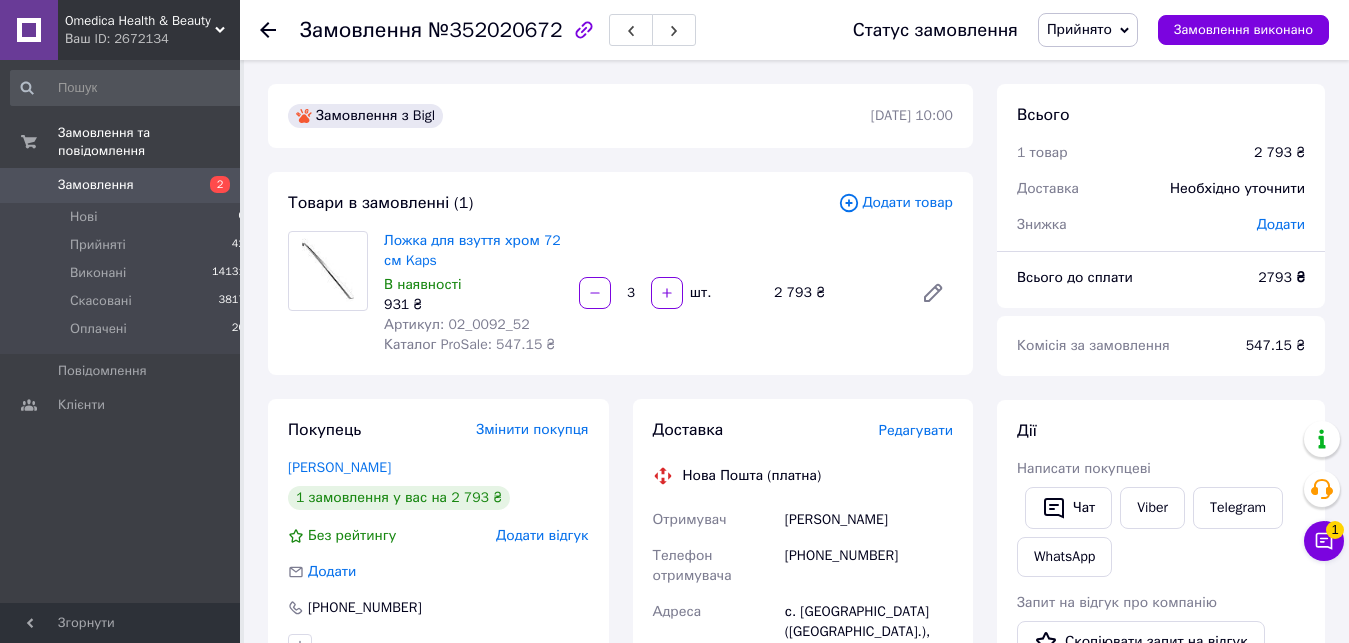 click on "Прийнято" at bounding box center (1079, 29) 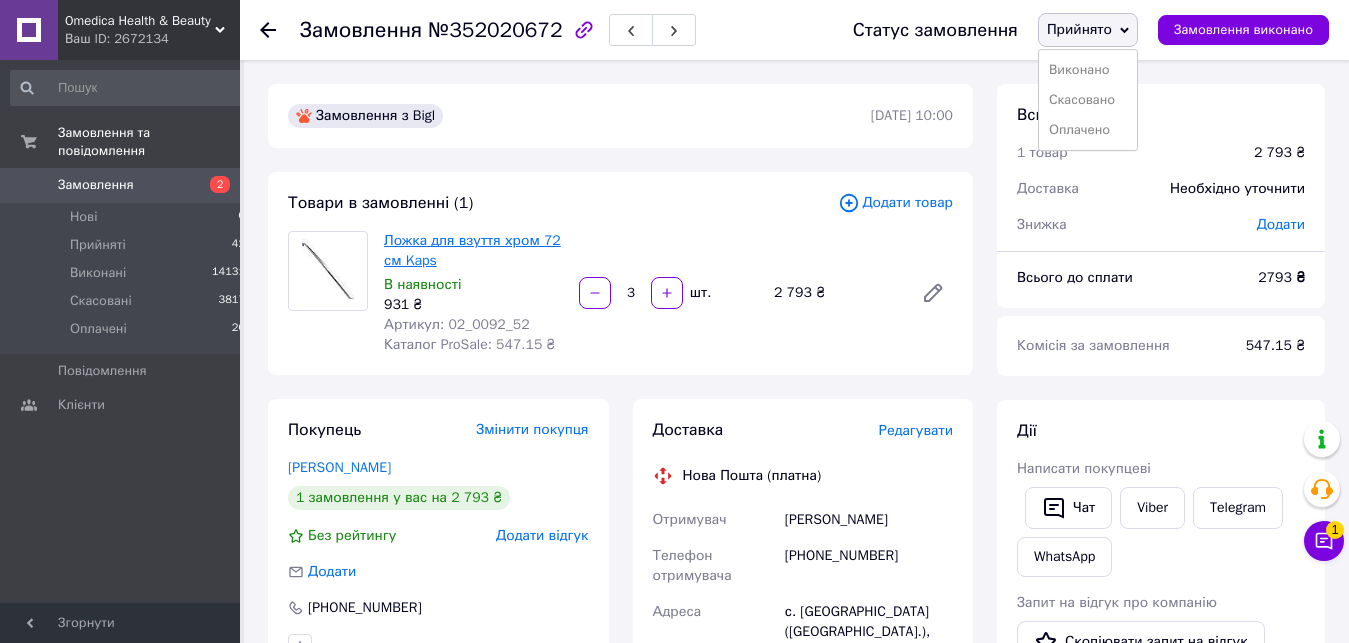 click on "Ложка для взуття хром 72 см Kaps" at bounding box center (472, 250) 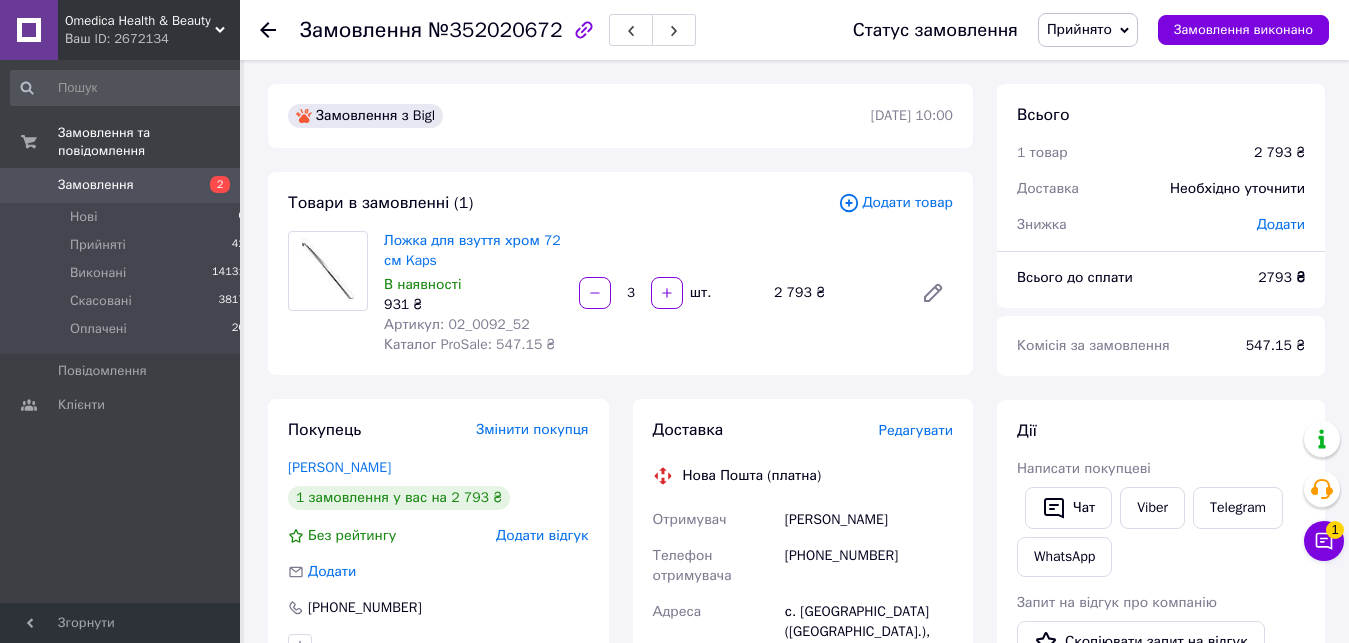 click on "Прийнято" at bounding box center (1079, 29) 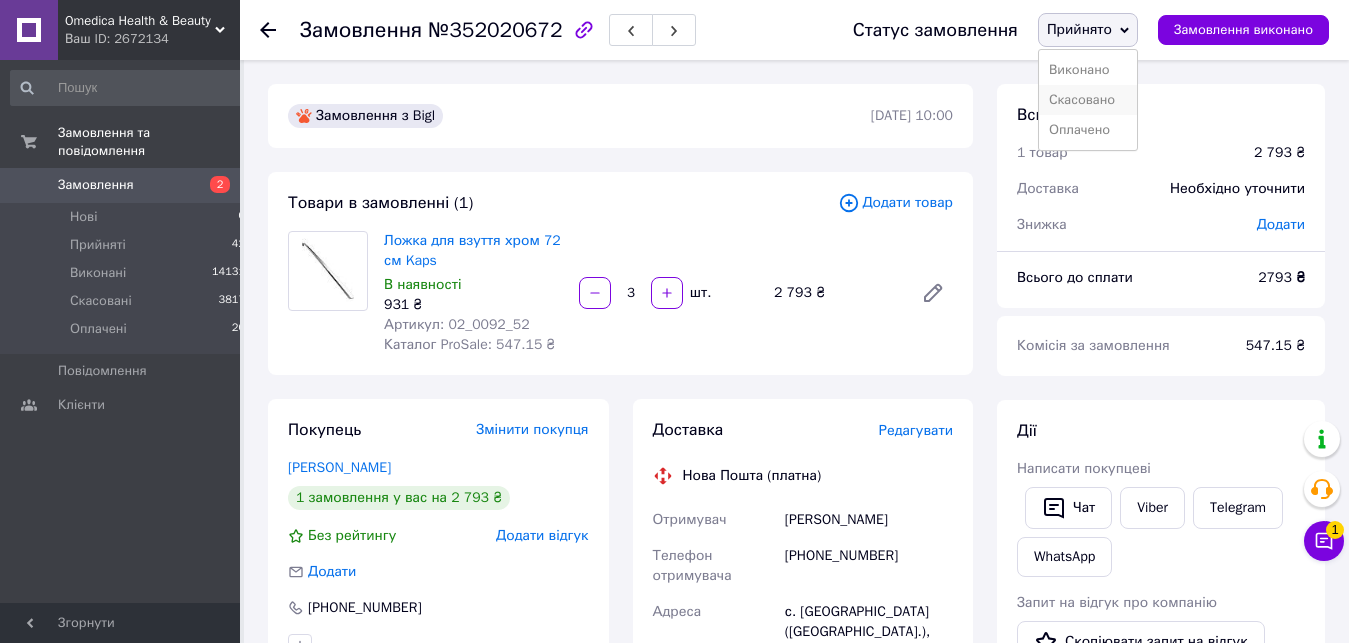 click on "Скасовано" at bounding box center (1088, 100) 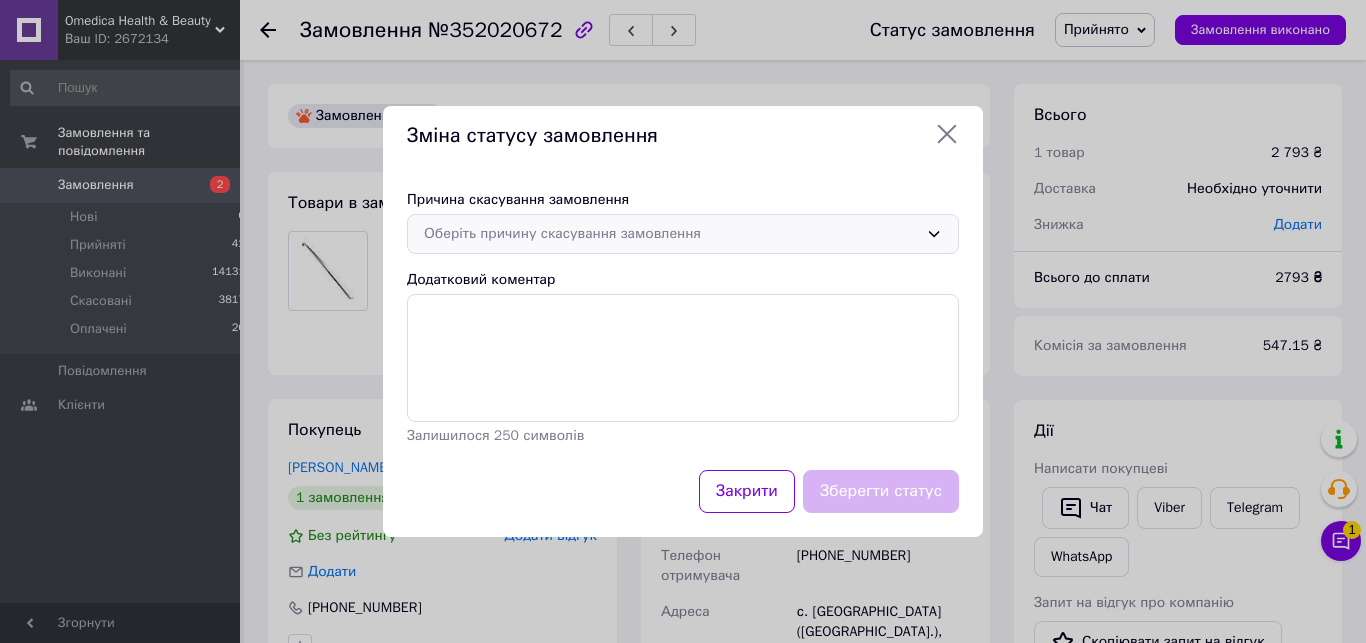 click on "Оберіть причину скасування замовлення" at bounding box center (671, 234) 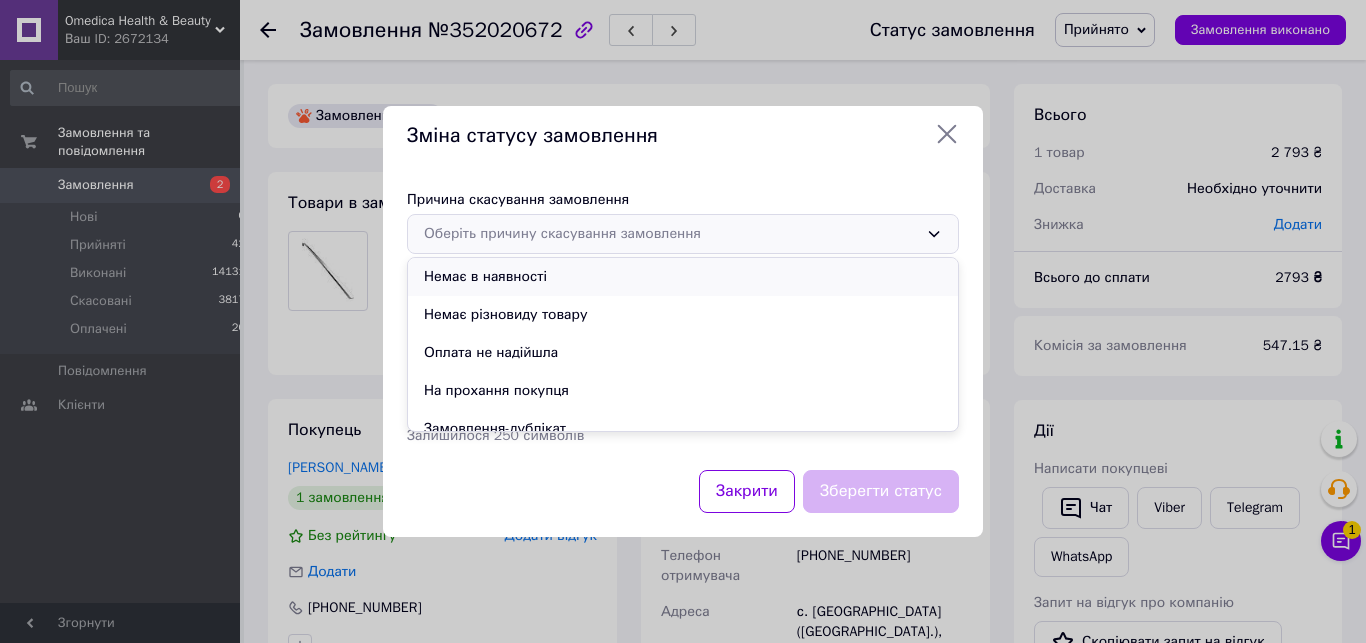 click on "Немає в наявності" at bounding box center [683, 277] 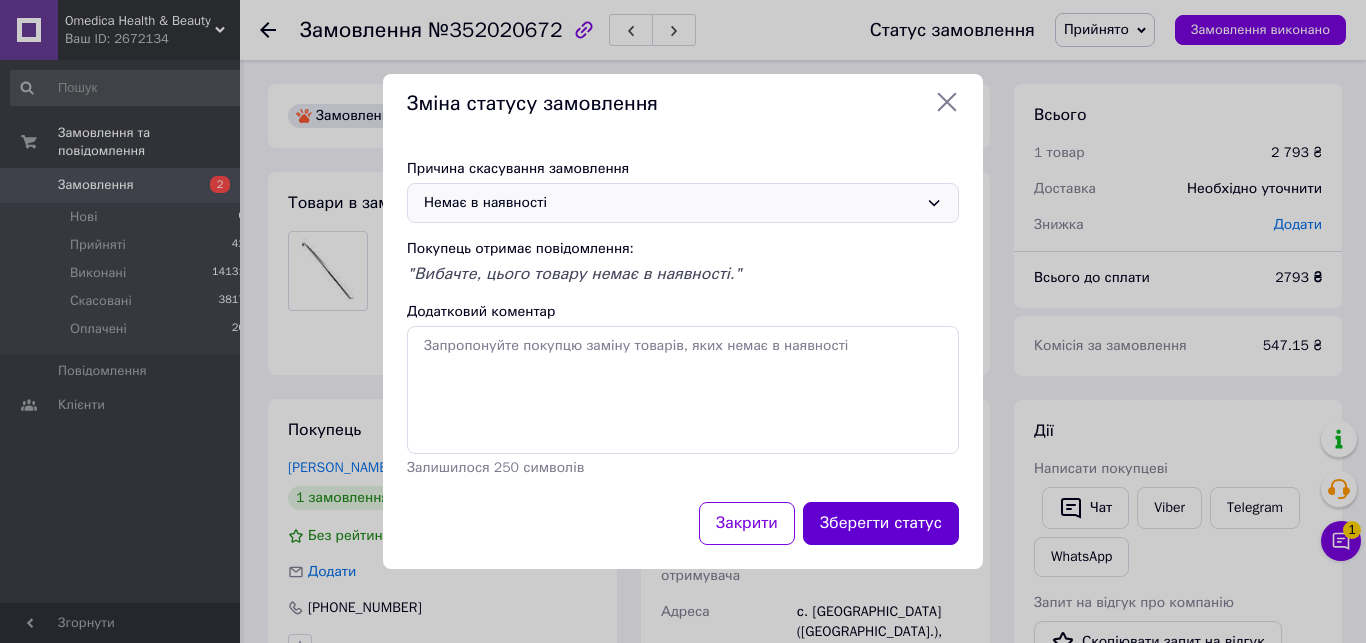 click on "Зберегти статус" at bounding box center [881, 523] 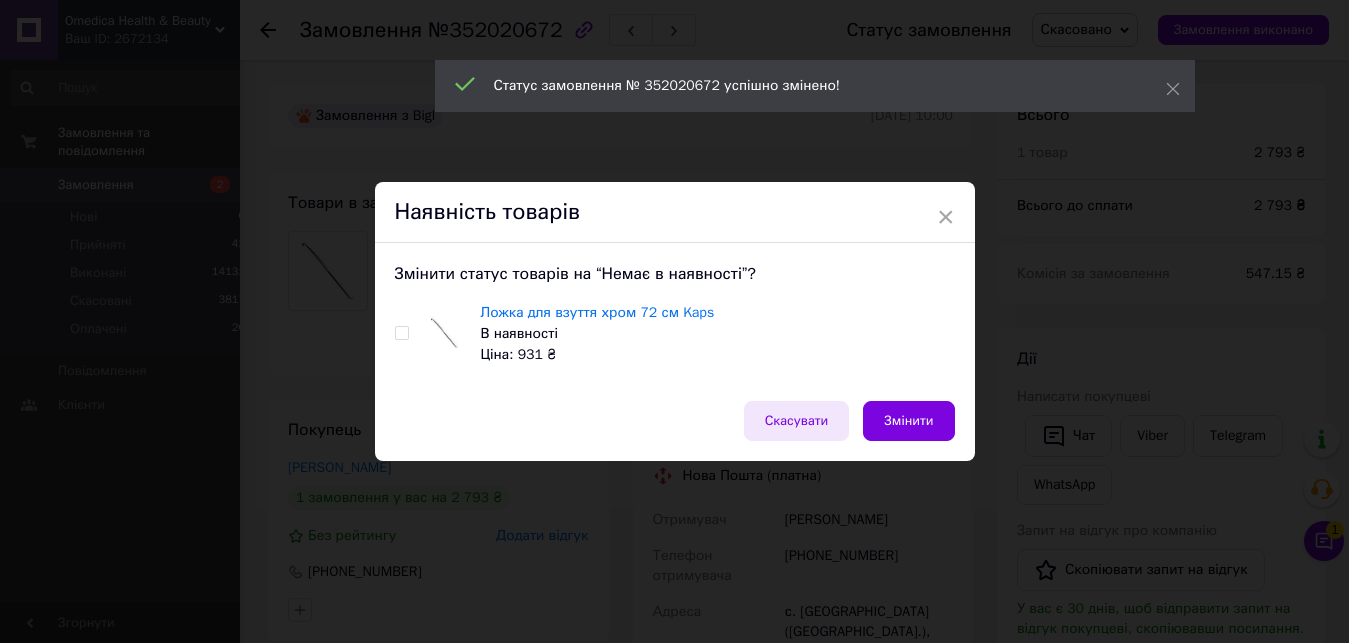 click on "Скасувати" at bounding box center (797, 421) 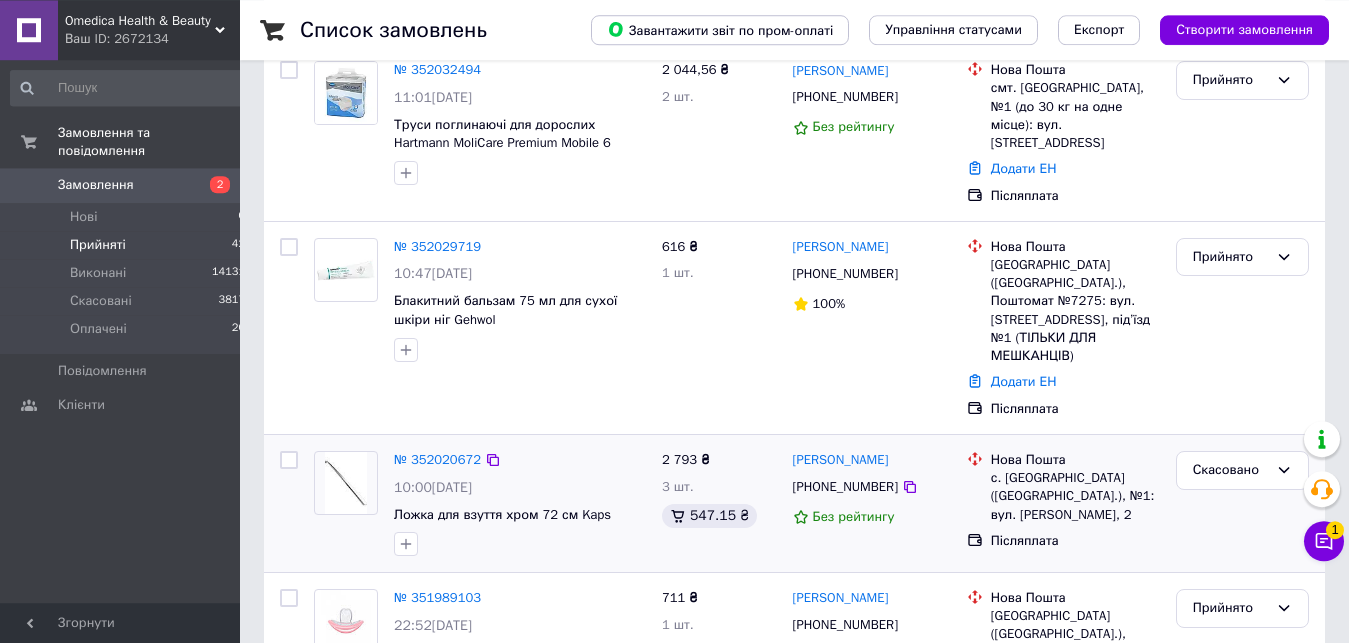 scroll, scrollTop: 204, scrollLeft: 0, axis: vertical 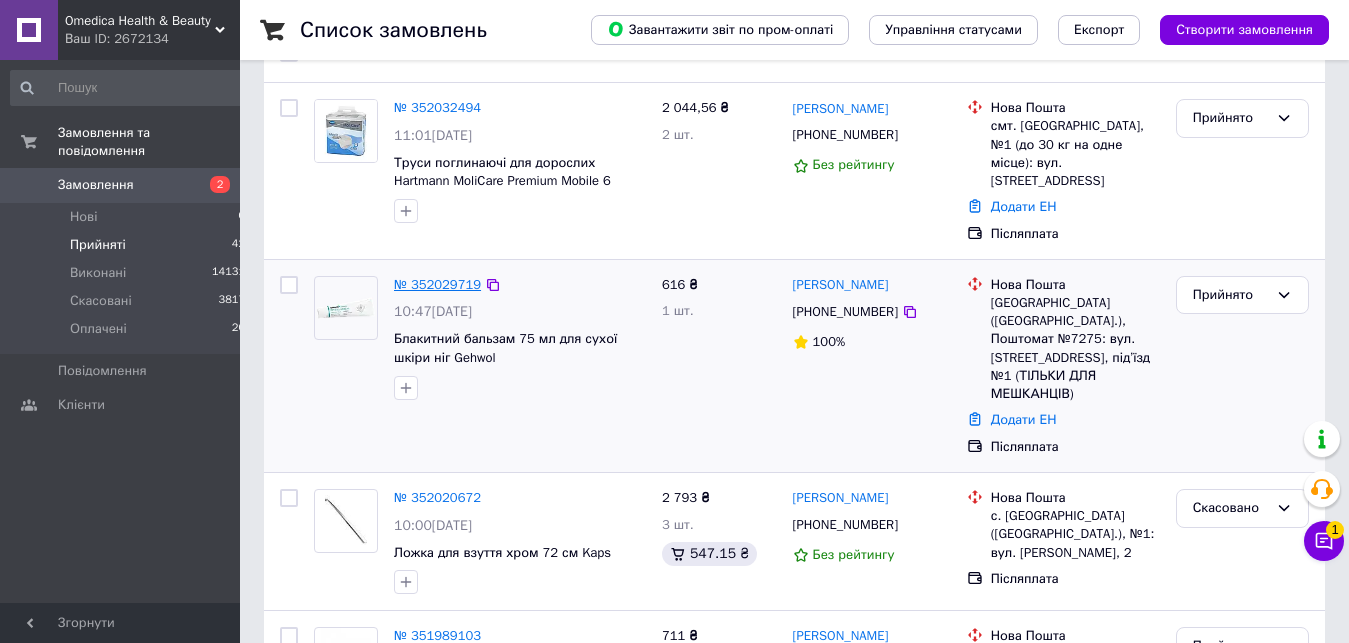 click on "№ 352029719" at bounding box center (437, 284) 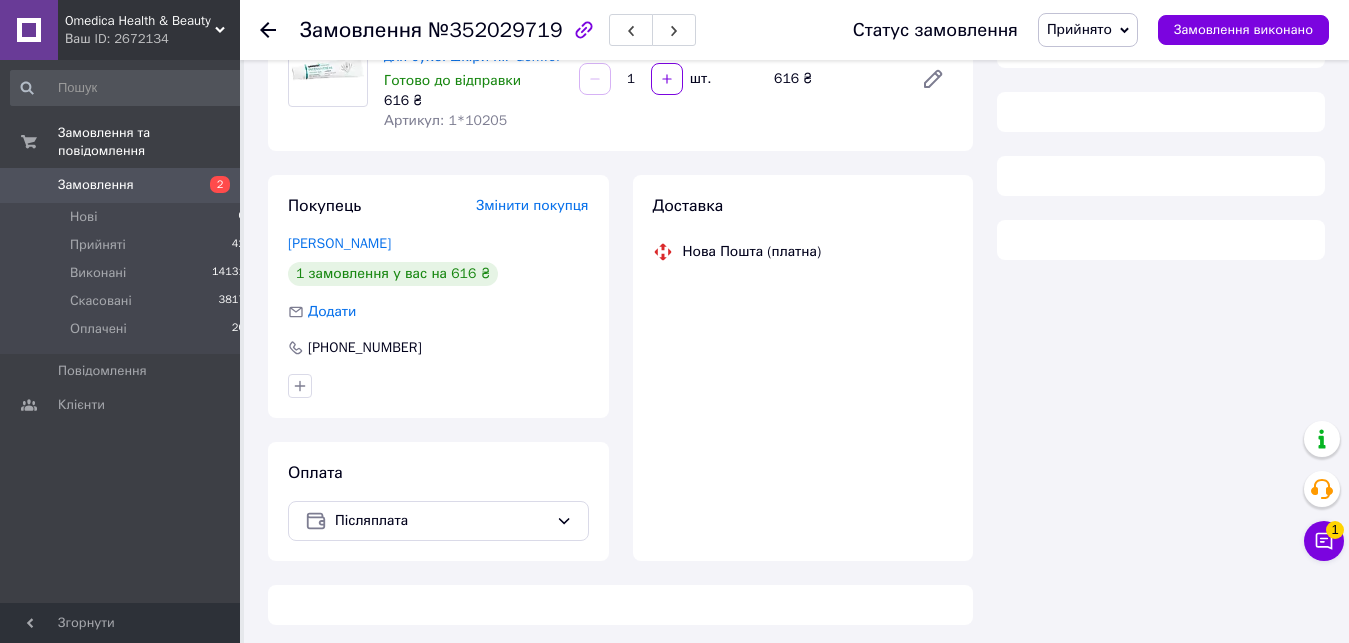 scroll, scrollTop: 0, scrollLeft: 0, axis: both 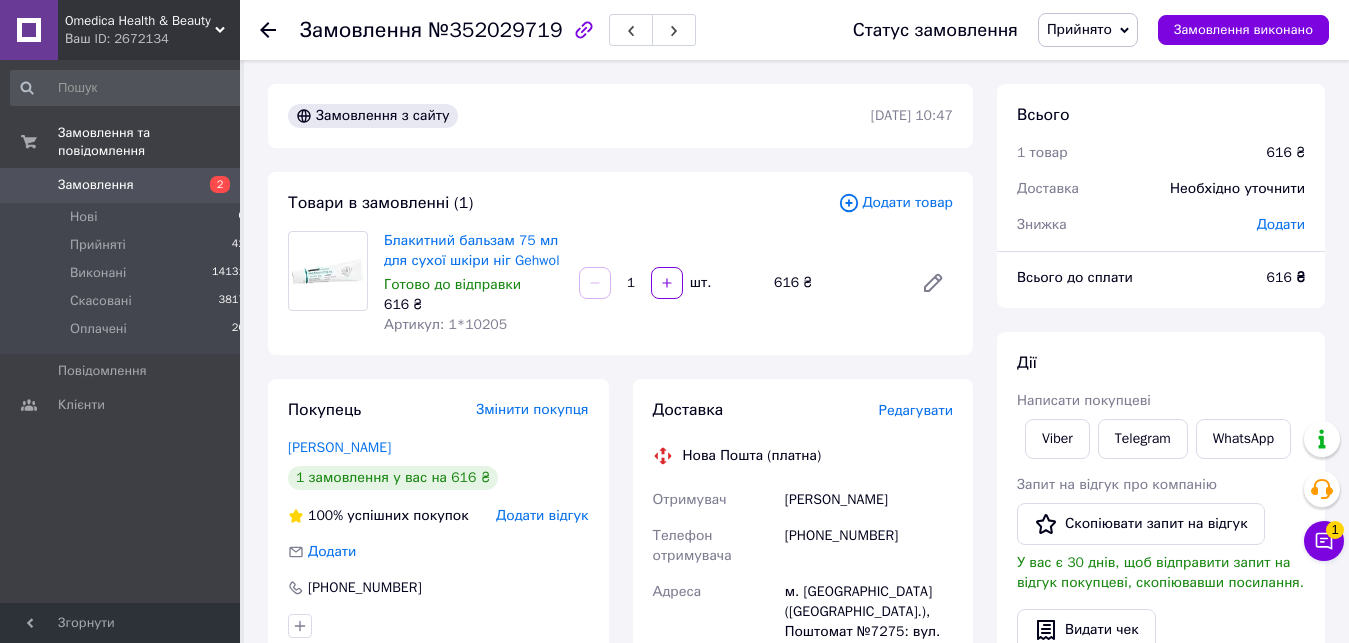 click on "[PERSON_NAME]" at bounding box center [869, 500] 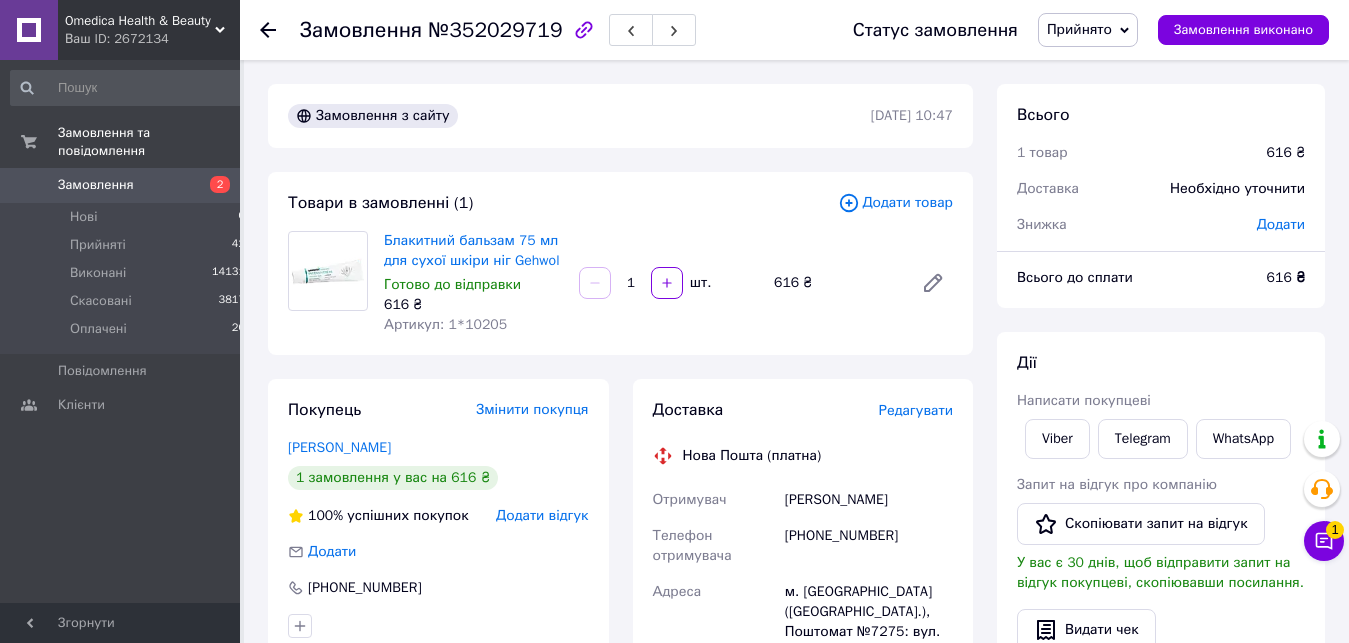 click on "[PHONE_NUMBER]" at bounding box center [869, 546] 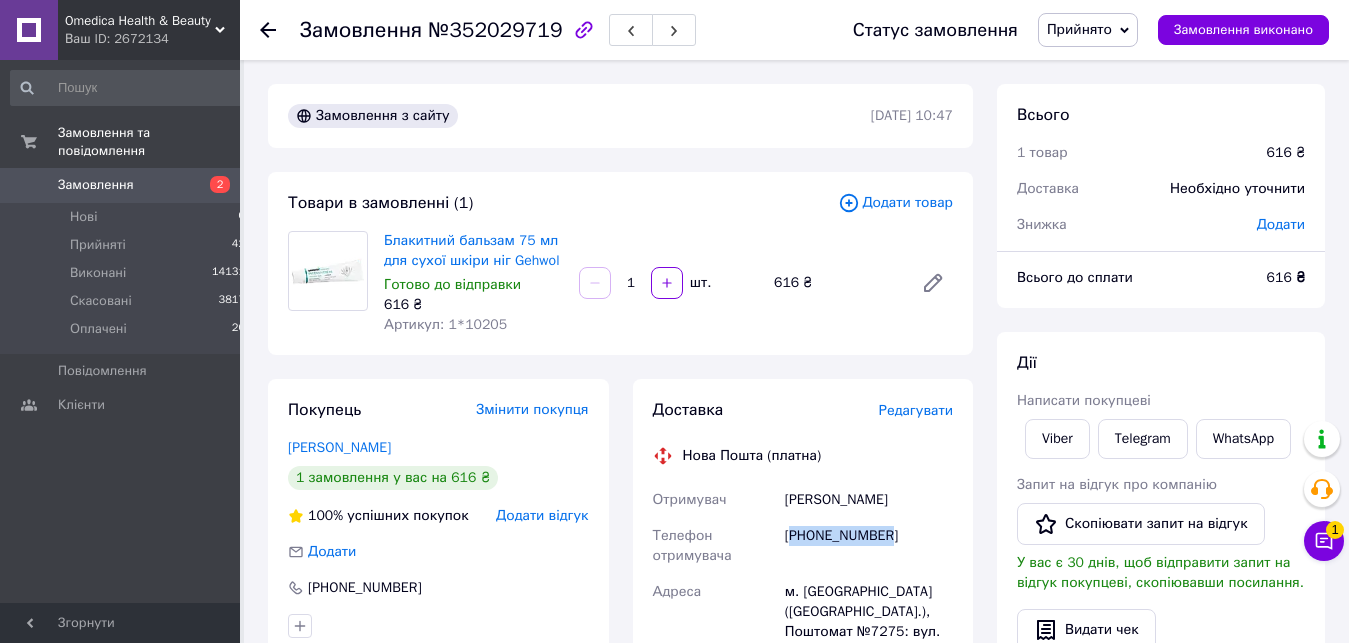click on "[PHONE_NUMBER]" at bounding box center (869, 546) 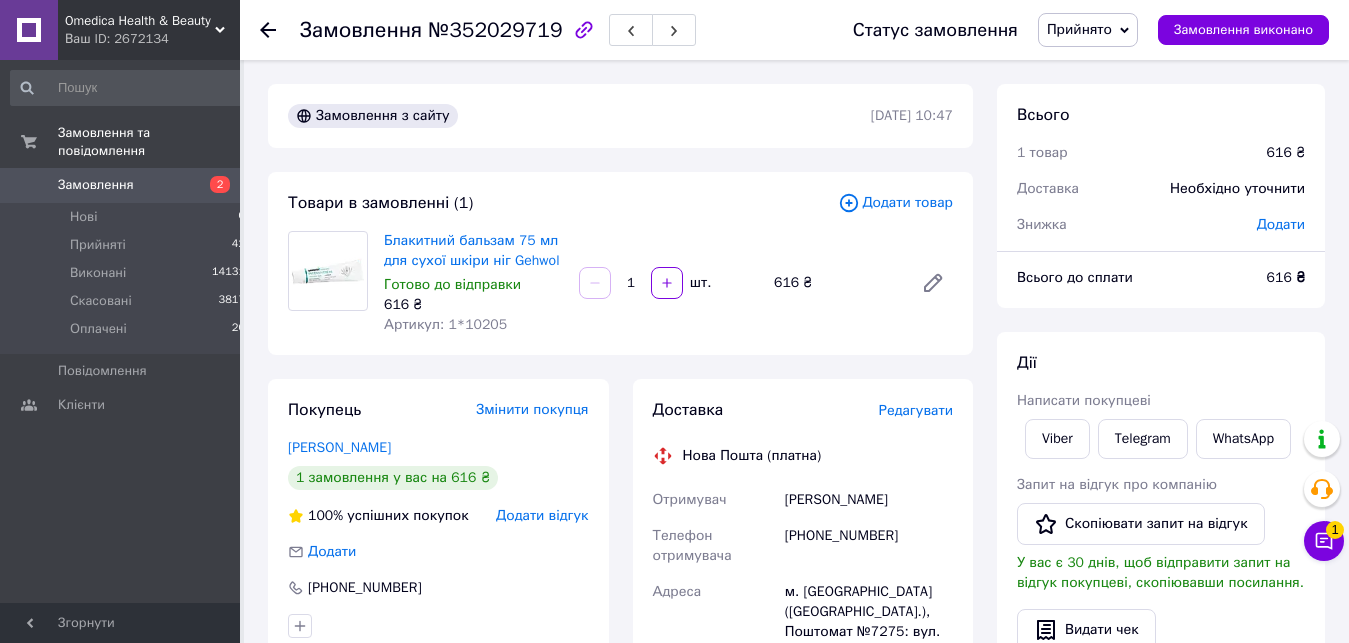 click on "[PHONE_NUMBER]" at bounding box center (869, 546) 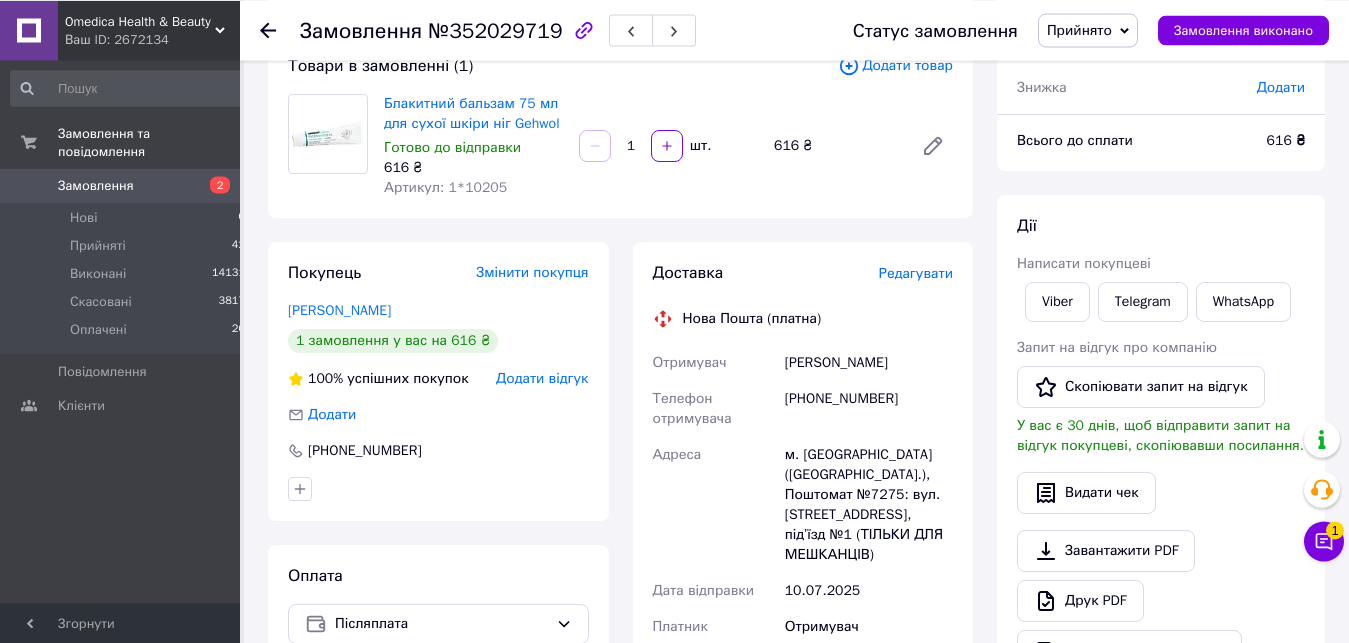 scroll, scrollTop: 204, scrollLeft: 0, axis: vertical 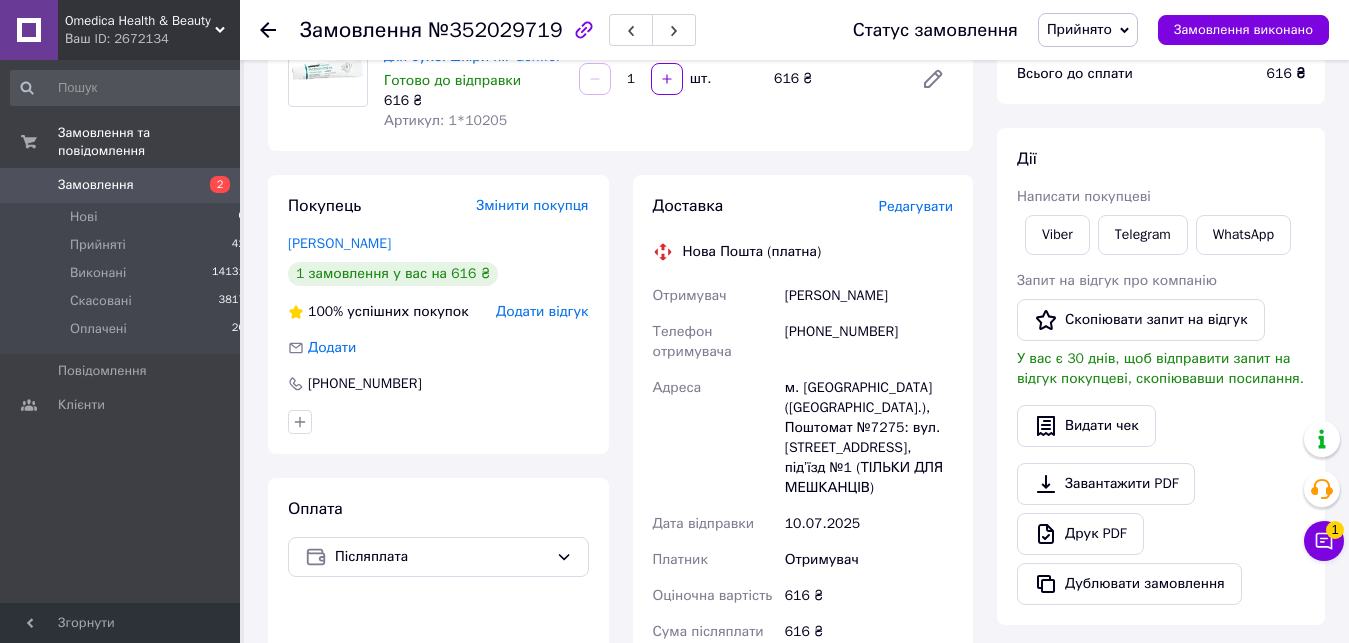 click on "[PHONE_NUMBER]" at bounding box center [869, 342] 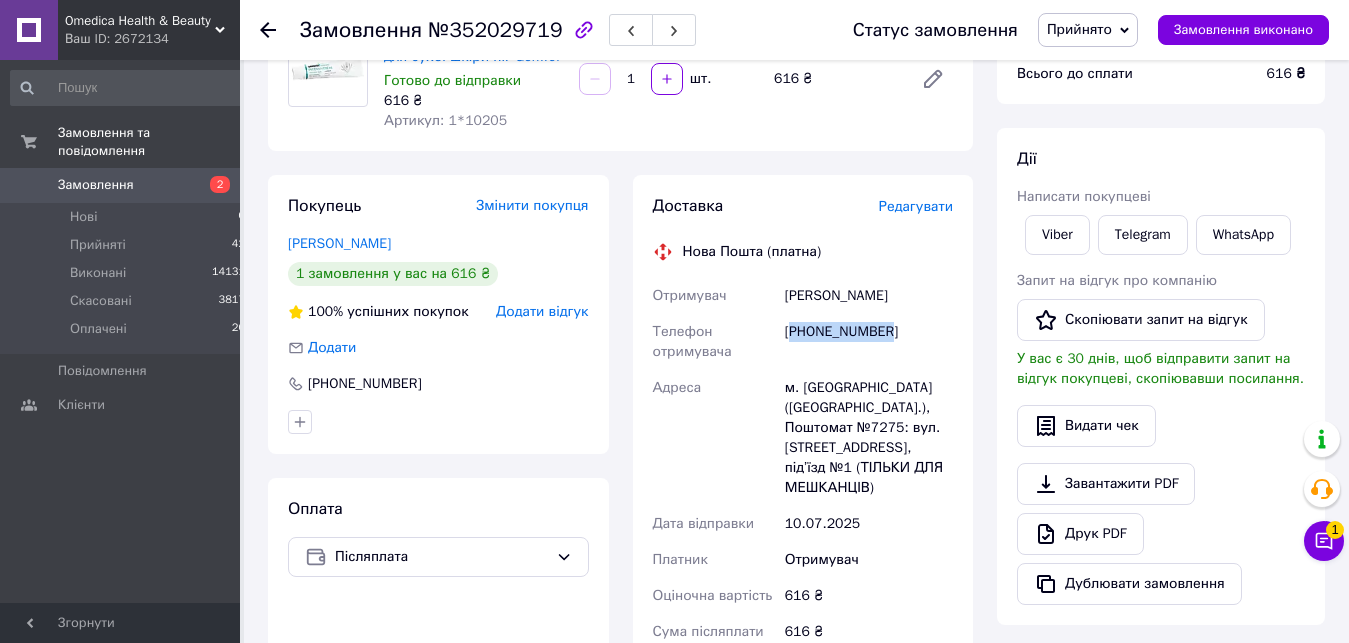 click on "[PHONE_NUMBER]" at bounding box center [869, 342] 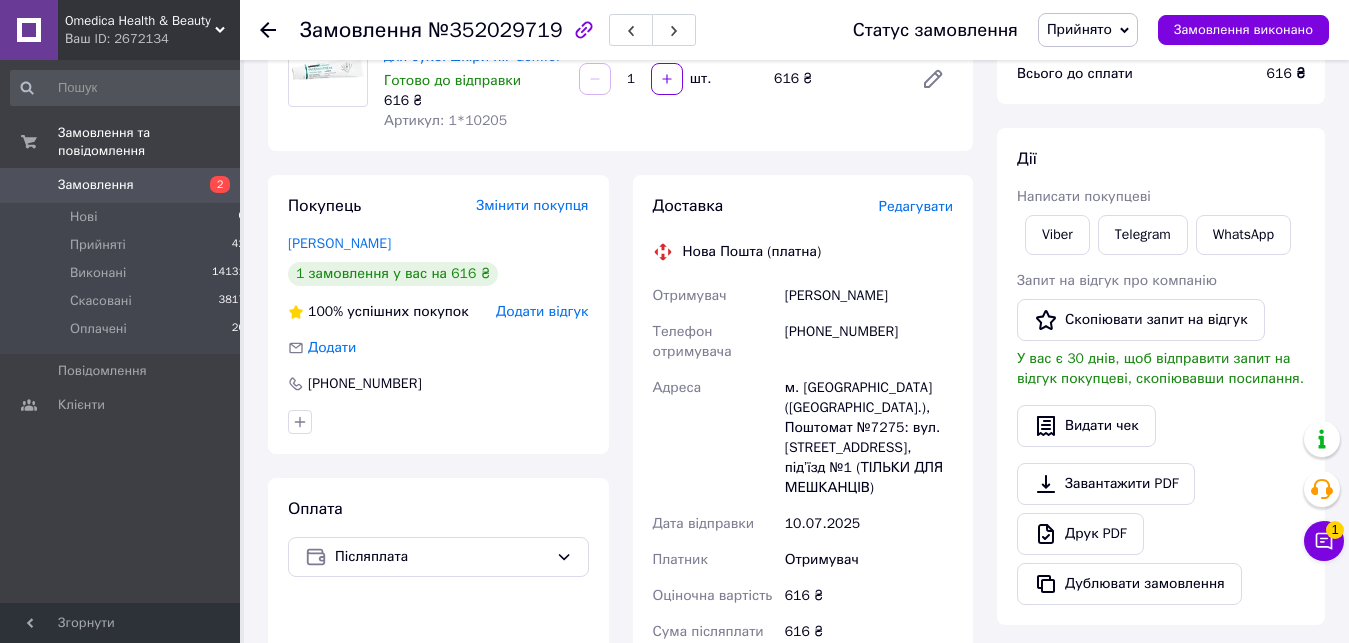 click on "[PHONE_NUMBER]" at bounding box center (869, 342) 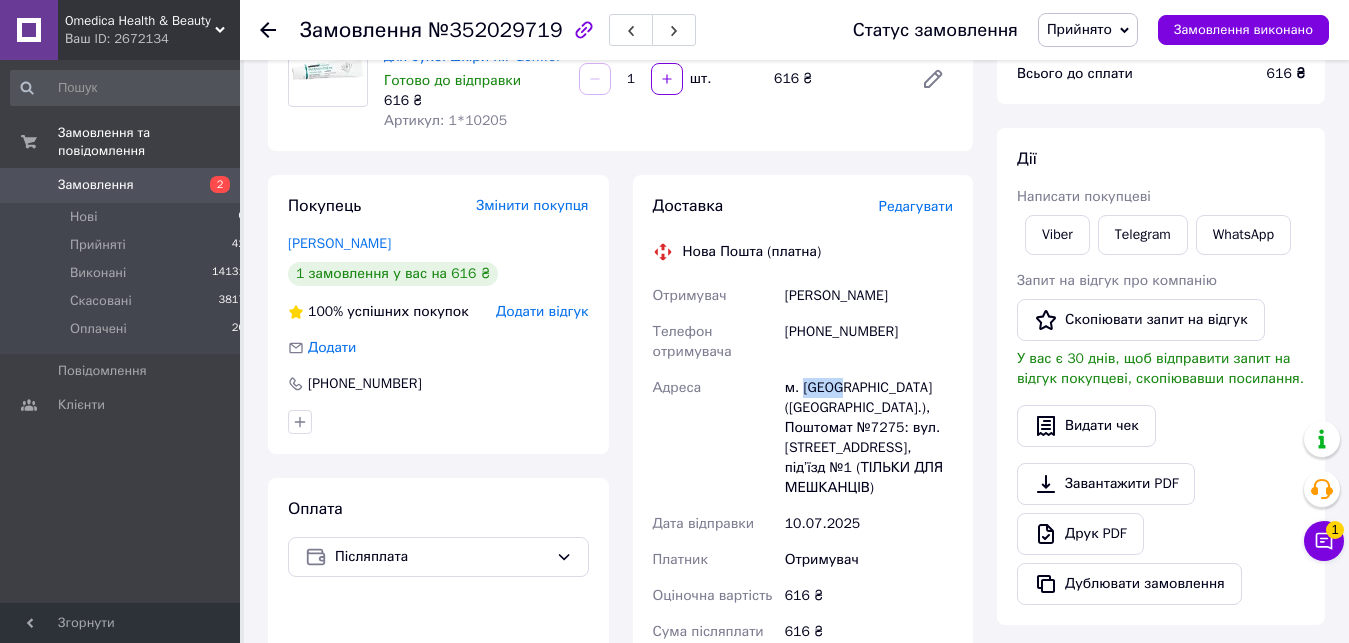 click on "м. [GEOGRAPHIC_DATA] ([GEOGRAPHIC_DATA].), Поштомат №7275: вул. [STREET_ADDRESS], під’їзд №1 (ТІЛЬКИ ДЛЯ МЕШКАНЦІВ)" at bounding box center [869, 438] 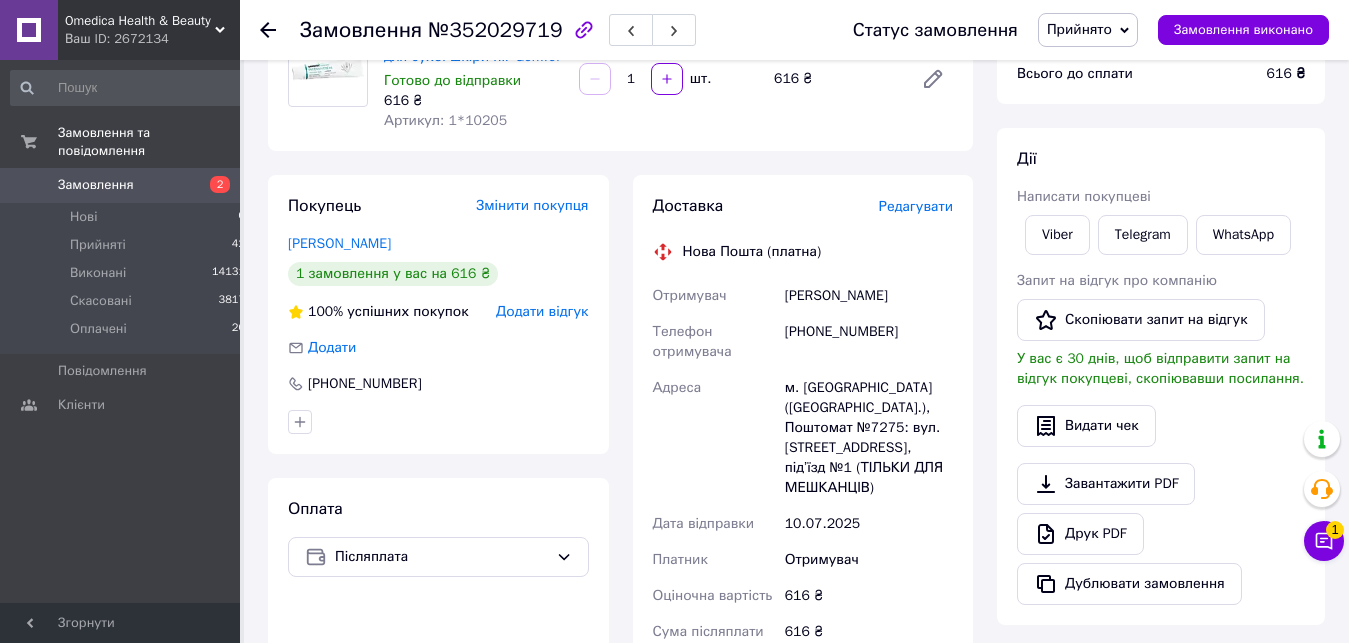 click on "м. [GEOGRAPHIC_DATA] ([GEOGRAPHIC_DATA].), Поштомат №7275: вул. [STREET_ADDRESS], під’їзд №1 (ТІЛЬКИ ДЛЯ МЕШКАНЦІВ)" at bounding box center (869, 438) 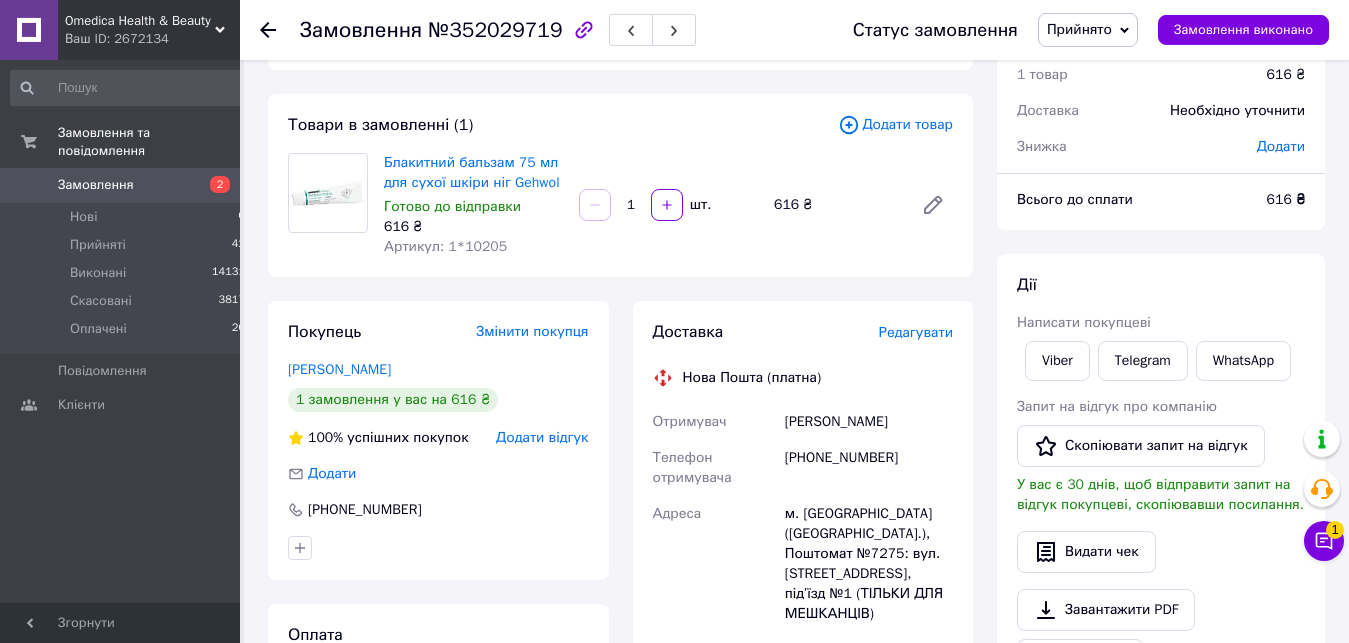 scroll, scrollTop: 0, scrollLeft: 0, axis: both 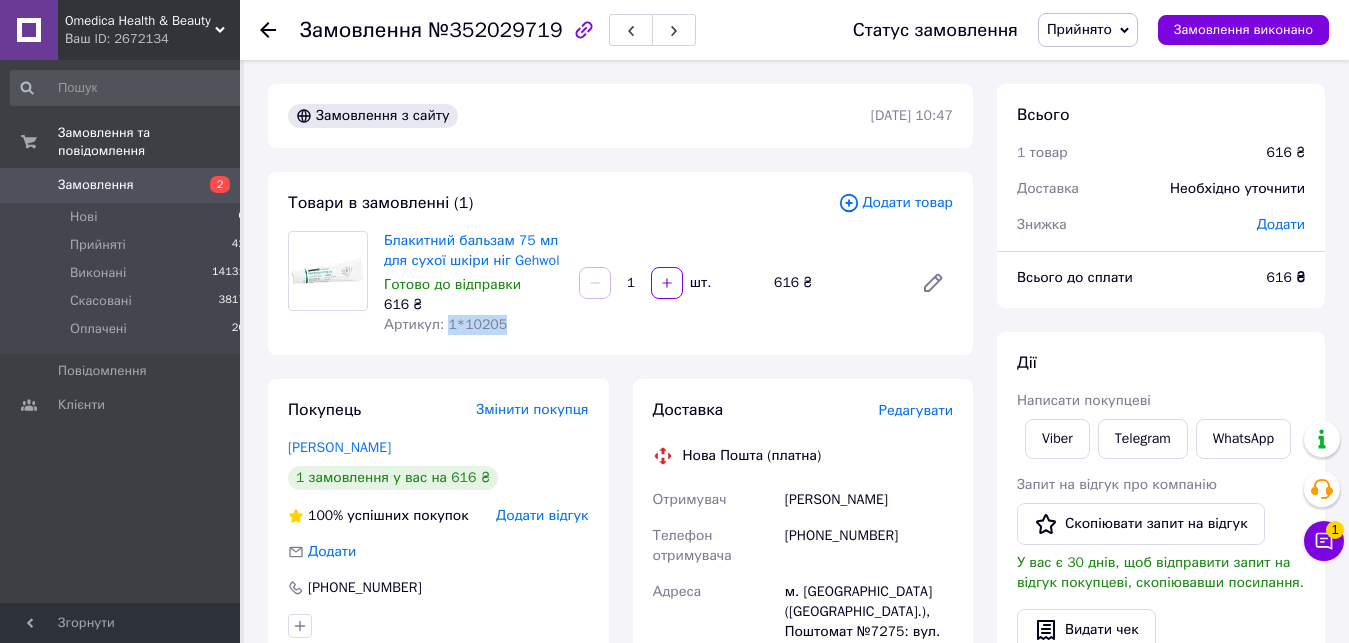 drag, startPoint x: 498, startPoint y: 331, endPoint x: 446, endPoint y: 326, distance: 52.23983 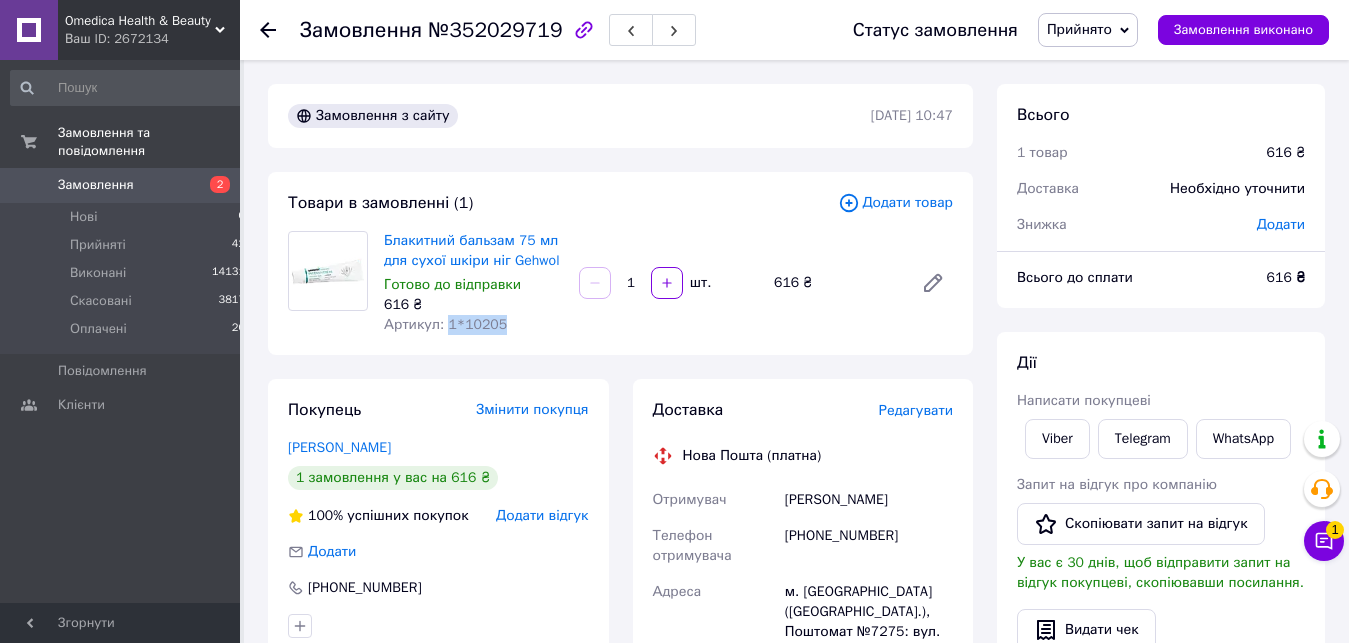 click on "Артикул: 1*10205" at bounding box center (473, 325) 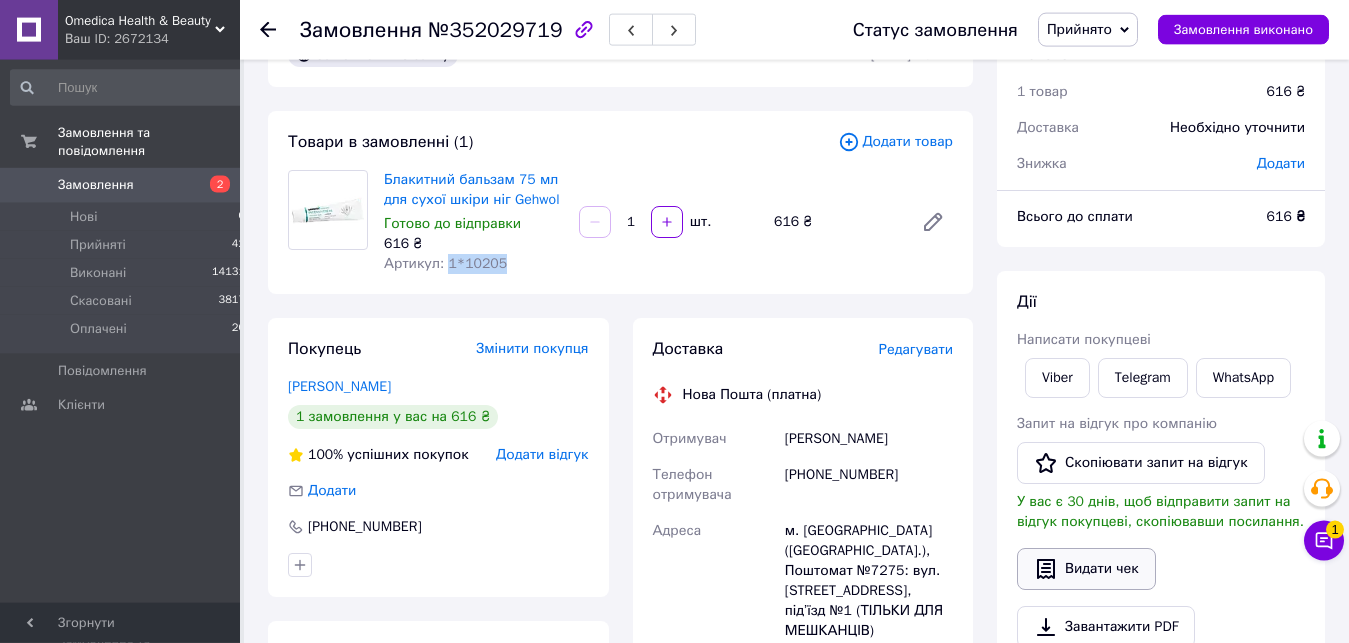 scroll, scrollTop: 102, scrollLeft: 0, axis: vertical 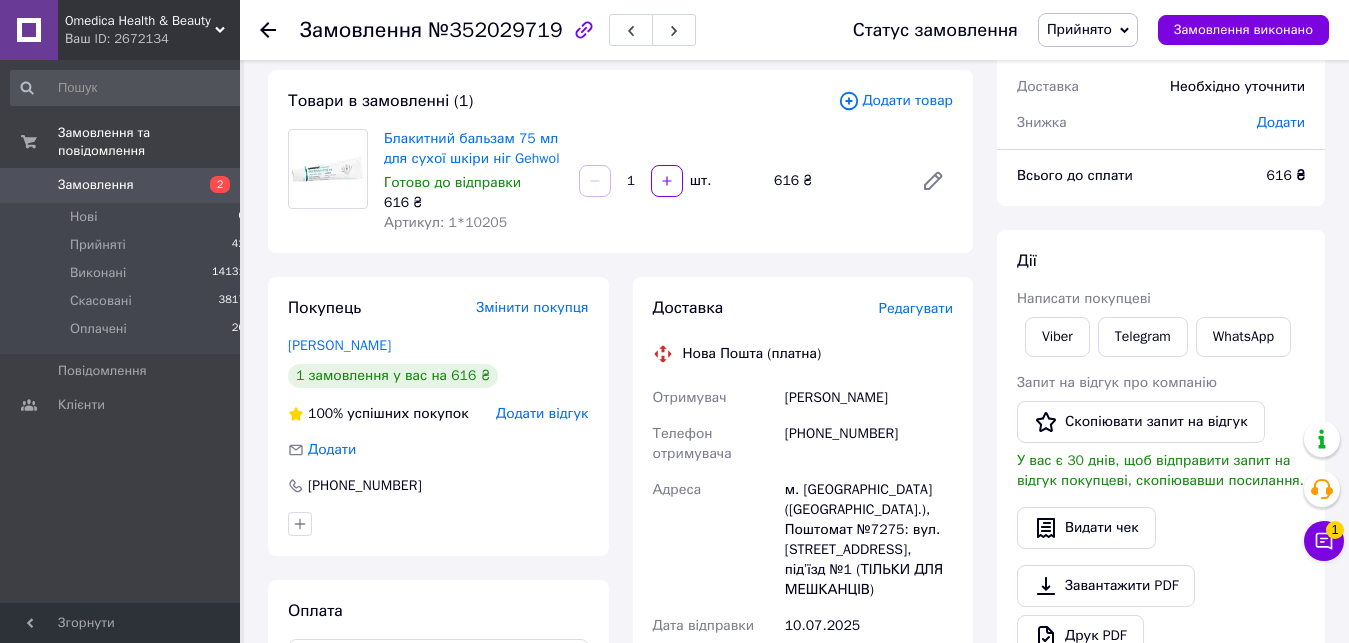 click on "Доставка Редагувати Нова Пошта (платна) Отримувач [PERSON_NAME] Телефон отримувача [PHONE_NUMBER] Адреса м. [GEOGRAPHIC_DATA] ([GEOGRAPHIC_DATA].), Поштомат №7275: вул. [STREET_ADDRESS], під’їзд №1 (ТІЛЬКИ ДЛЯ МЕШКАНЦІВ) Дата відправки [DATE] Платник Отримувач Оціночна вартість 616 ₴ Сума післяплати 616 ₴ Комісія за післяплату 32.32 ₴ Платник комісії післяплати Отримувач Передати номер або Згенерувати ЕН" at bounding box center (803, 677) 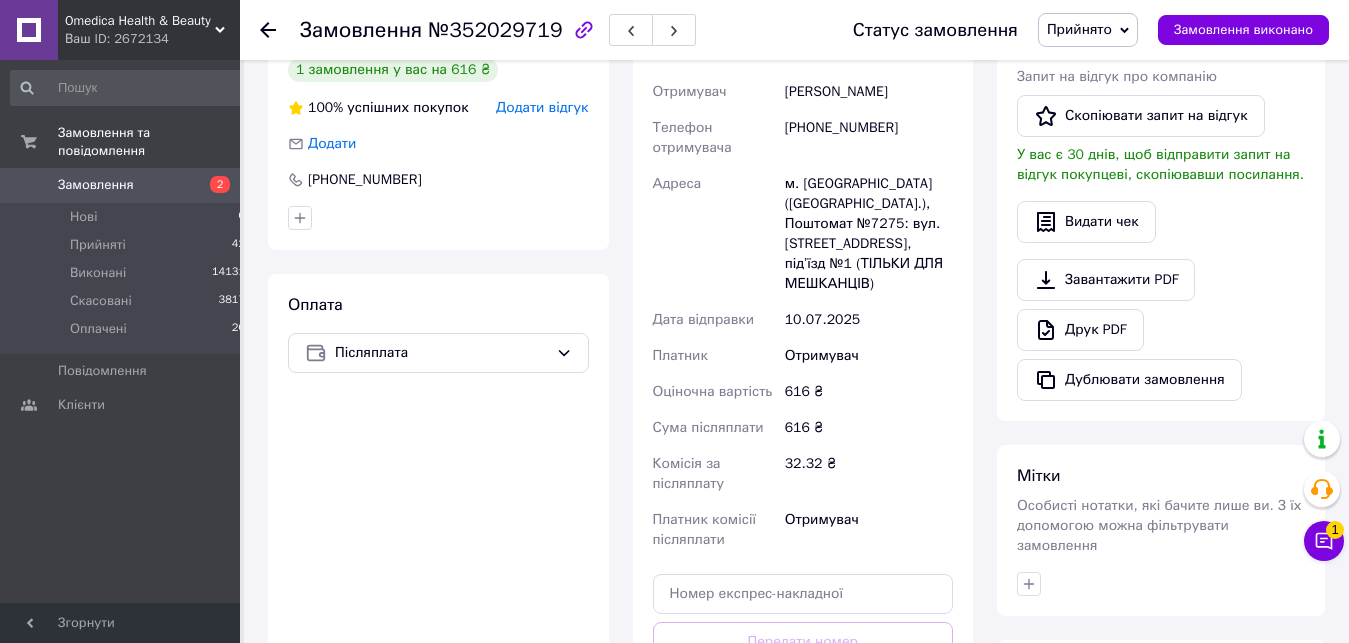 scroll, scrollTop: 0, scrollLeft: 0, axis: both 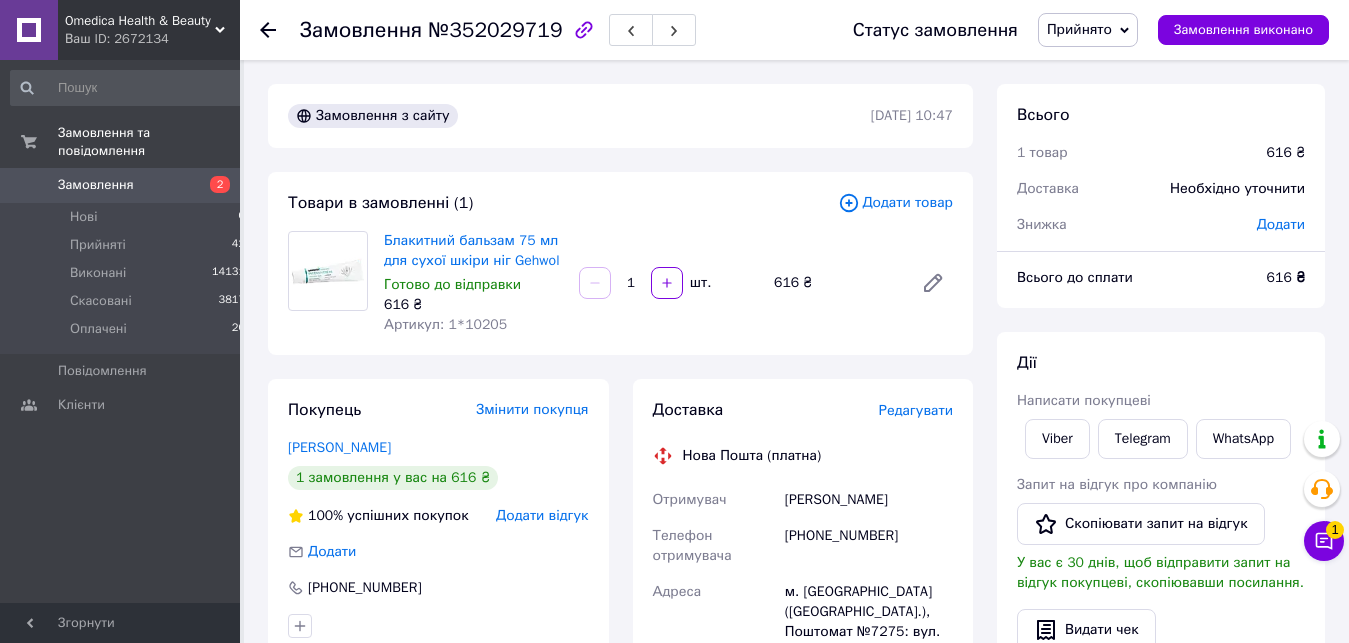click on "Доставка Редагувати Нова Пошта (платна) Отримувач [PERSON_NAME] Телефон отримувача [PHONE_NUMBER] Адреса м. [GEOGRAPHIC_DATA] ([GEOGRAPHIC_DATA].), Поштомат №7275: вул. [STREET_ADDRESS], під’їзд №1 (ТІЛЬКИ ДЛЯ МЕШКАНЦІВ) Дата відправки [DATE] Платник Отримувач Оціночна вартість 616 ₴ Сума післяплати 616 ₴ Комісія за післяплату 32.32 ₴ Платник комісії післяплати Отримувач Передати номер або Згенерувати ЕН" at bounding box center [803, 779] 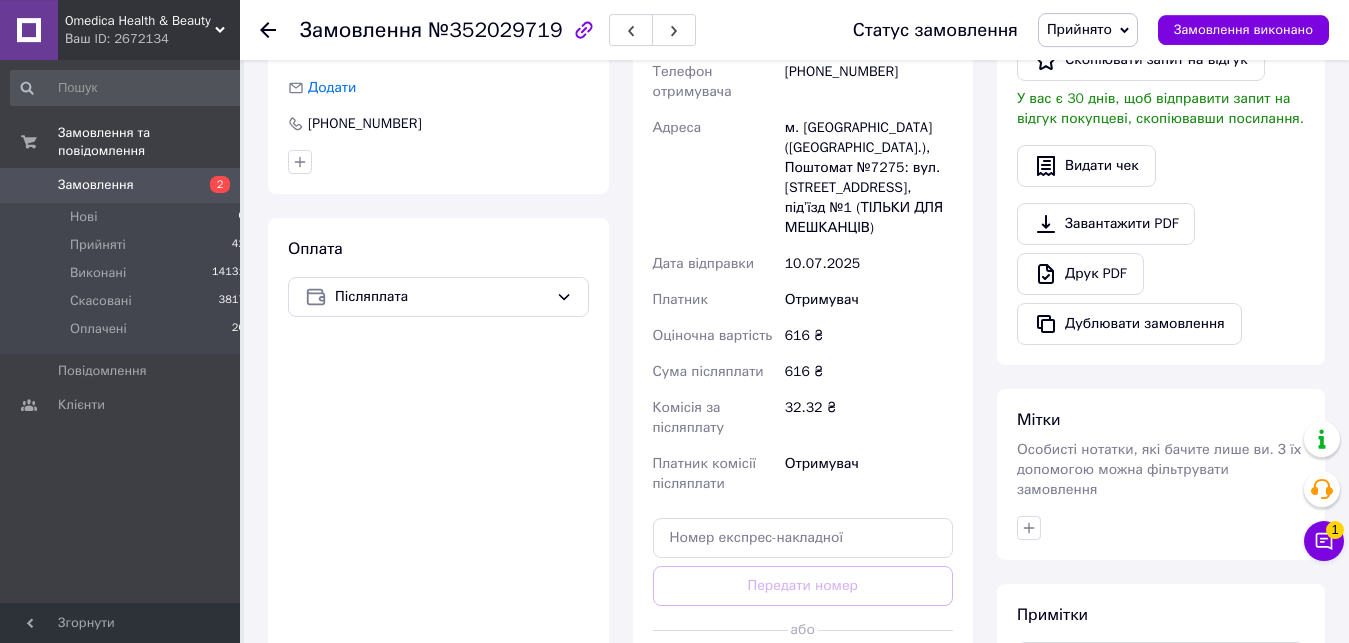 scroll, scrollTop: 510, scrollLeft: 0, axis: vertical 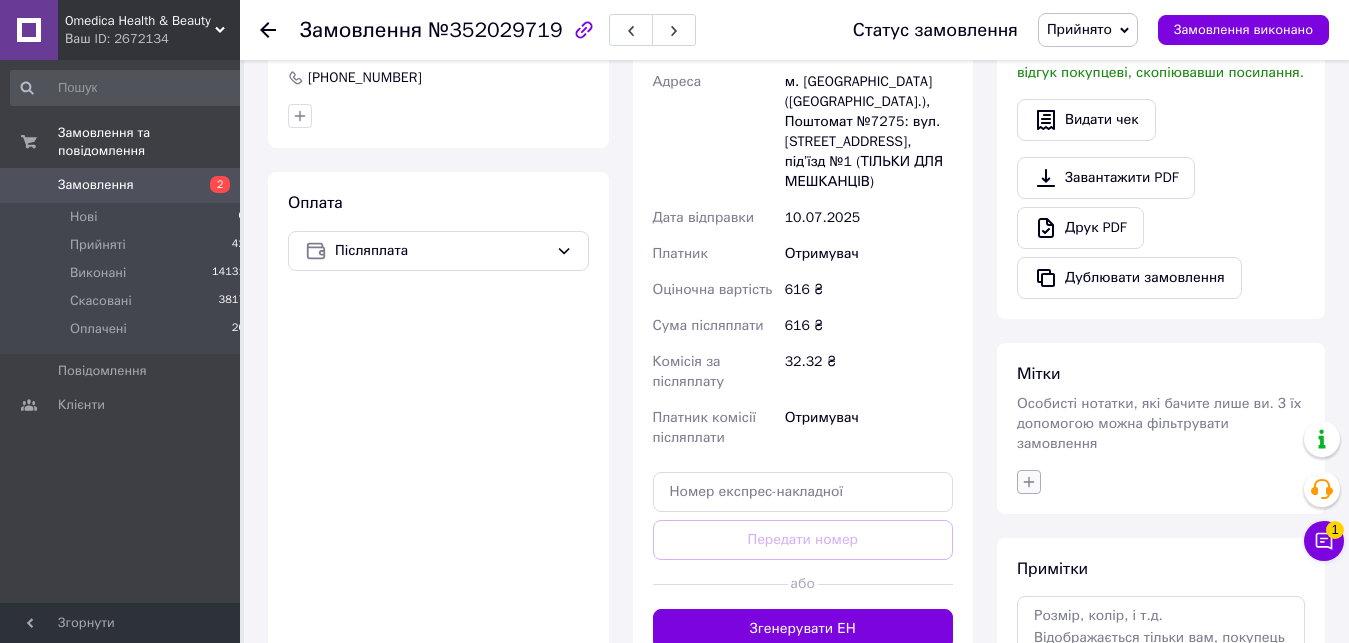 click at bounding box center (1029, 482) 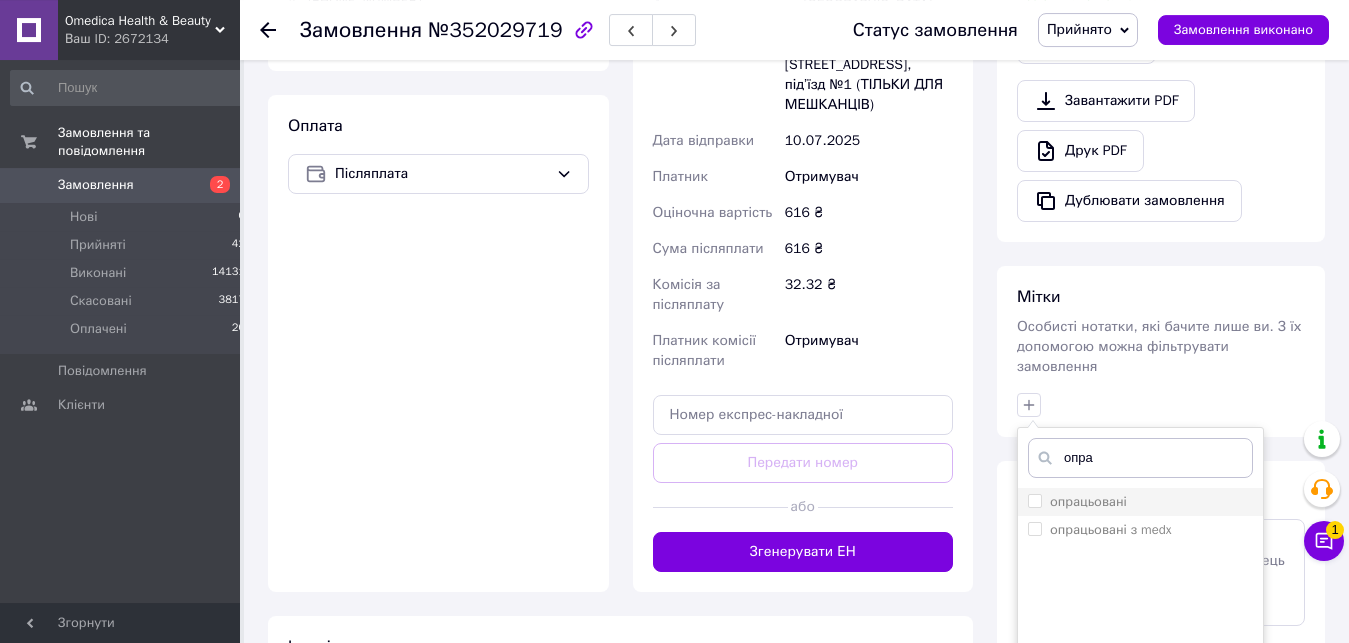 scroll, scrollTop: 731, scrollLeft: 0, axis: vertical 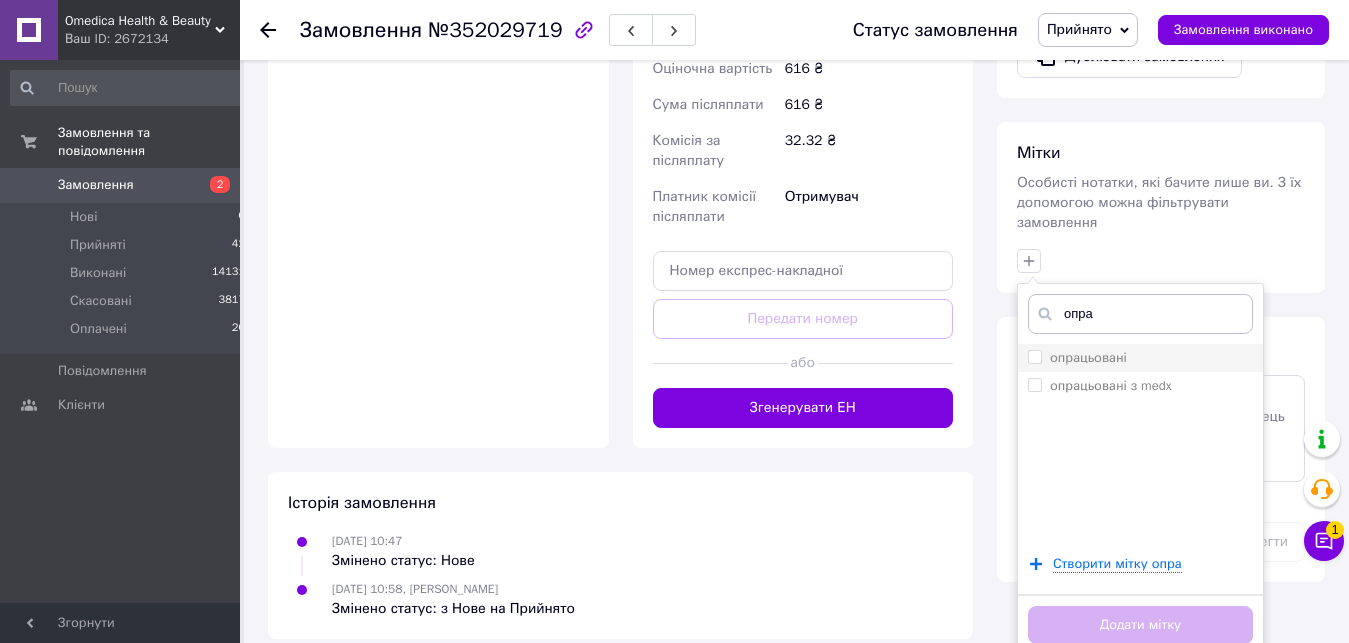 type on "опра" 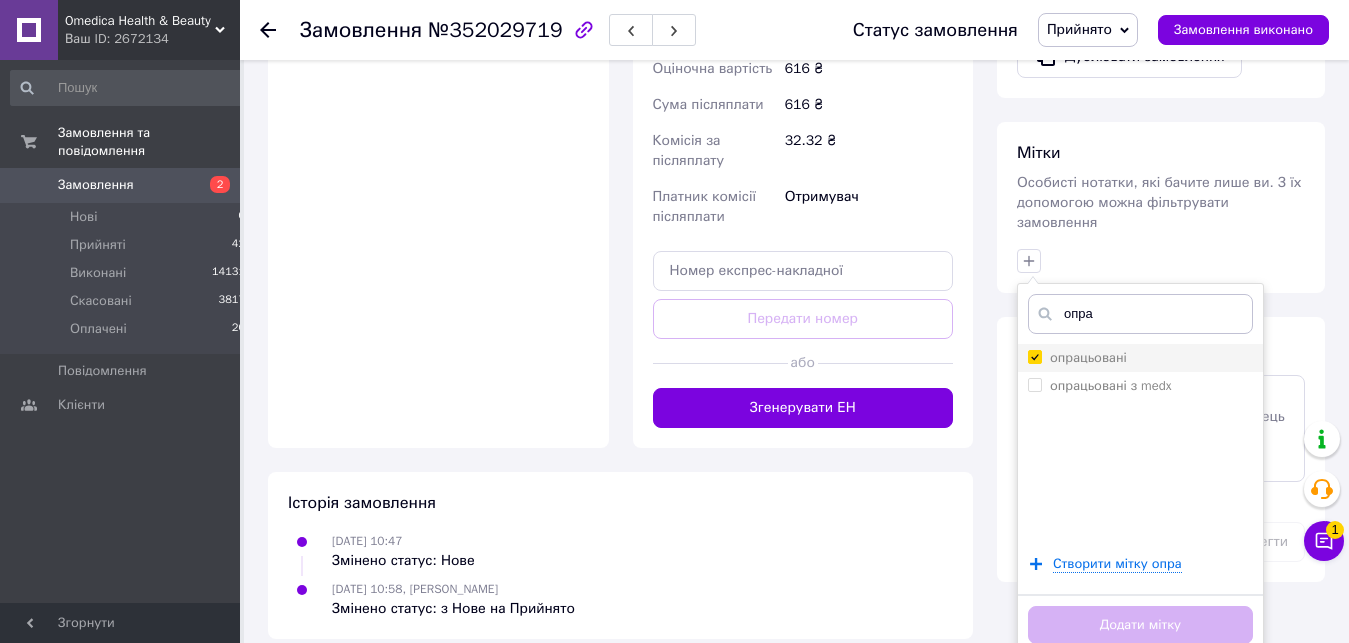 checkbox on "true" 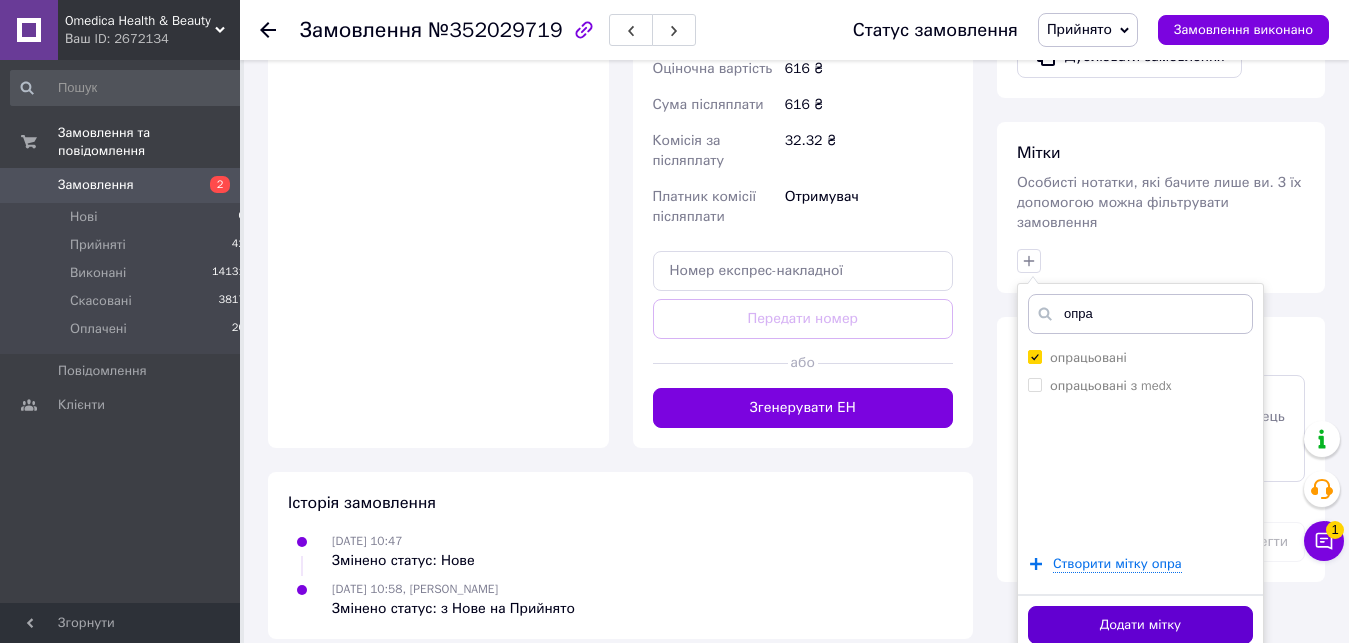 click on "Додати мітку" at bounding box center [1140, 625] 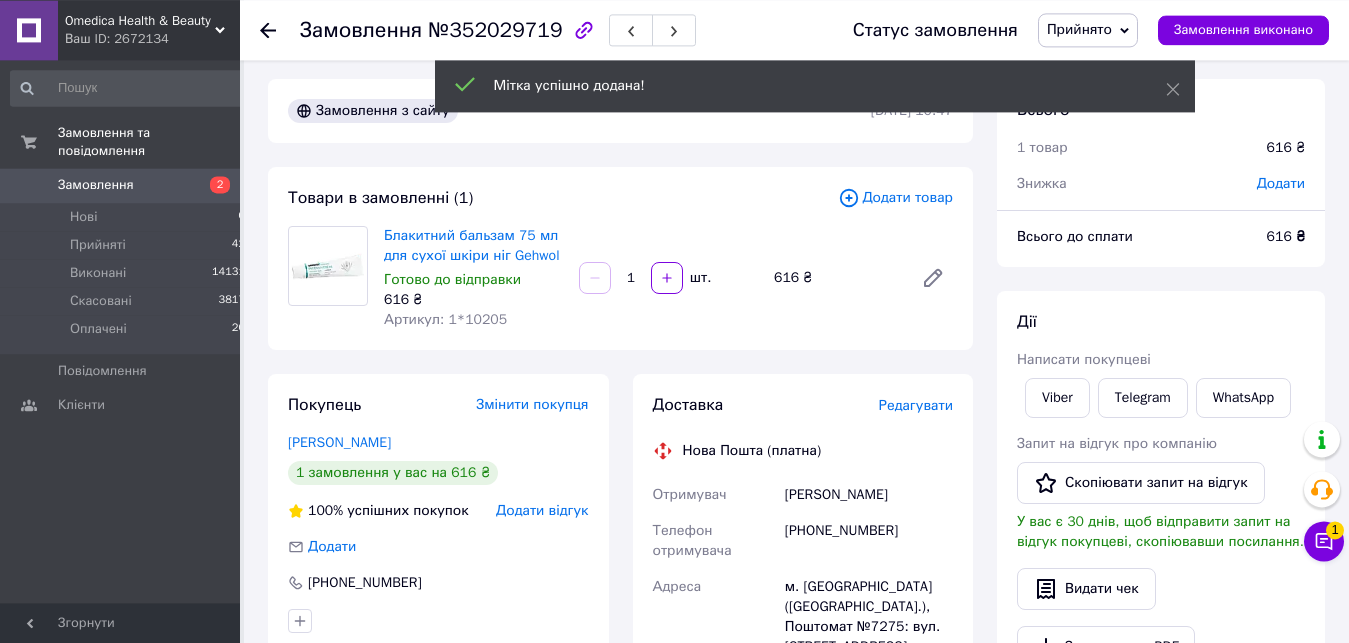 scroll, scrollTop: 0, scrollLeft: 0, axis: both 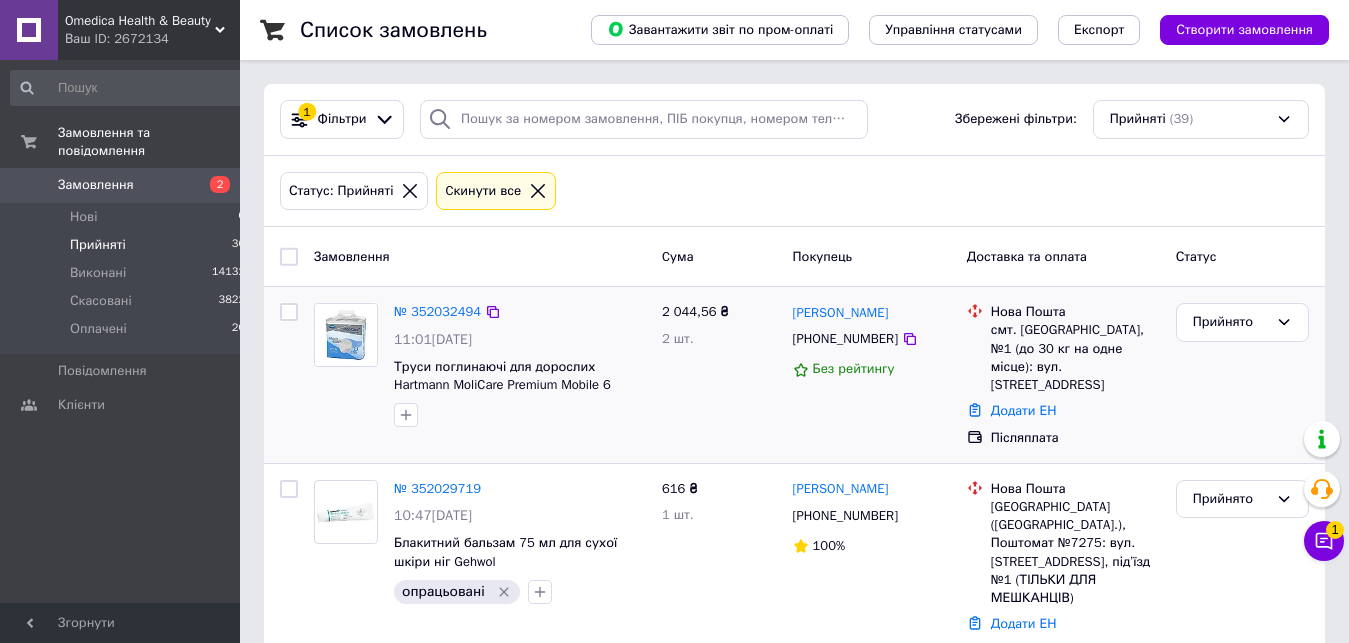 click on "№ 352032494" at bounding box center (437, 312) 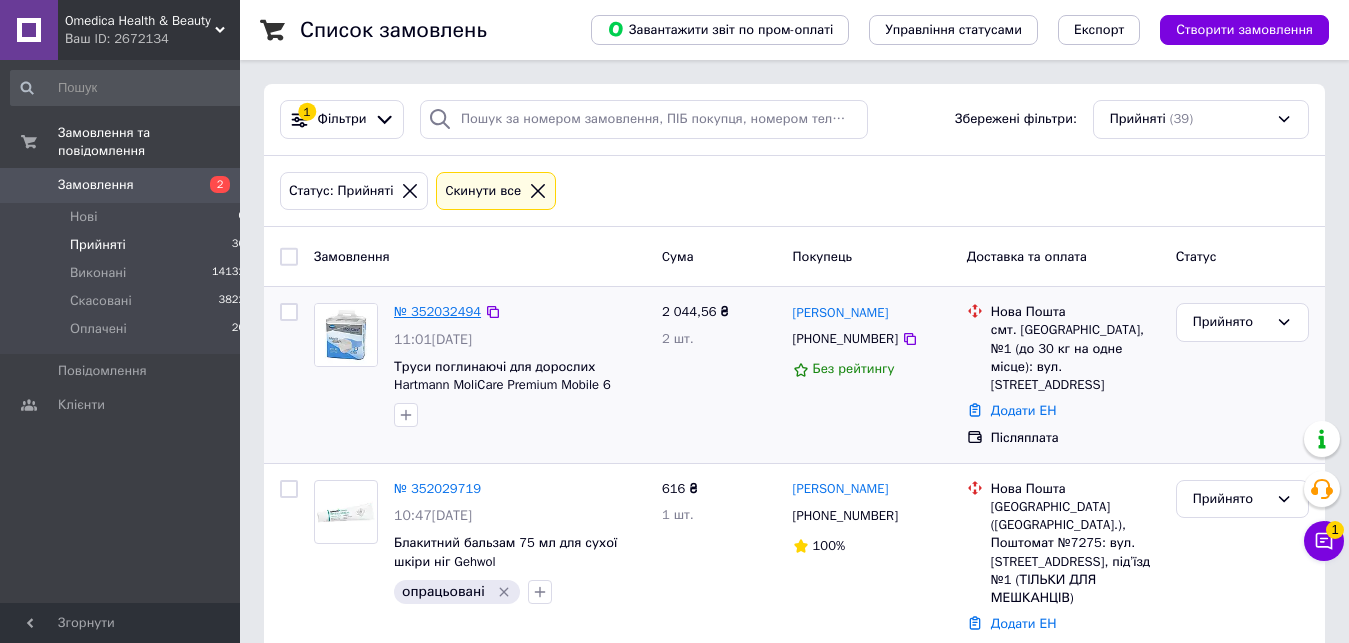 click on "№ 352032494" at bounding box center [437, 311] 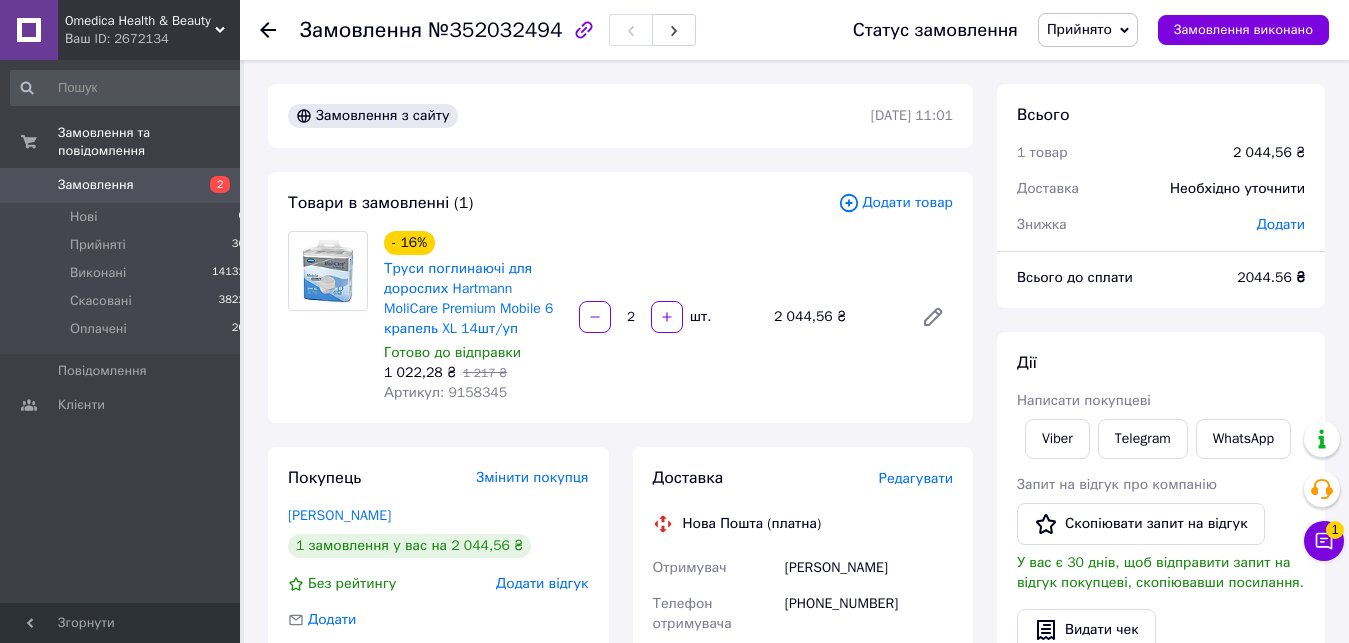 click on "Артикул: 9158345" at bounding box center (445, 392) 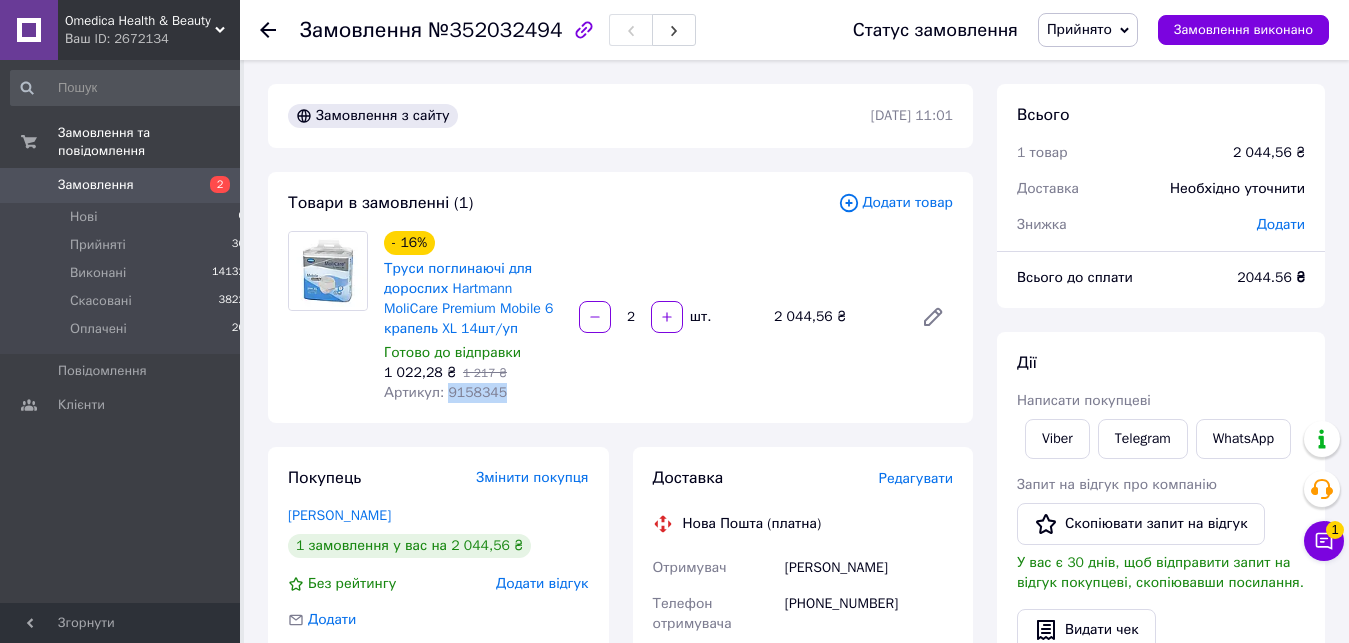 click on "Артикул: 9158345" at bounding box center [445, 392] 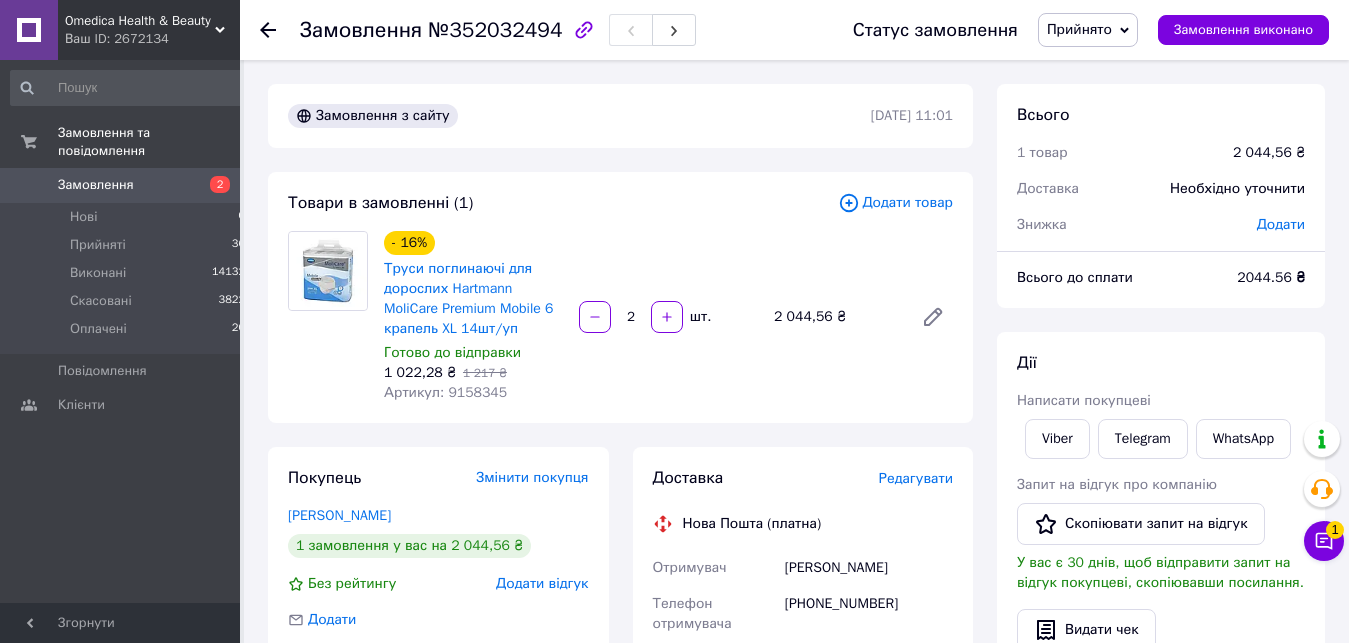 click on "Замовлення з сайту [DATE] 11:01 Товари в замовленні (1) Додати товар - 16% Труси поглинаючі для дорослих Hartmann MoliCare Premium Mobile 6 крапель XL 14шт/уп Готово до відправки 1 022,28 ₴   1 217 ₴ Артикул: 9158345 2   шт. 2 044,56 ₴ Покупець Змінити покупця [PERSON_NAME] 1 замовлення у вас на 2 044,56 ₴ Без рейтингу   Додати відгук Додати [PHONE_NUMBER] Оплата Післяплата Доставка Редагувати Нова Пошта (платна) Отримувач [PERSON_NAME] Телефон отримувача [PHONE_NUMBER] [GEOGRAPHIC_DATA] смт. [GEOGRAPHIC_DATA], №1 (до 30 кг на одне місце): вул. [STREET_ADDRESS] Дата відправки [DATE] Платник Отримувач Оціночна вартість або" at bounding box center [620, 741] 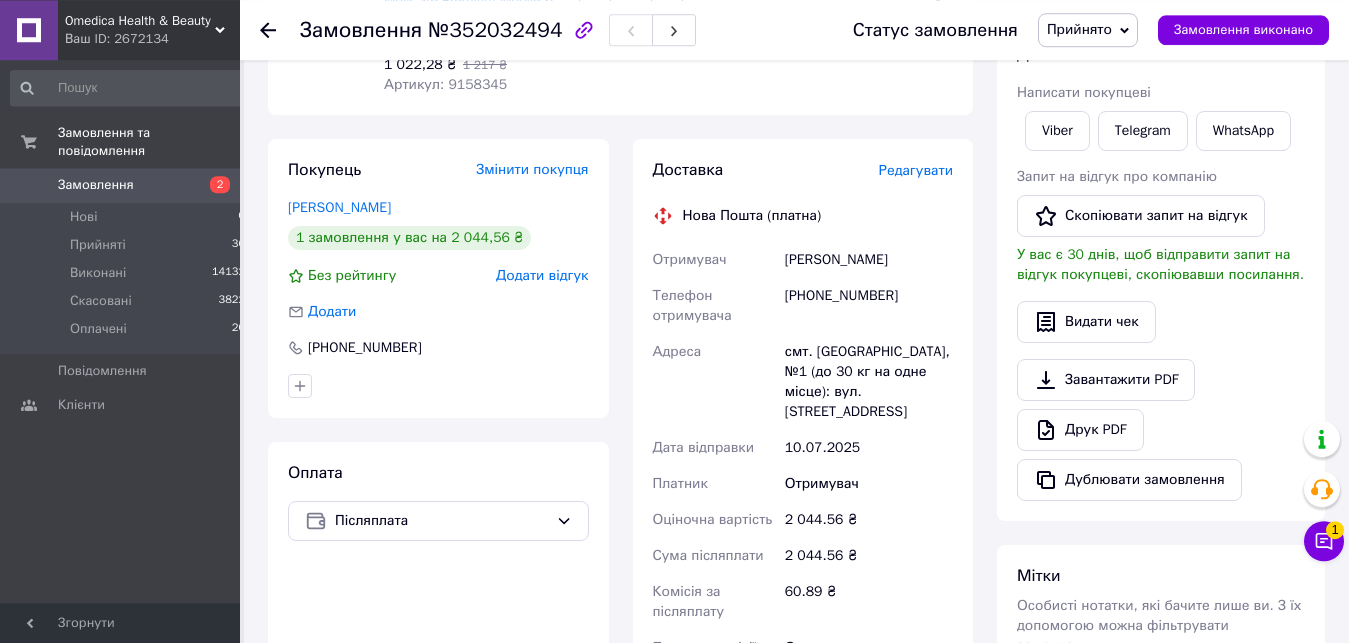 scroll, scrollTop: 204, scrollLeft: 0, axis: vertical 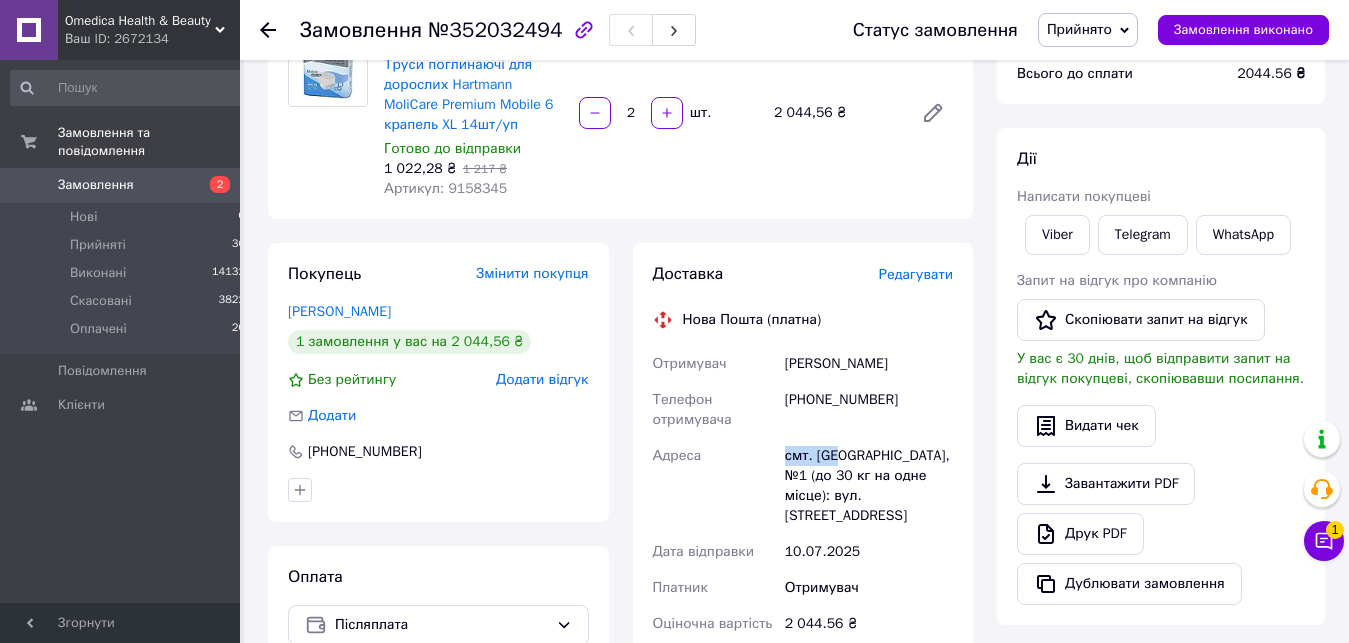 drag, startPoint x: 783, startPoint y: 455, endPoint x: 828, endPoint y: 459, distance: 45.17743 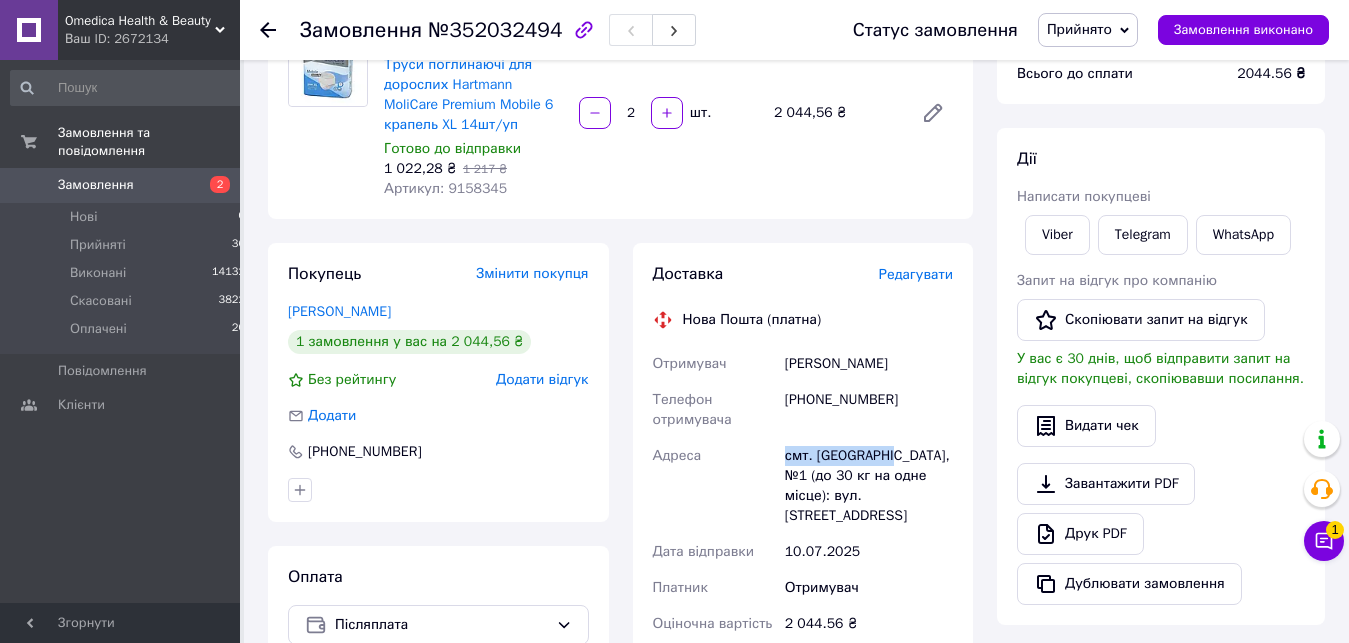 drag, startPoint x: 786, startPoint y: 456, endPoint x: 886, endPoint y: 458, distance: 100.02 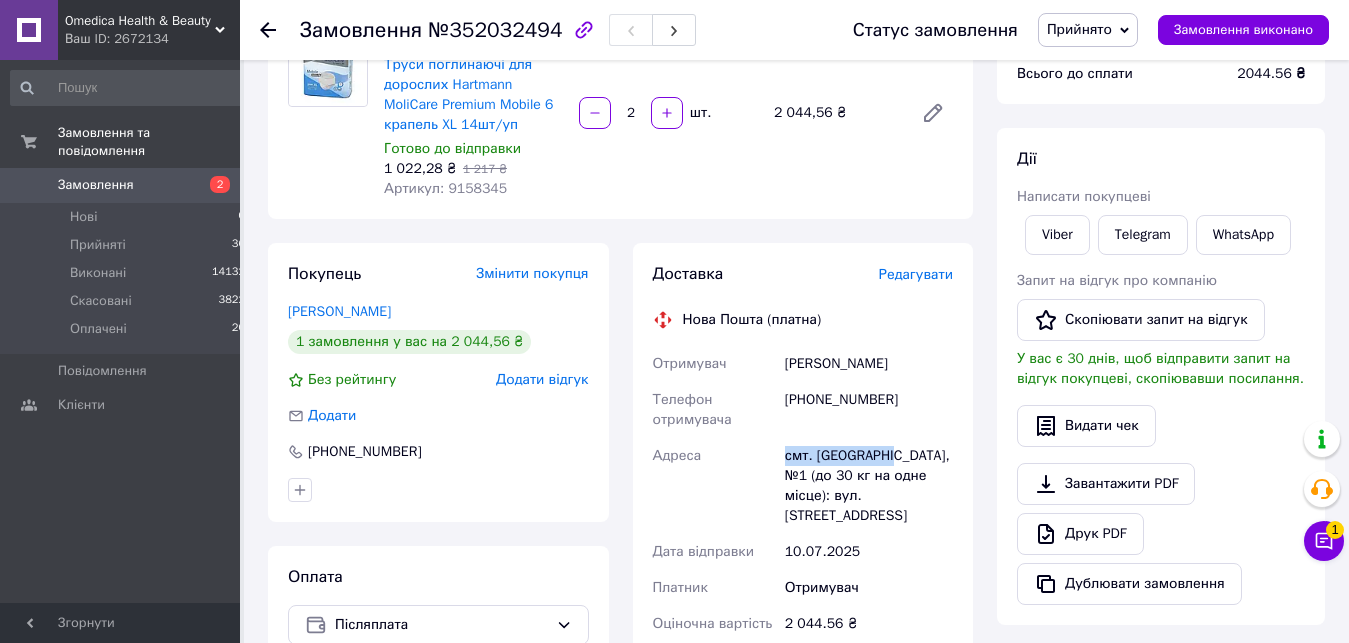 click on "смт. [GEOGRAPHIC_DATA], №1 (до 30 кг на одне місце): вул. [STREET_ADDRESS]" at bounding box center [869, 486] 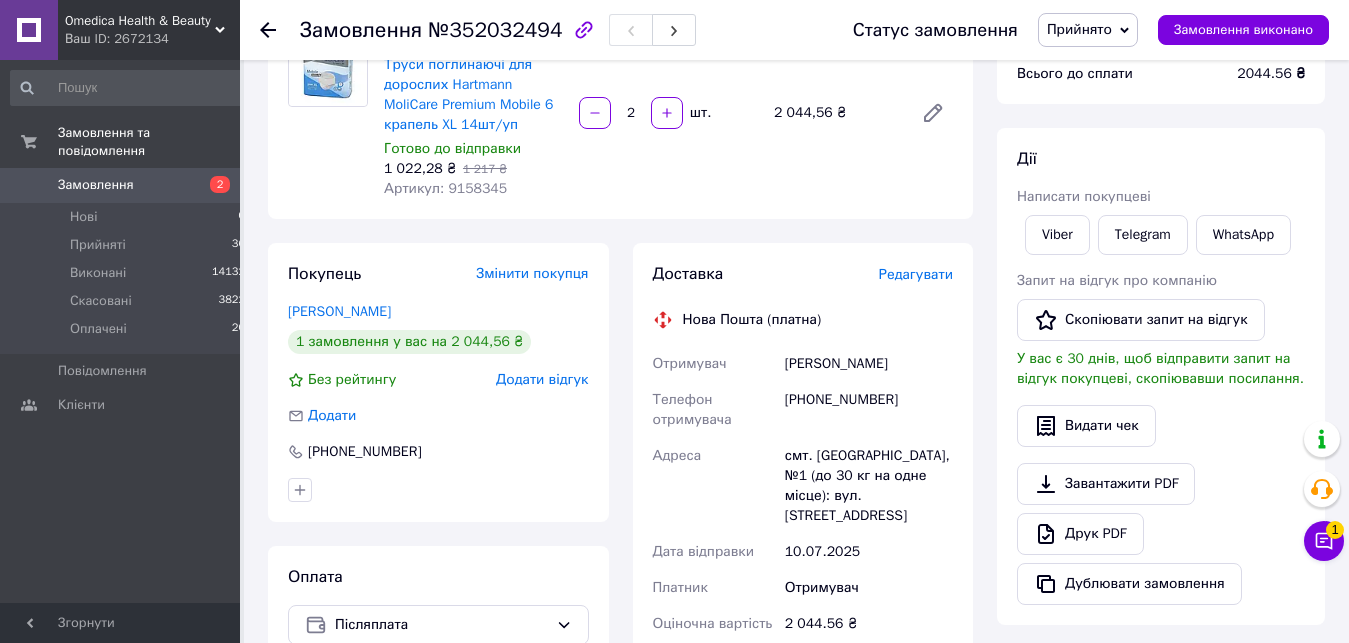 click on "[PERSON_NAME]" at bounding box center [869, 364] 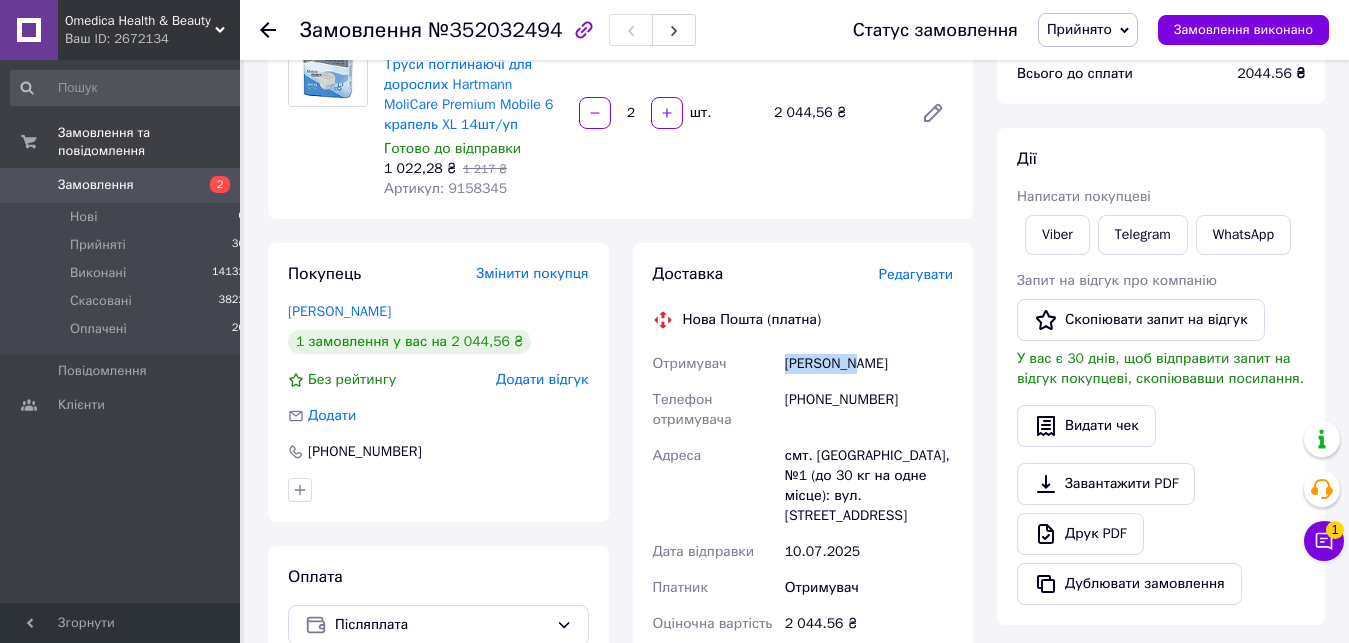 click on "[PERSON_NAME]" at bounding box center [869, 364] 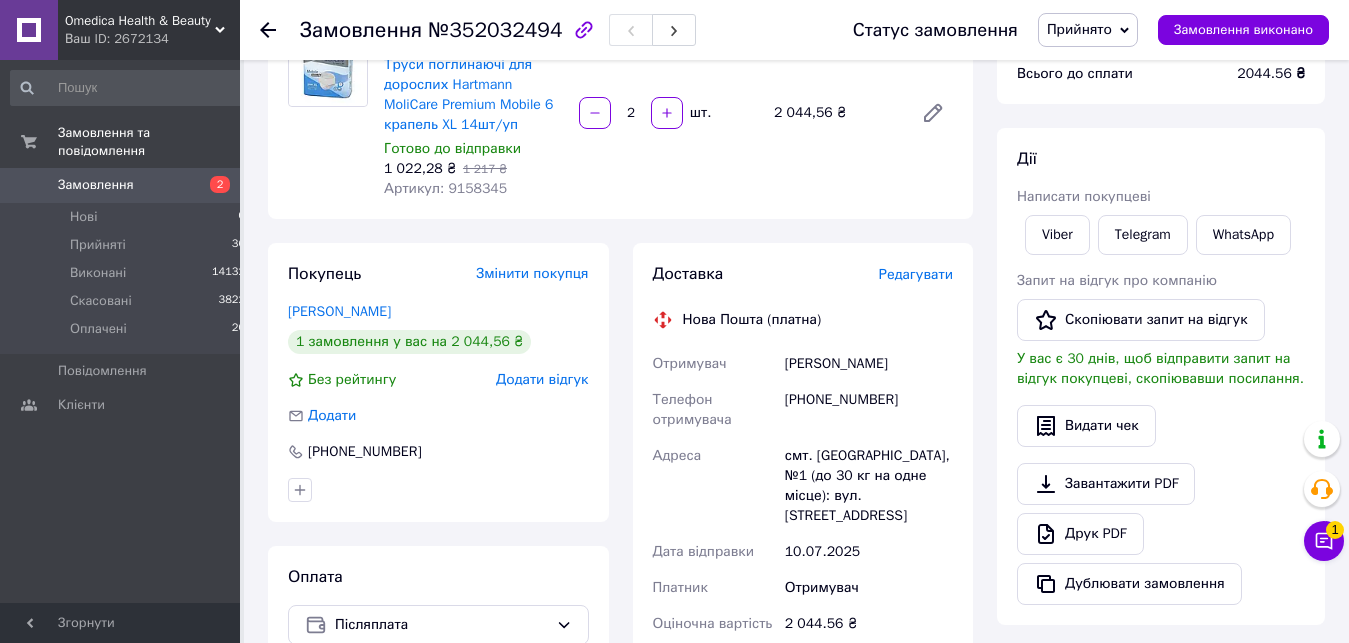 click on "[PERSON_NAME]" at bounding box center [869, 364] 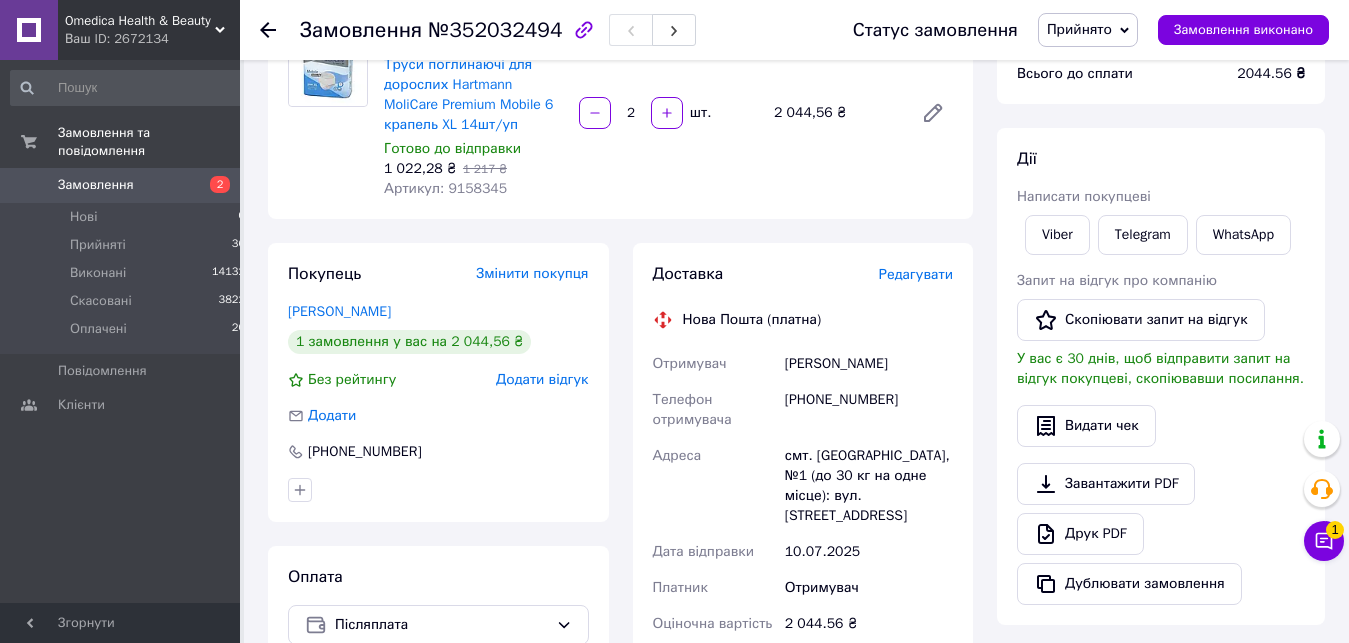 click on "[PHONE_NUMBER]" at bounding box center (869, 410) 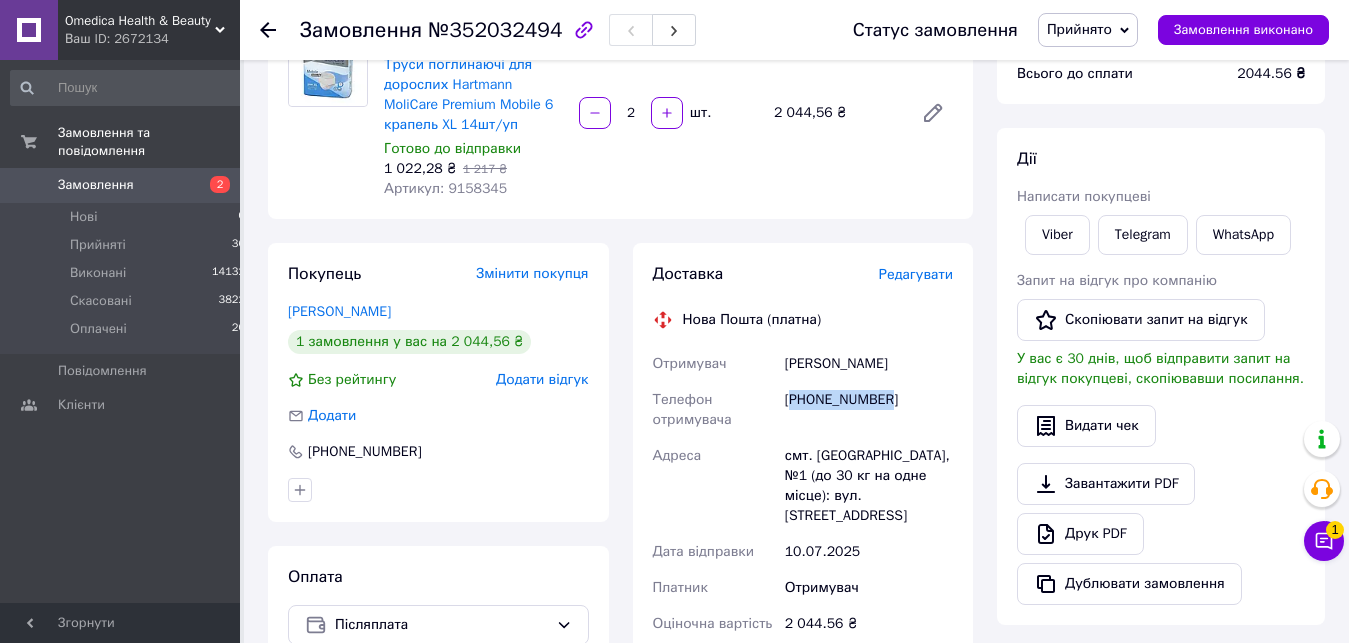 click on "[PHONE_NUMBER]" at bounding box center [869, 410] 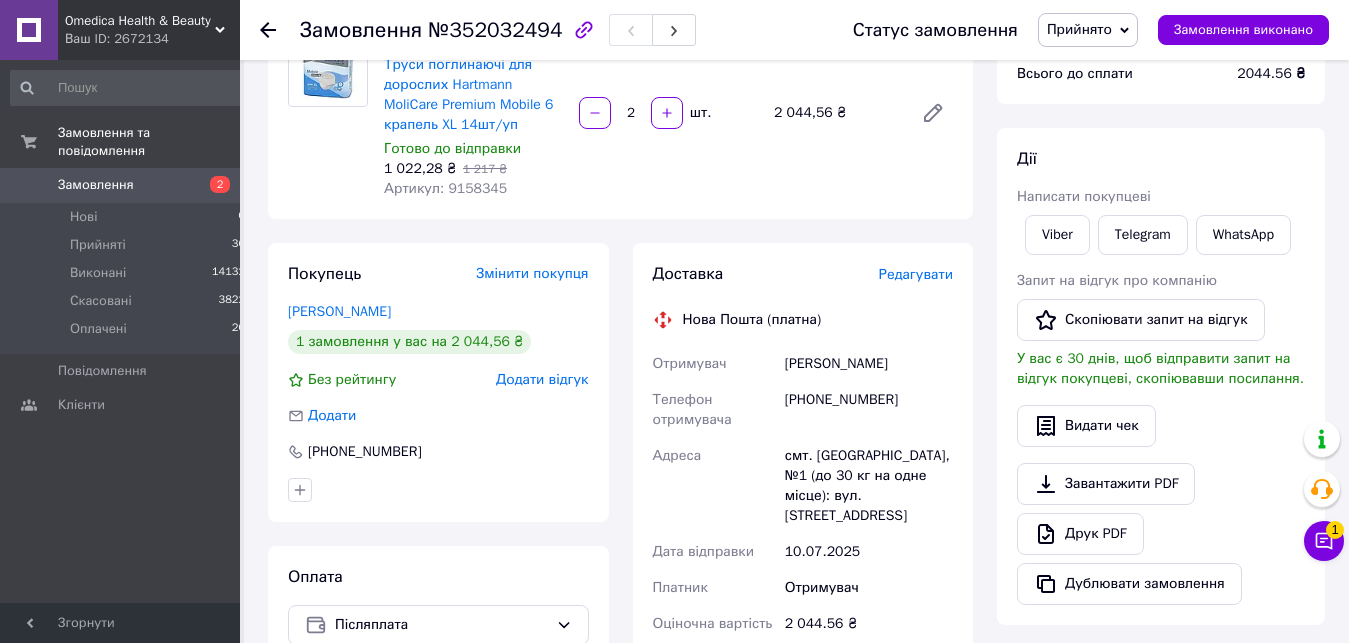 click on "[PHONE_NUMBER]" at bounding box center [869, 410] 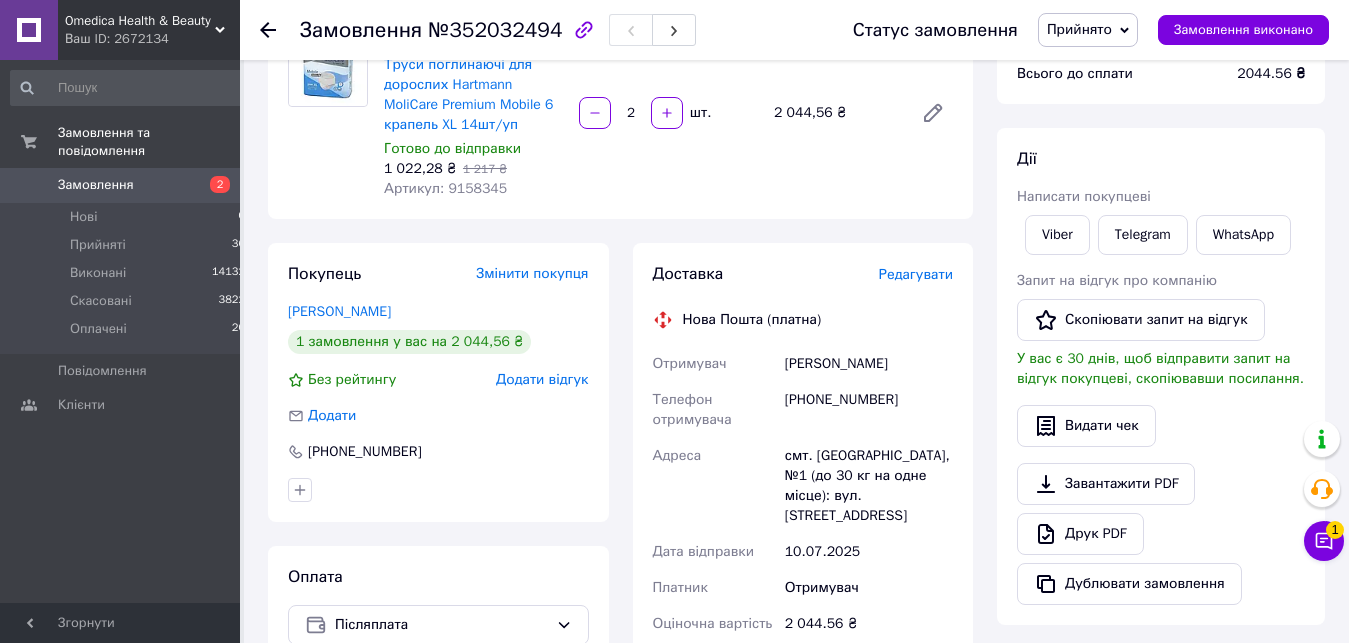 click on "смт. [GEOGRAPHIC_DATA], №1 (до 30 кг на одне місце): вул. [STREET_ADDRESS]" at bounding box center (869, 486) 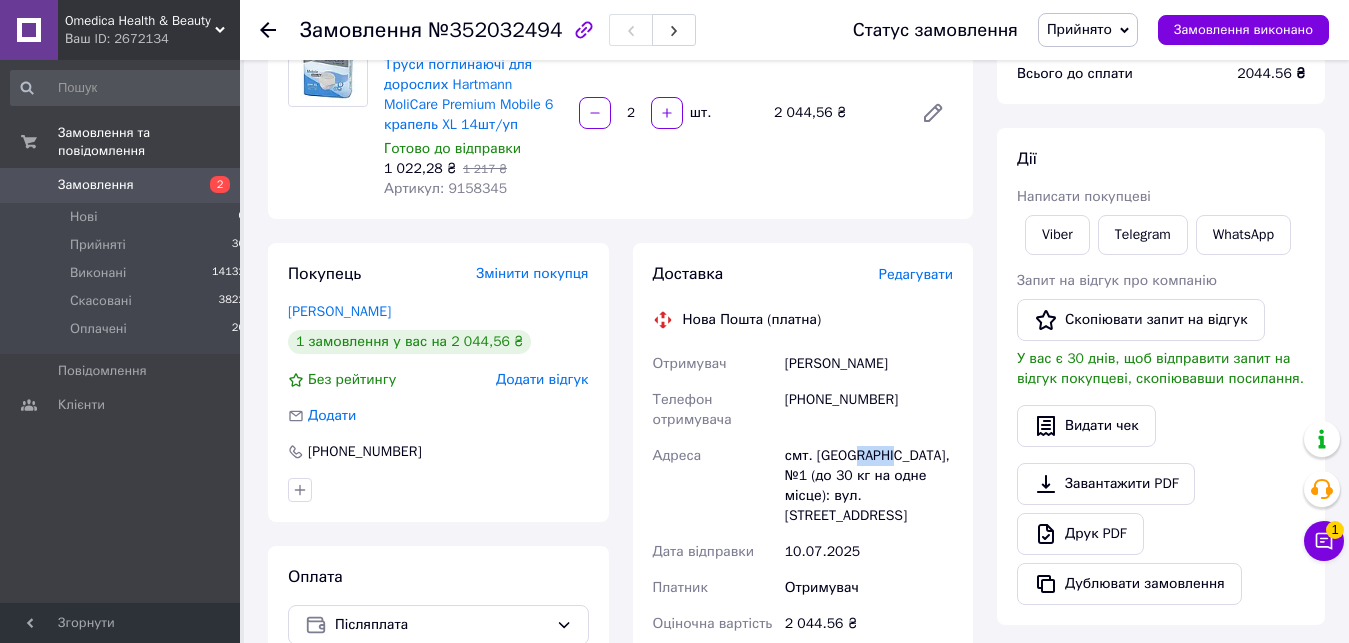 click on "смт. [GEOGRAPHIC_DATA], №1 (до 30 кг на одне місце): вул. [STREET_ADDRESS]" at bounding box center (869, 486) 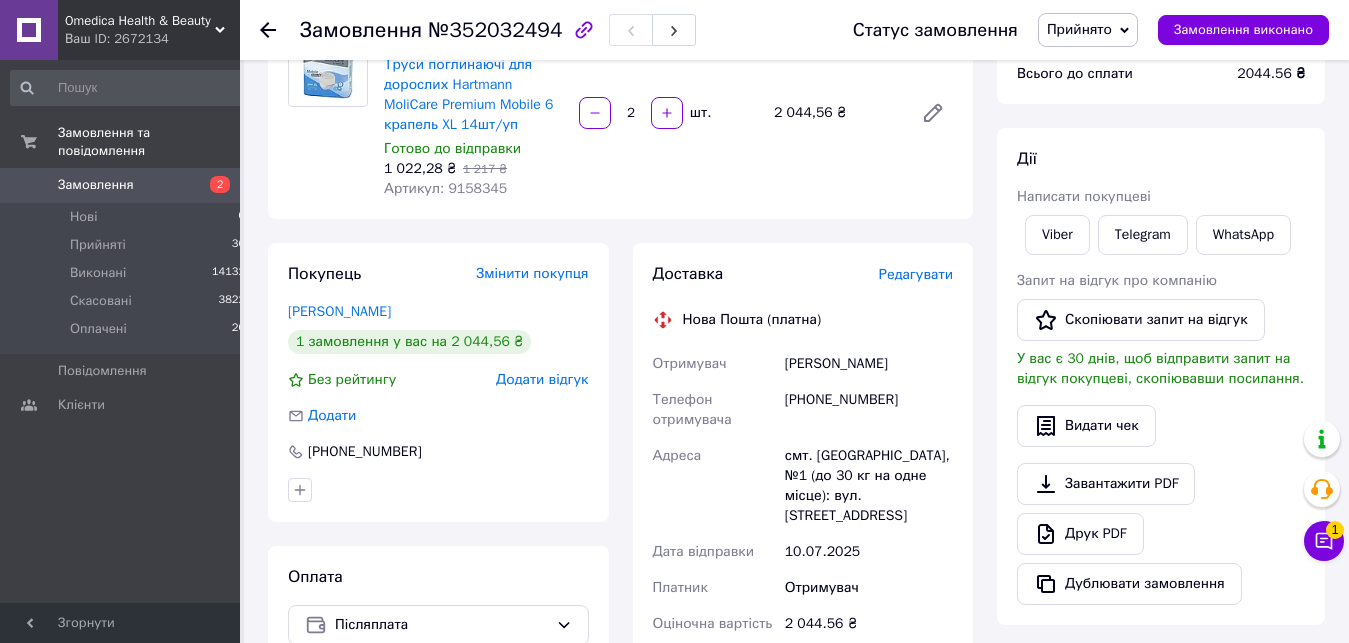 click on "смт. [GEOGRAPHIC_DATA], №1 (до 30 кг на одне місце): вул. [STREET_ADDRESS]" at bounding box center (869, 486) 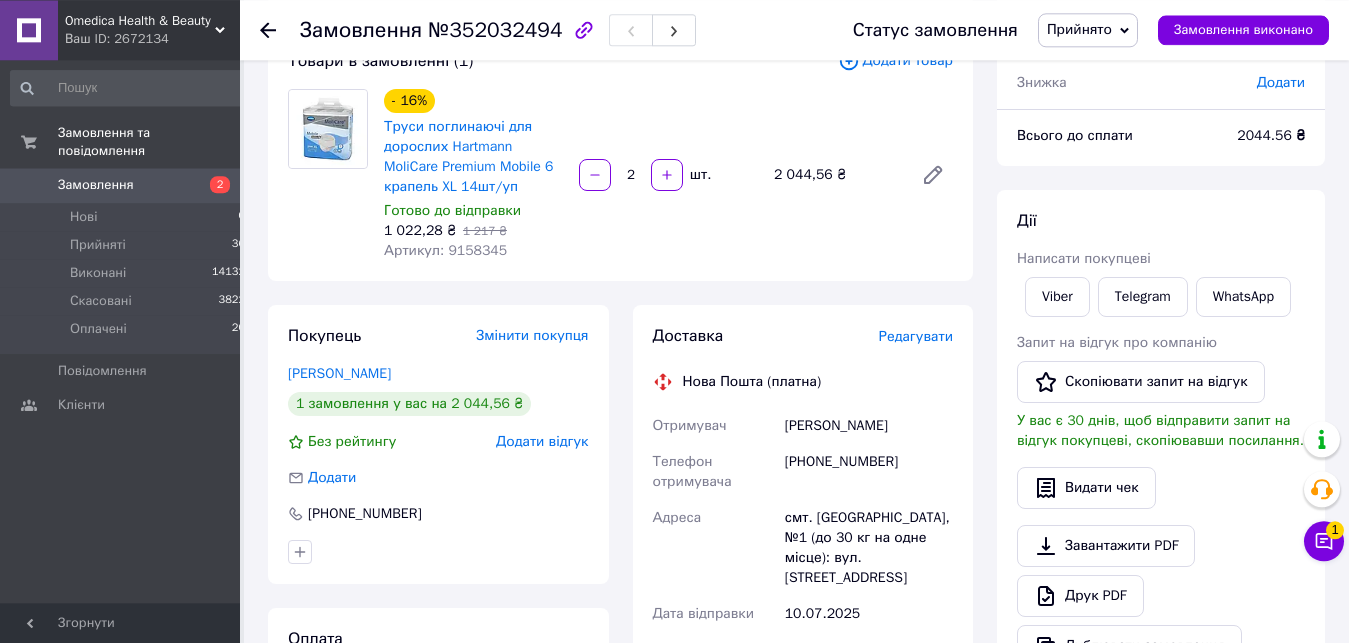 scroll, scrollTop: 0, scrollLeft: 0, axis: both 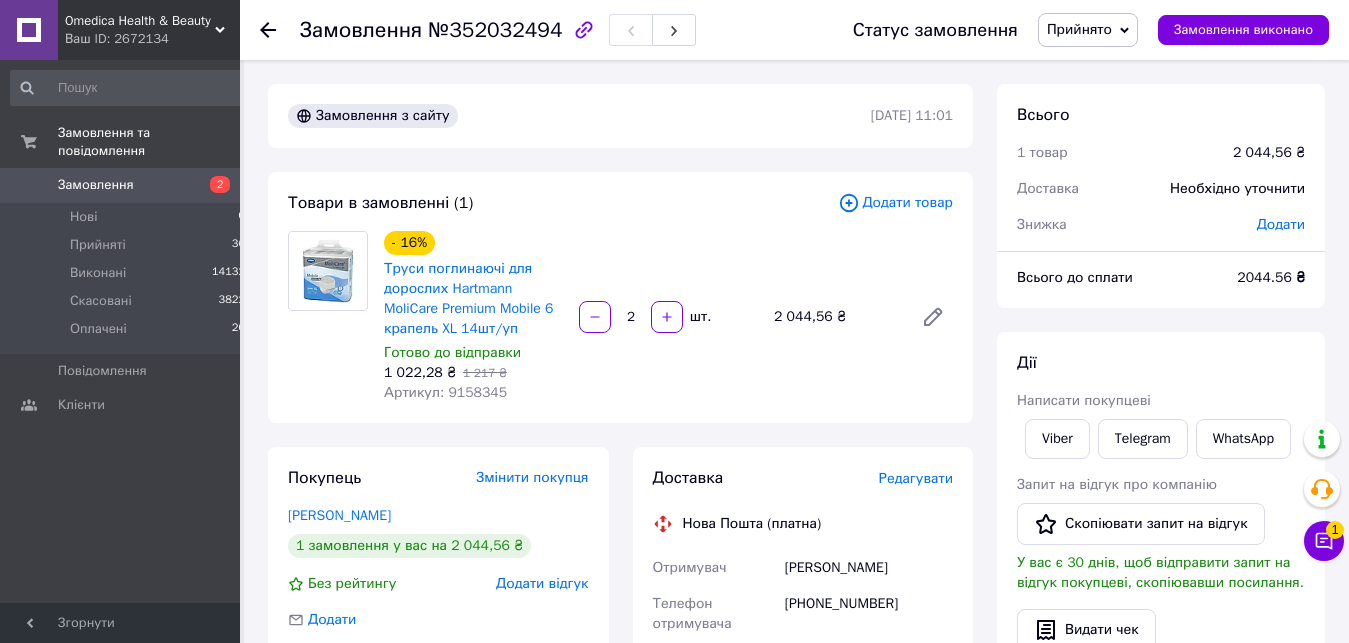 click on "- 16% Труси поглинаючі для дорослих Hartmann MoliCare Premium Mobile 6 крапель XL 14шт/уп Готово до відправки 1 022,28 ₴   1 217 ₴ Артикул: 9158345 2   шт. 2 044,56 ₴" at bounding box center (668, 317) 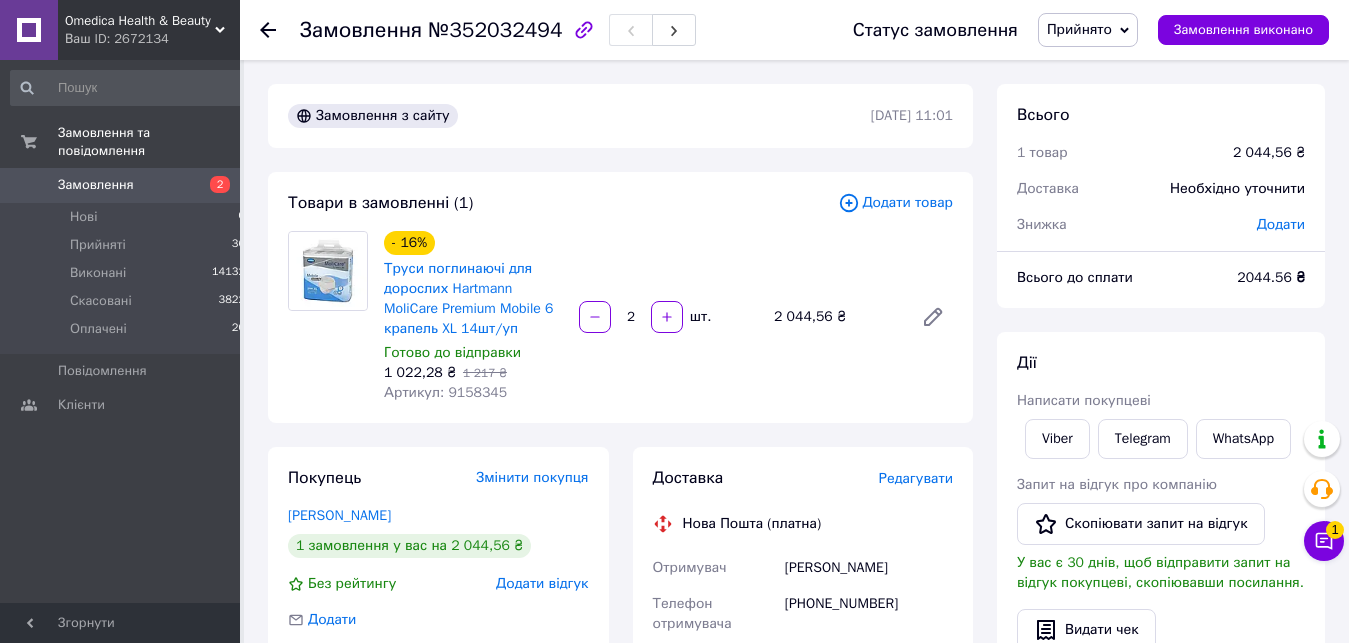 scroll, scrollTop: 408, scrollLeft: 0, axis: vertical 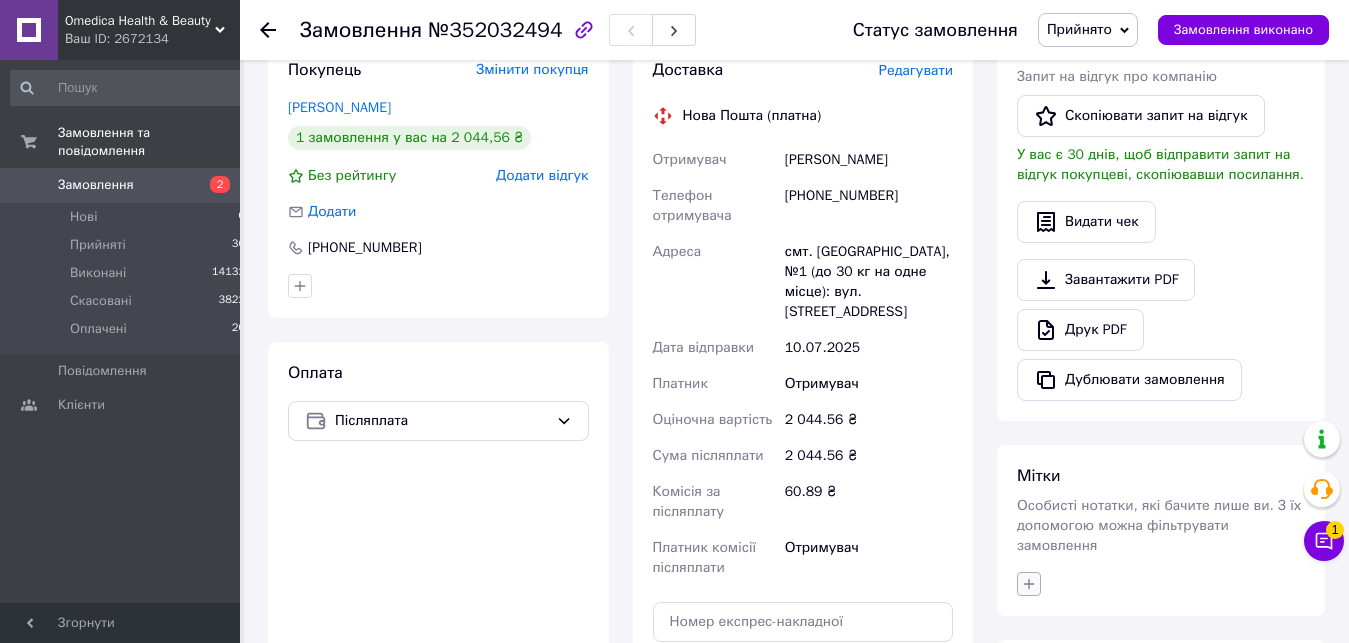 click 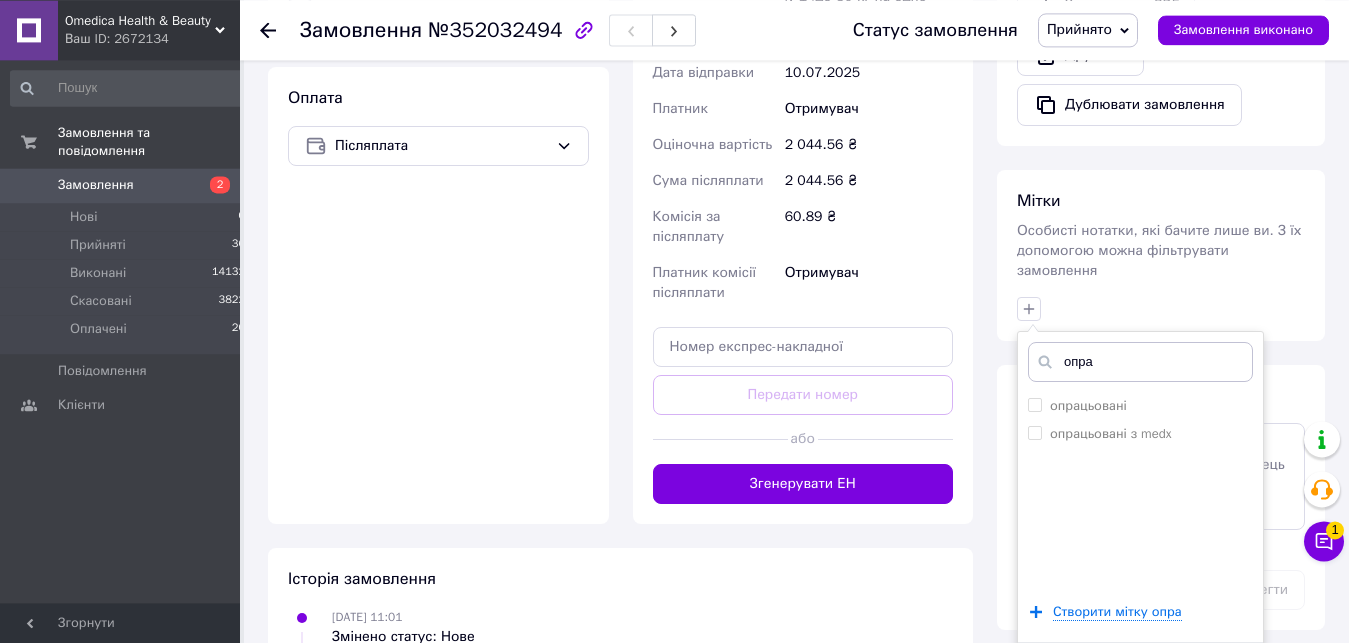 scroll, scrollTop: 759, scrollLeft: 0, axis: vertical 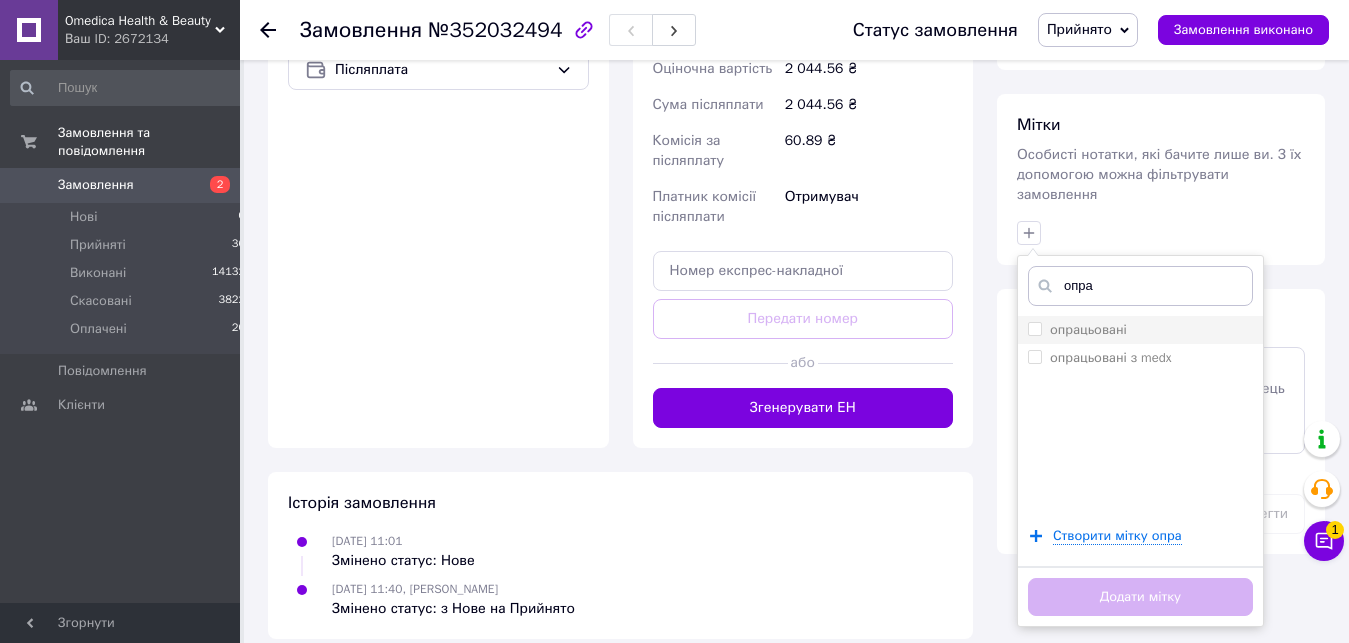 type on "опра" 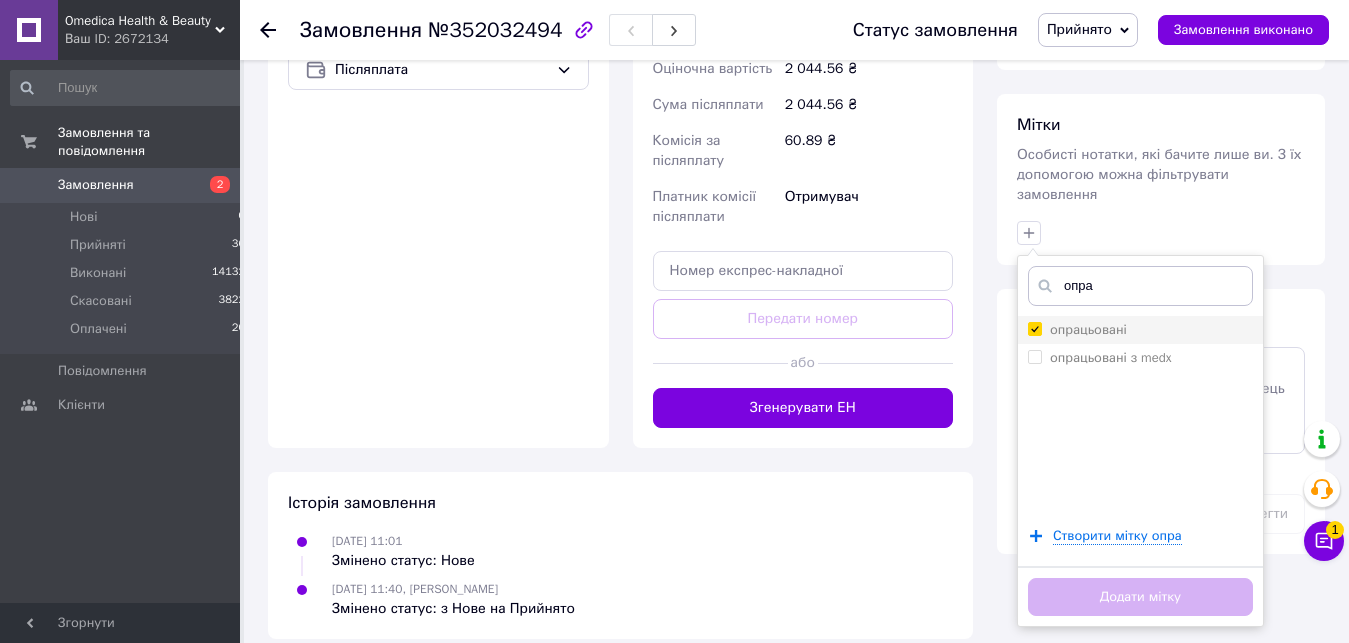 checkbox on "true" 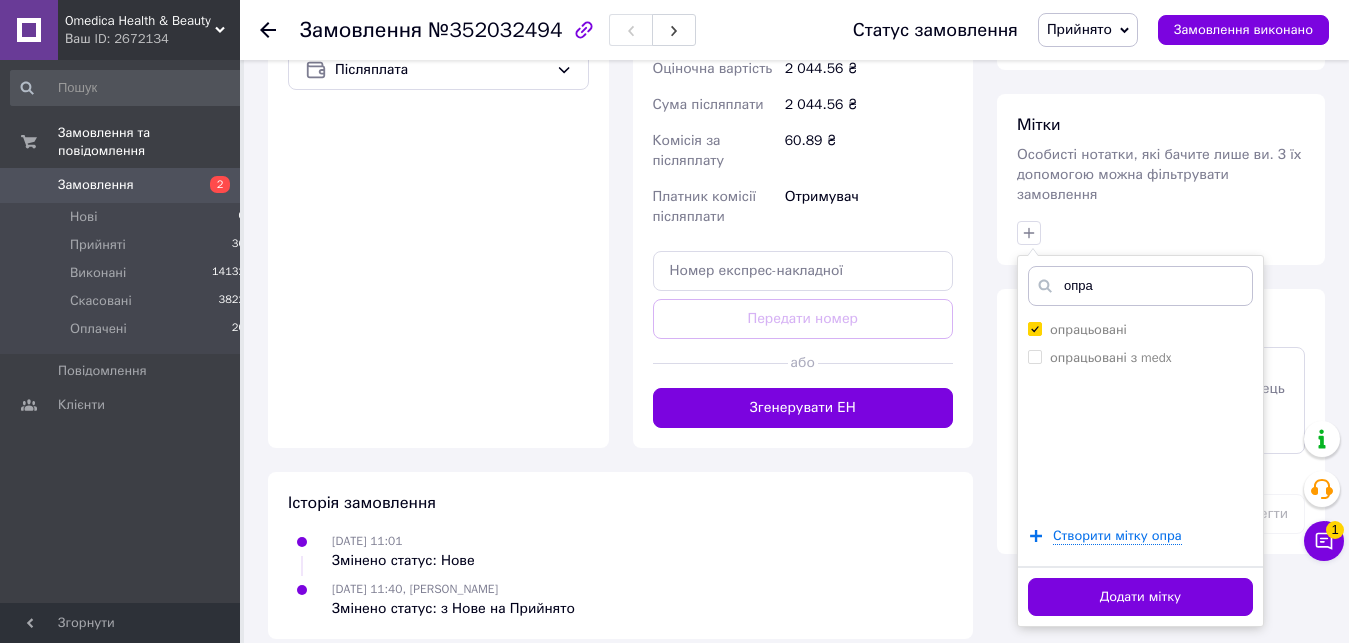click on "Додати мітку" at bounding box center (1140, 597) 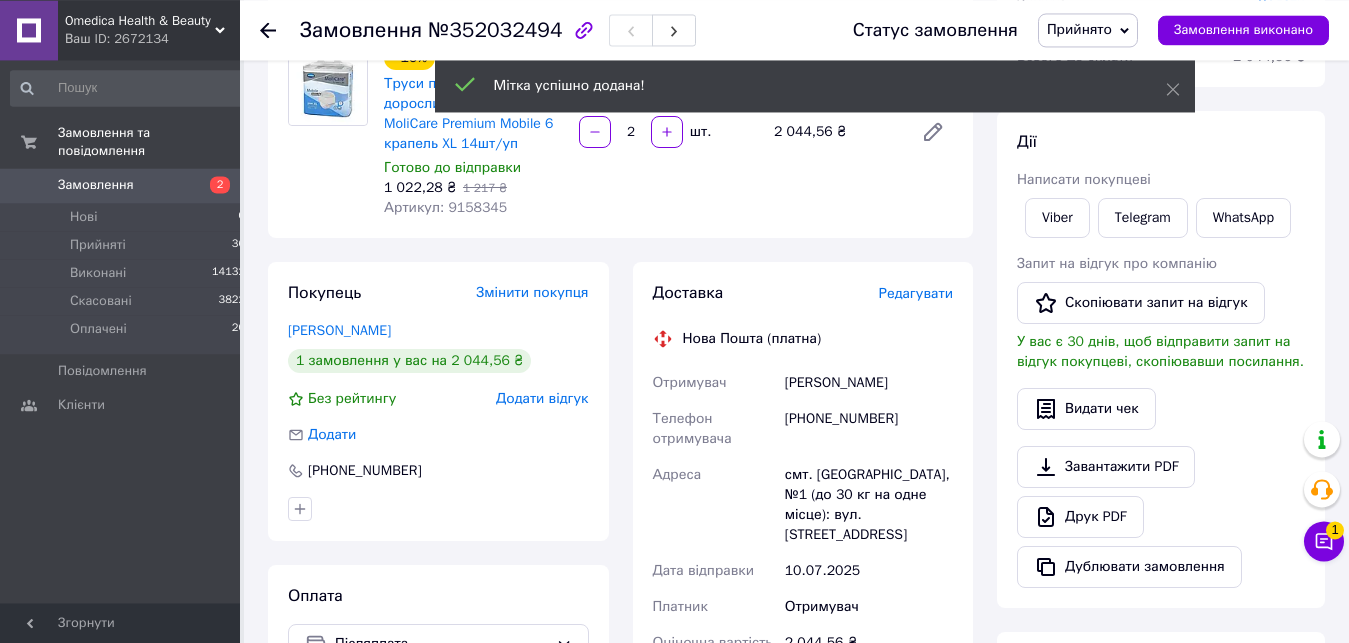 scroll, scrollTop: 147, scrollLeft: 0, axis: vertical 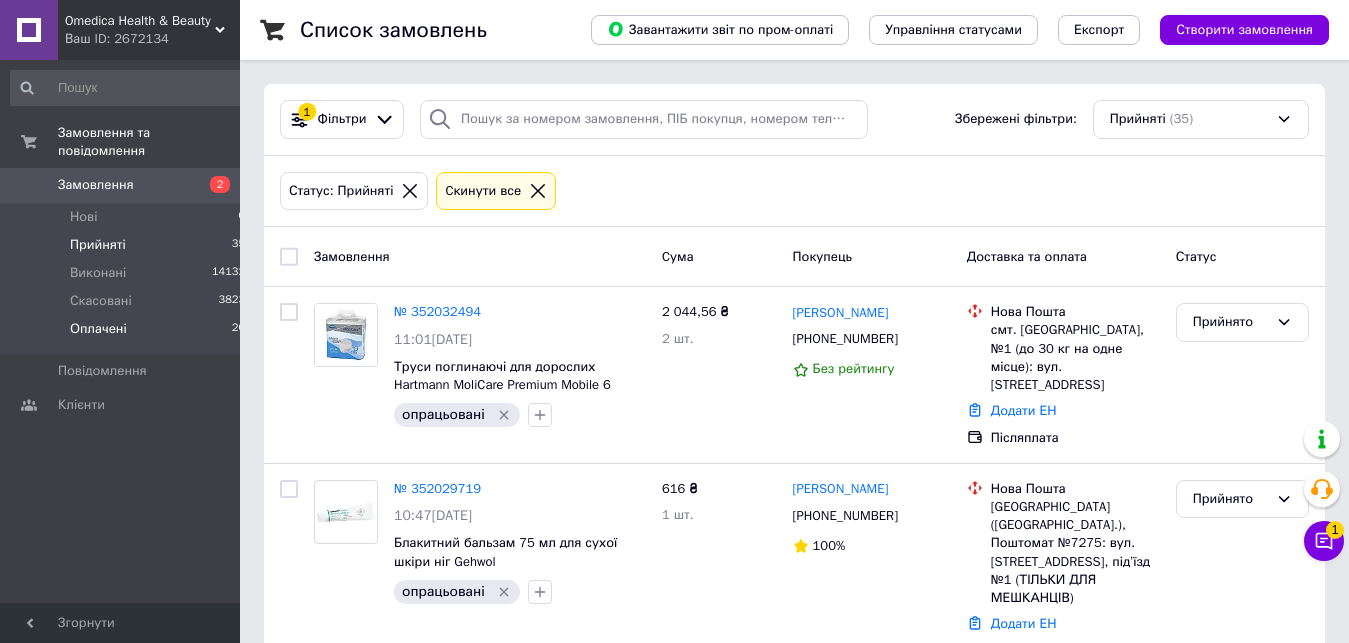 click on "Оплачені" at bounding box center [98, 329] 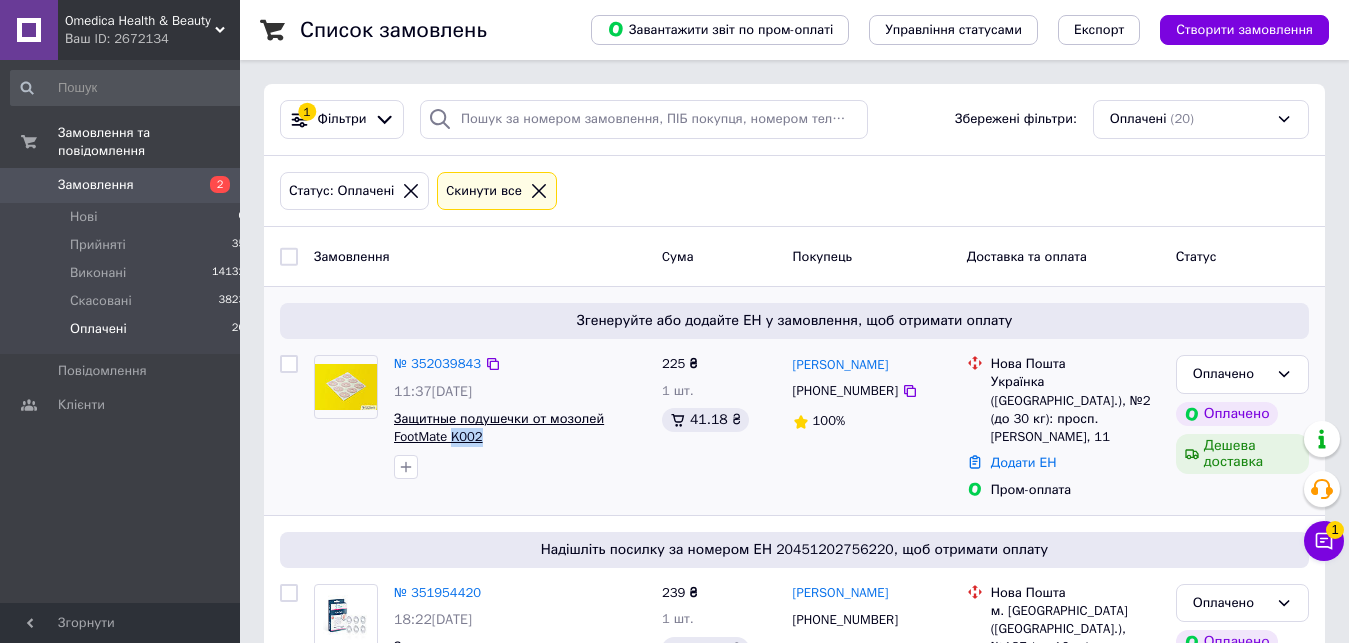 drag, startPoint x: 481, startPoint y: 441, endPoint x: 454, endPoint y: 438, distance: 27.166155 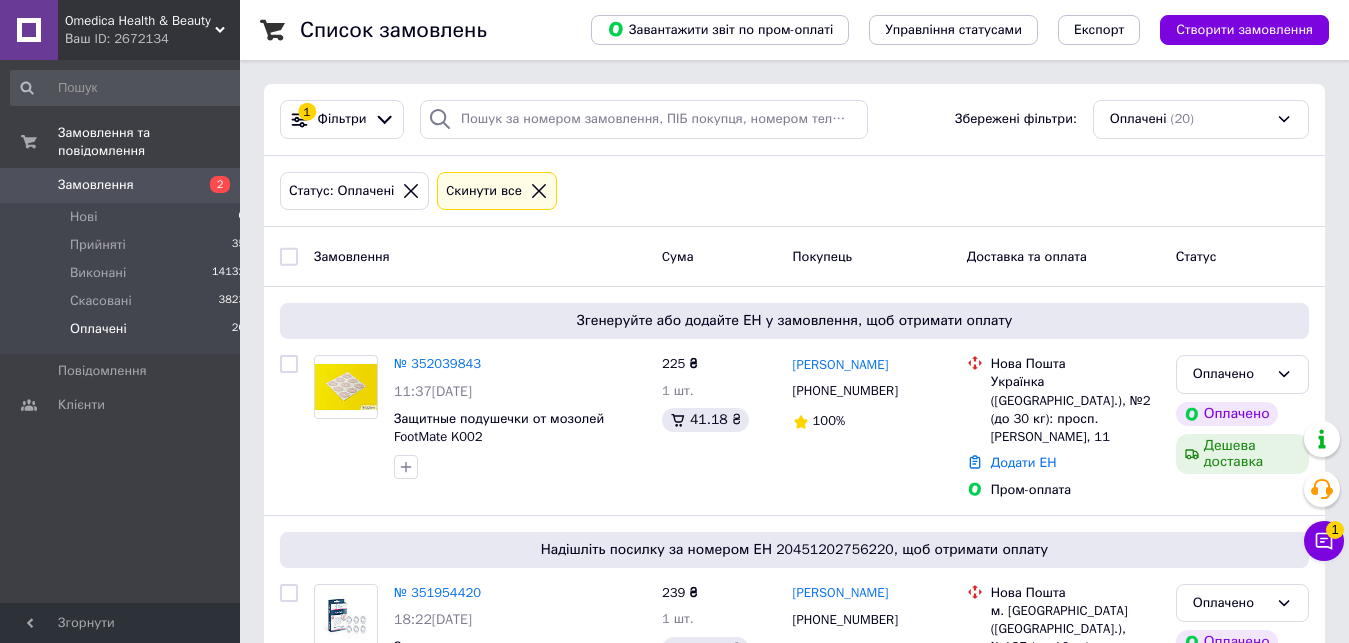 click on "Замовлення" at bounding box center [480, 256] 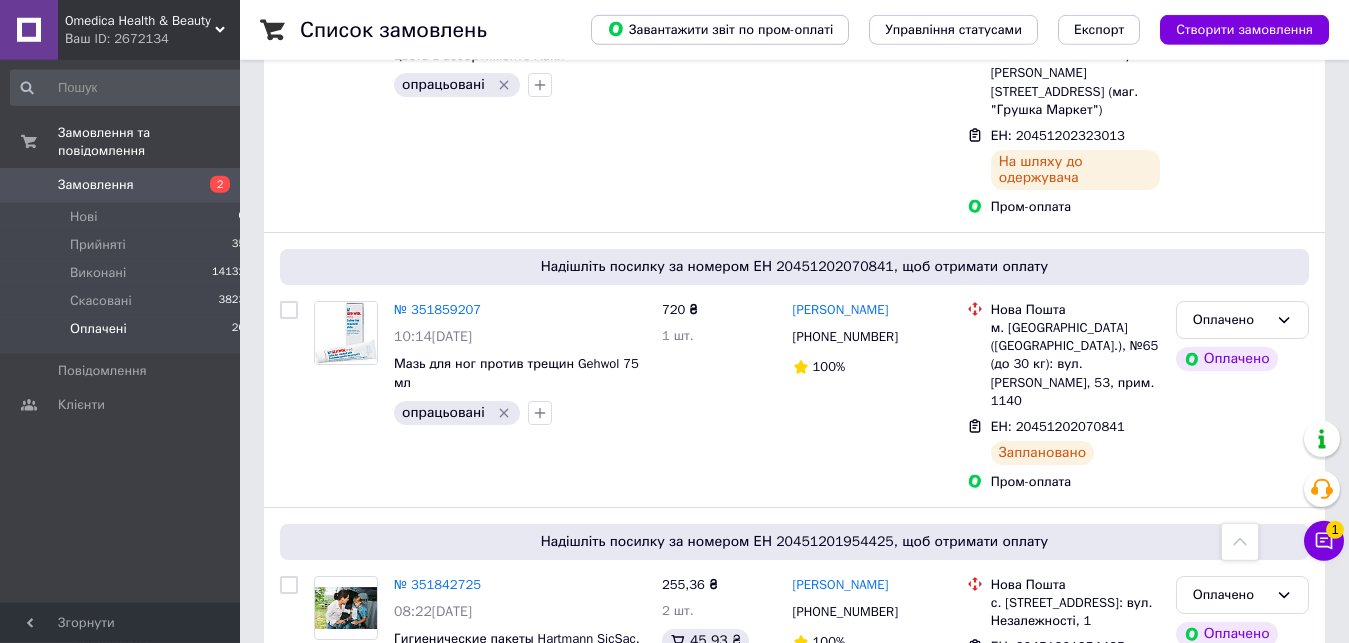 scroll, scrollTop: 1428, scrollLeft: 0, axis: vertical 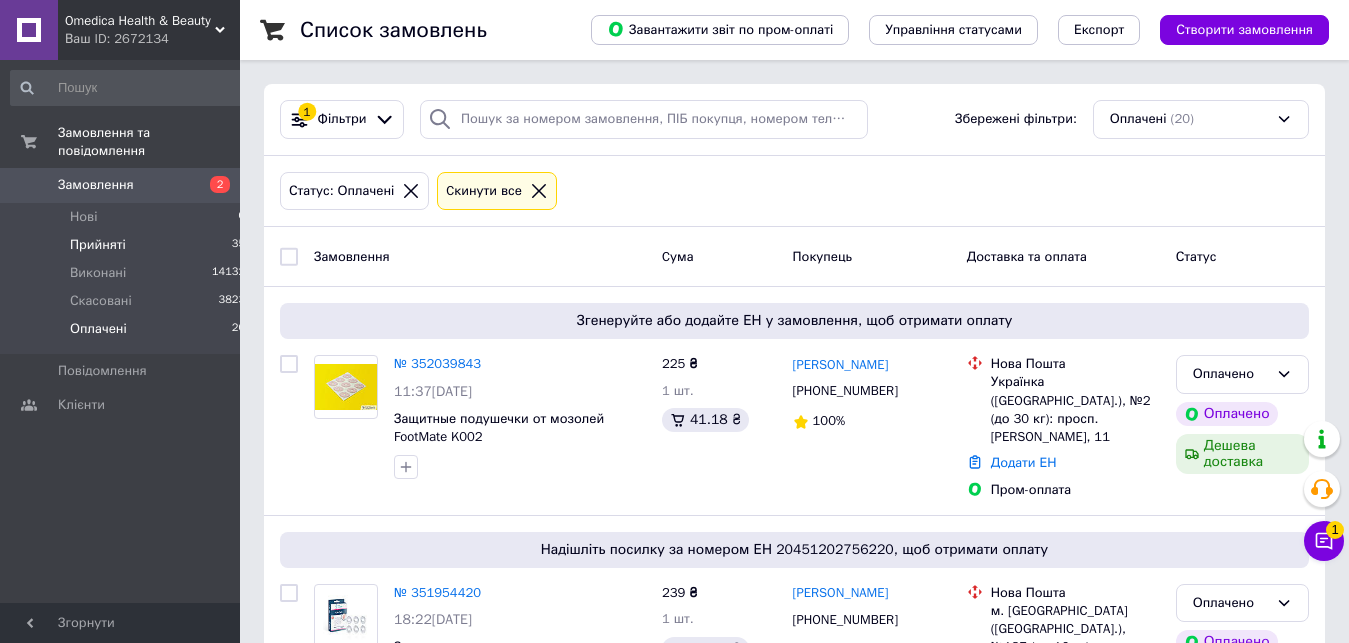 click on "Прийняті" at bounding box center (98, 245) 